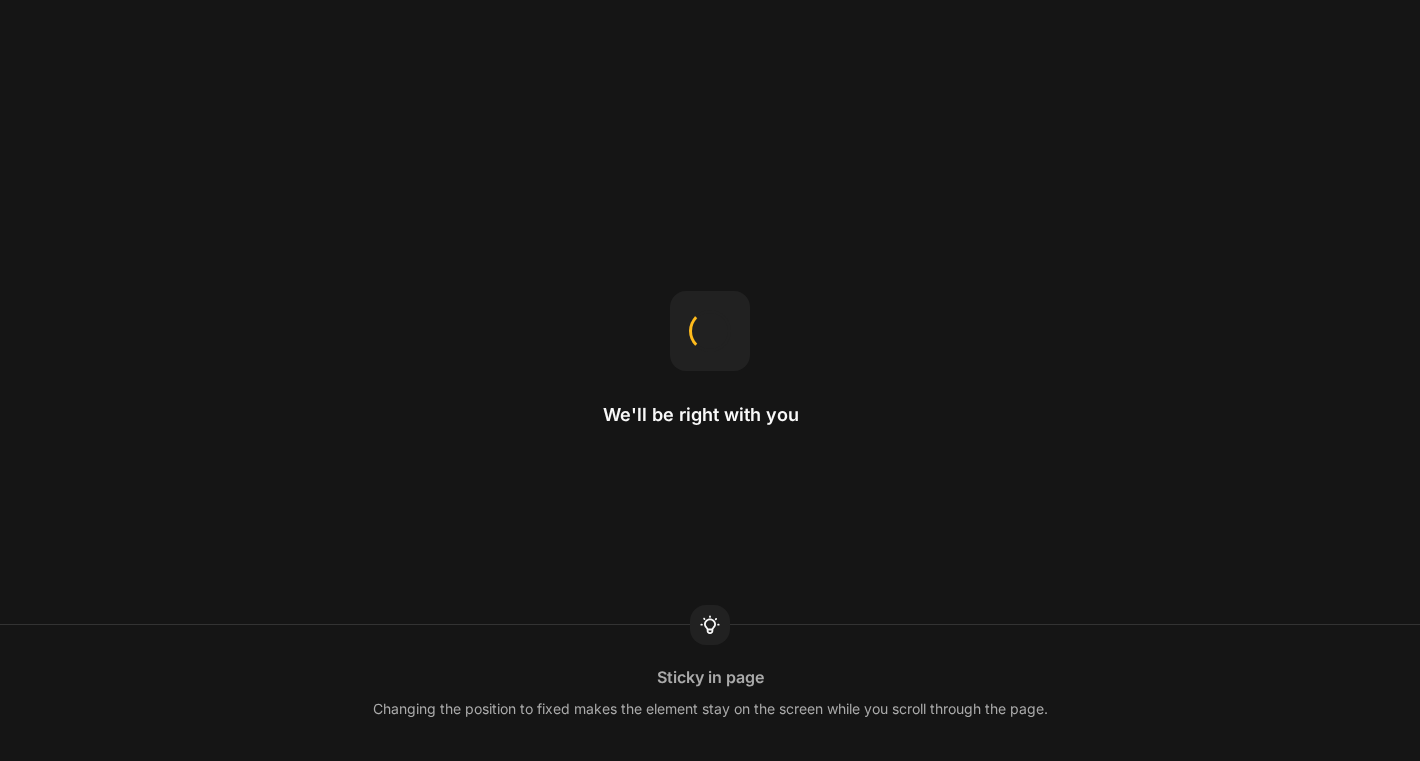 scroll, scrollTop: 0, scrollLeft: 0, axis: both 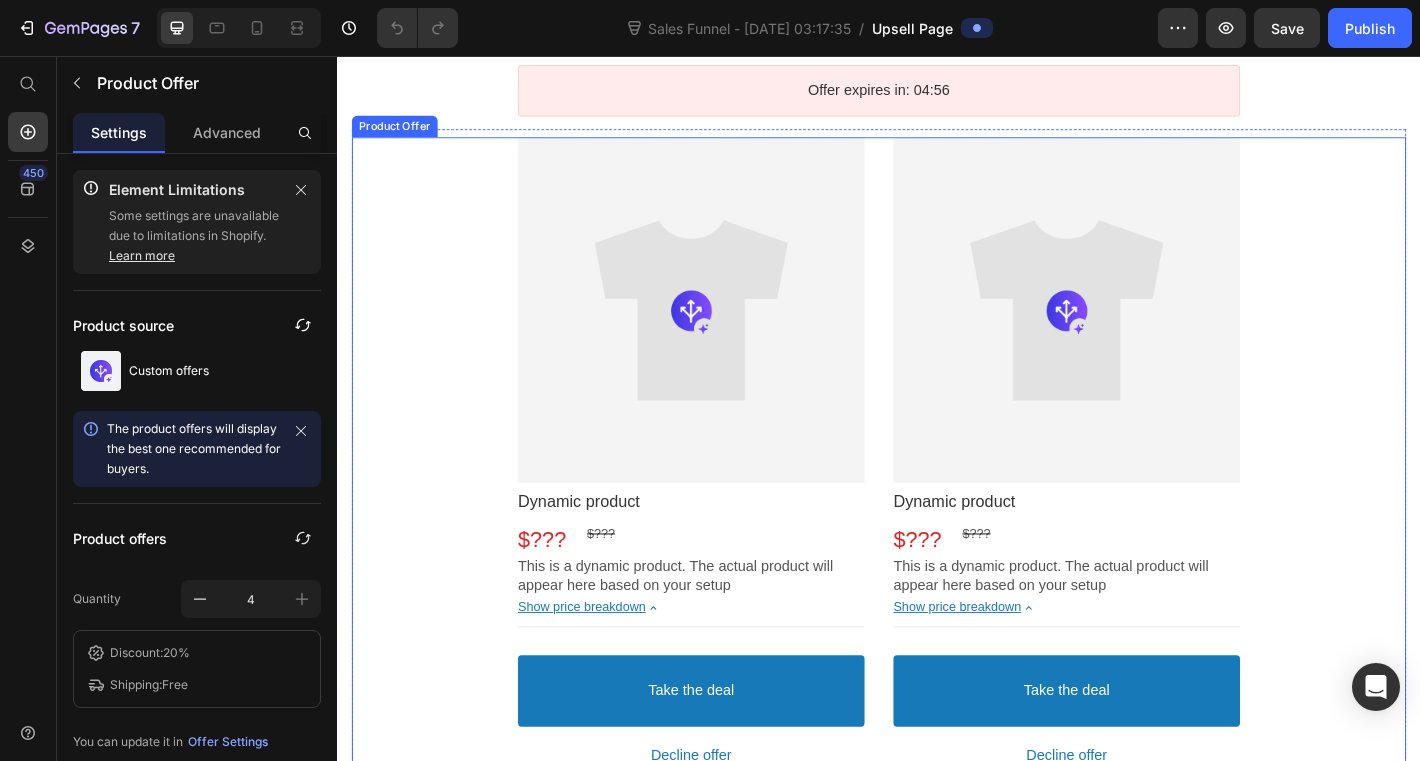 click on "Product Images Dynamic product Product Title $??? Price $??? Price Row This is a dynamic product. The actual product will
appear here based on your setup Product Description Show price breakdown Price Breakdown Take the deal Accept Button Decline offer Decline Button Row Product Images Dynamic product Product Title $??? Price $??? Price Row This is a dynamic product. The actual product will
appear here based on your setup Product Description Show price breakdown Price Breakdown Take the deal Accept Button Decline offer Decline Button Row Product Images Dynamic product Product Title $??? Price $??? Price Row This is a dynamic product. The actual product will
appear here based on your setup Product Description Show price breakdown Price Breakdown Take the deal Accept Button Decline offer Decline Button Row Product Images Dynamic product Product Title $??? Price $??? Price Row This is a dynamic product. The actual product will
appear here based on your setup Product Description Show price breakdown Row" at bounding box center [937, 864] 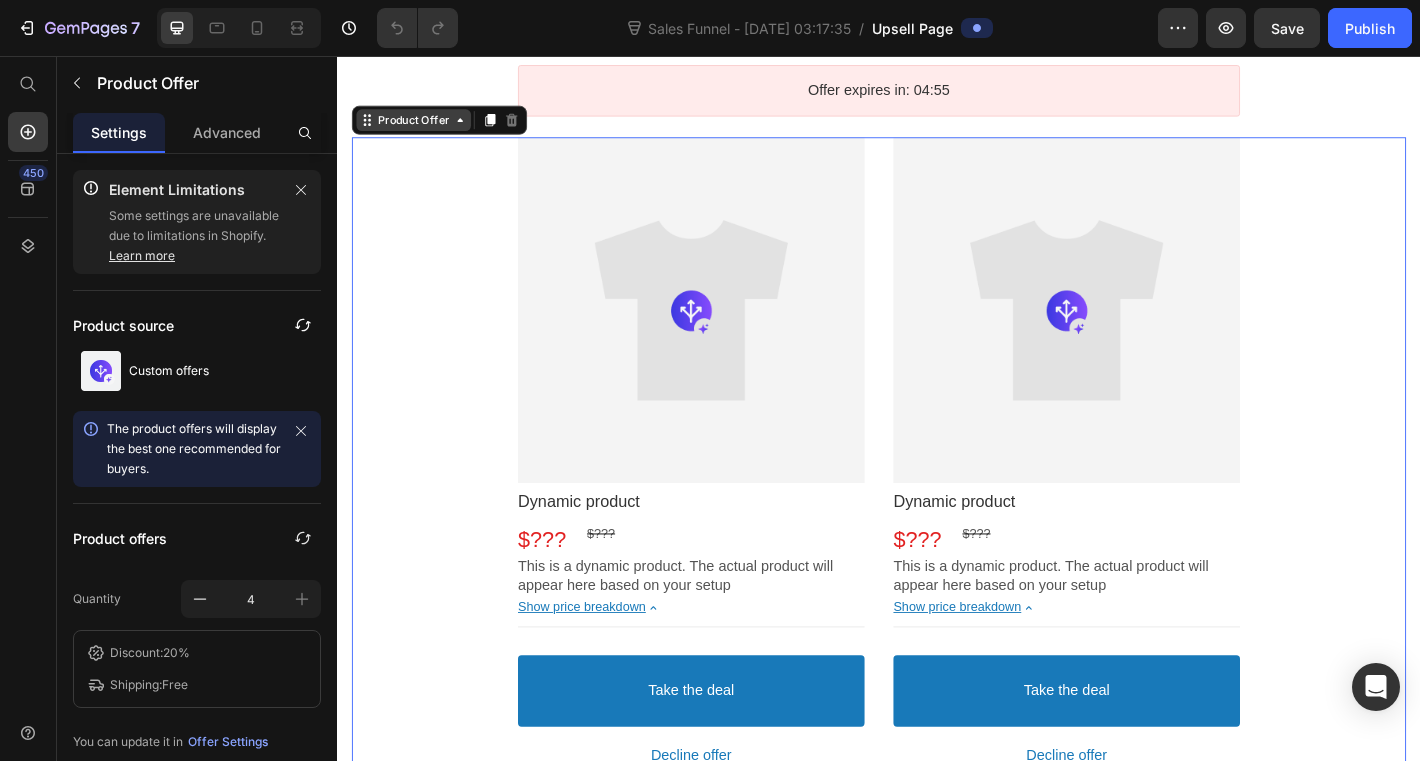 click on "Product Offer" at bounding box center (421, 127) 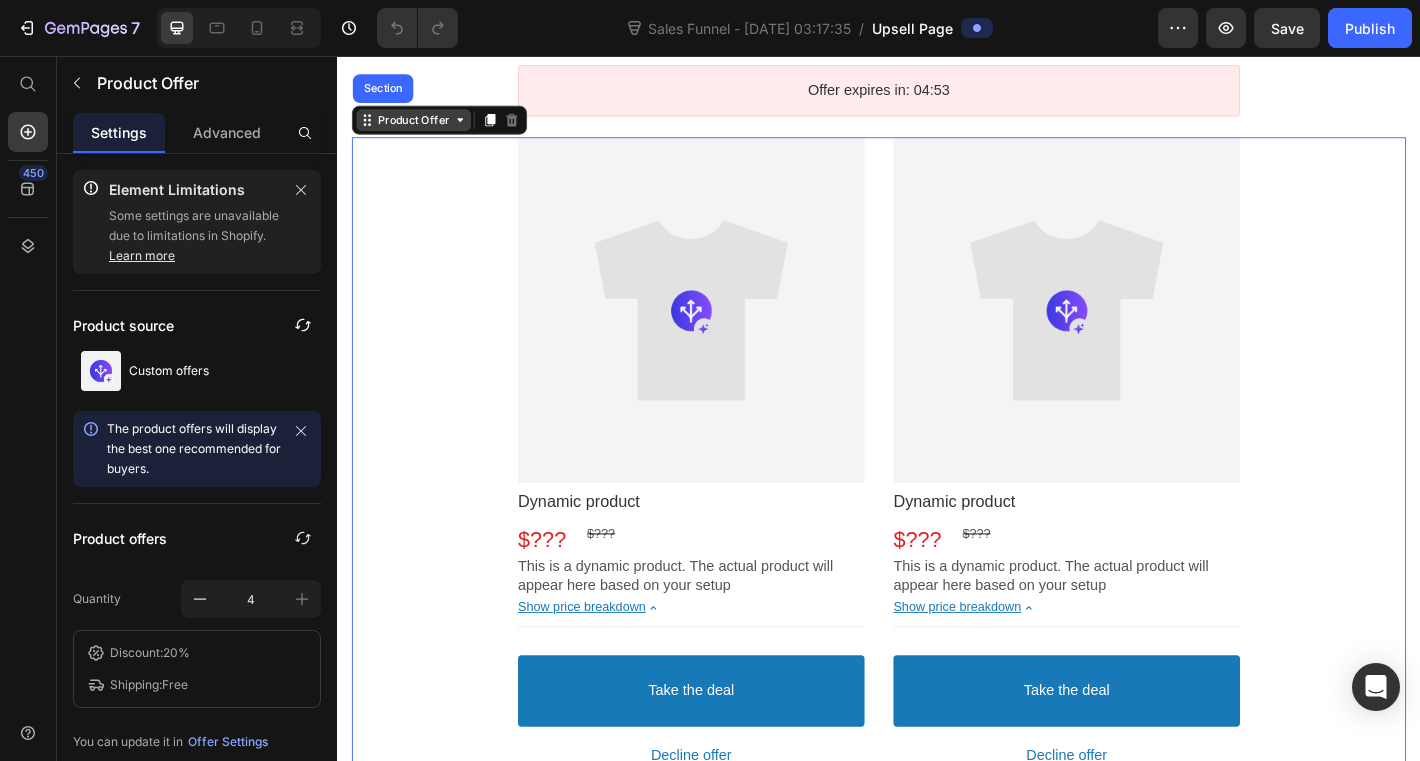 click on "Product Offer" at bounding box center (421, 126) 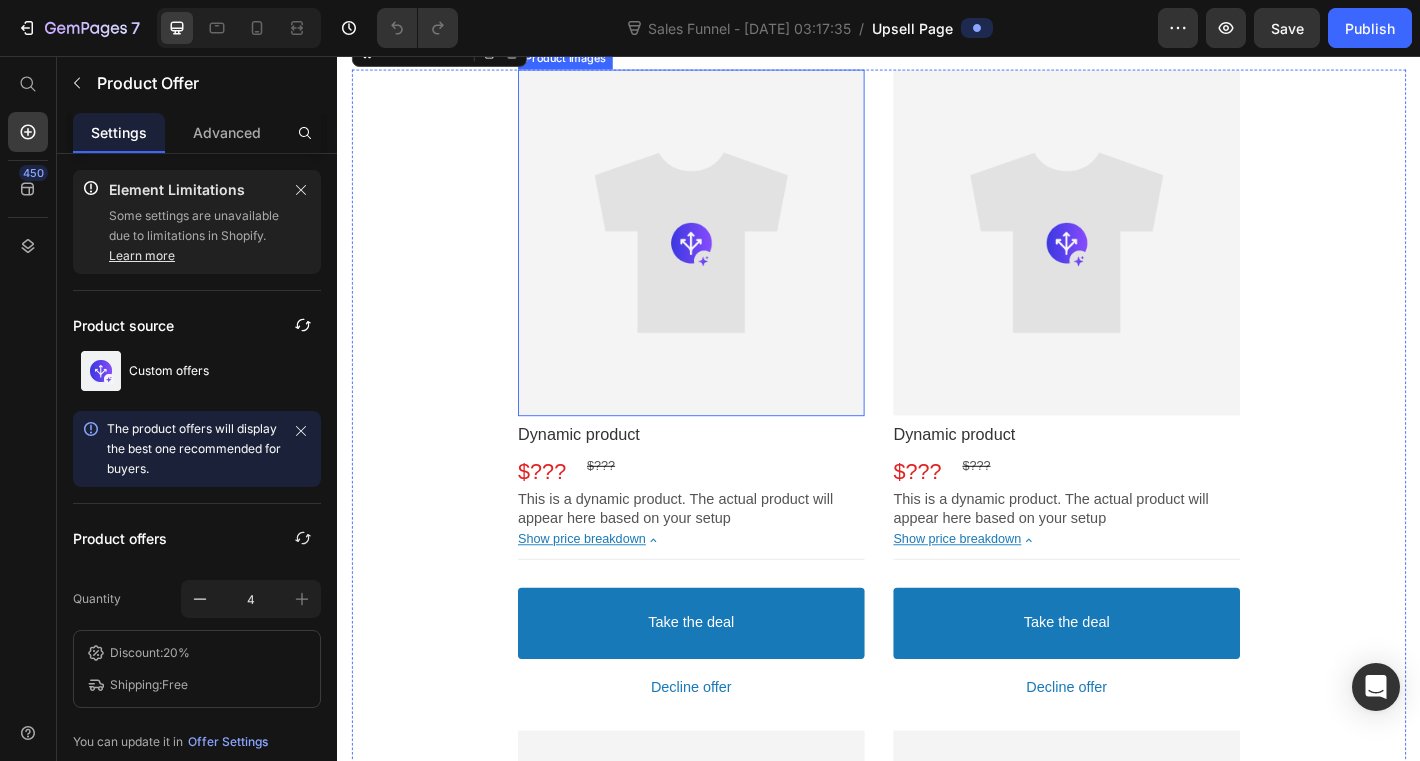 scroll, scrollTop: 311, scrollLeft: 0, axis: vertical 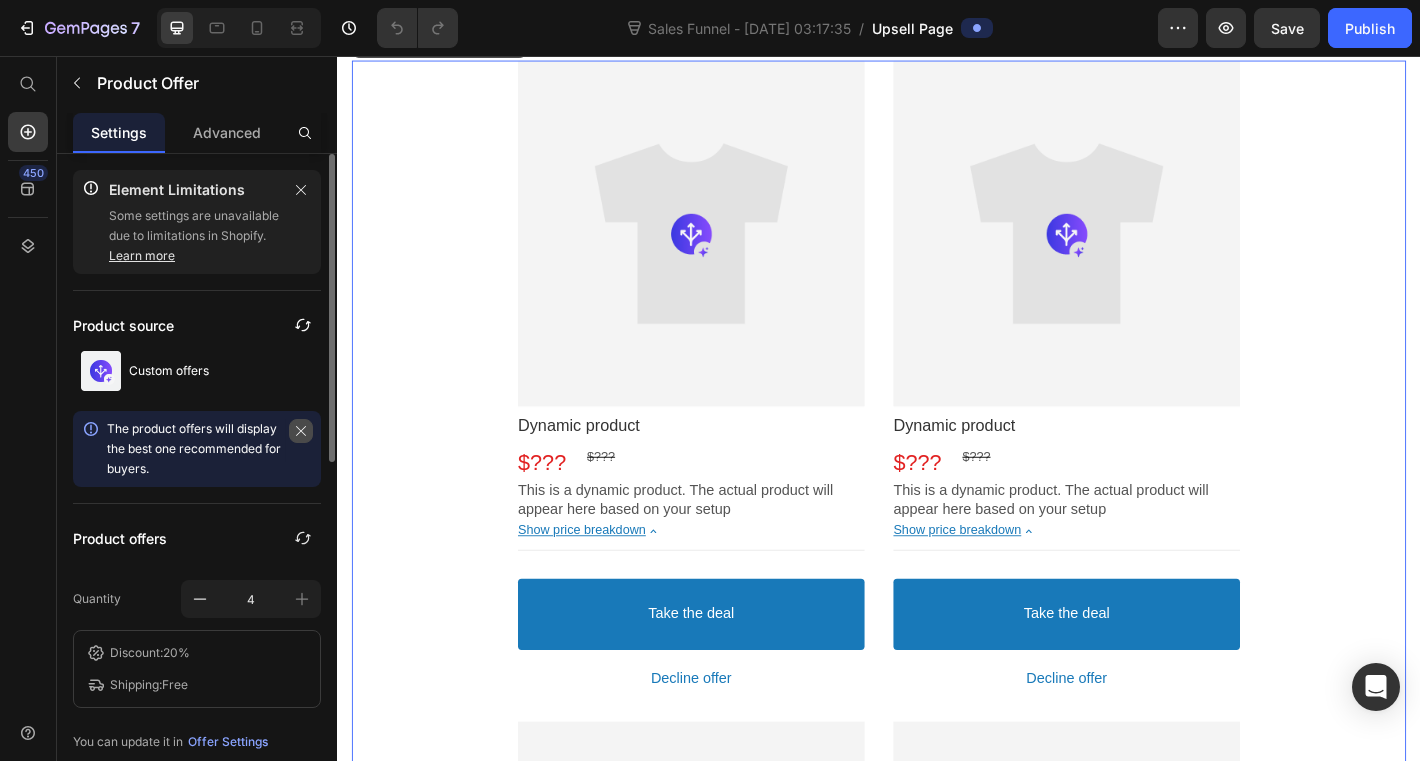 click 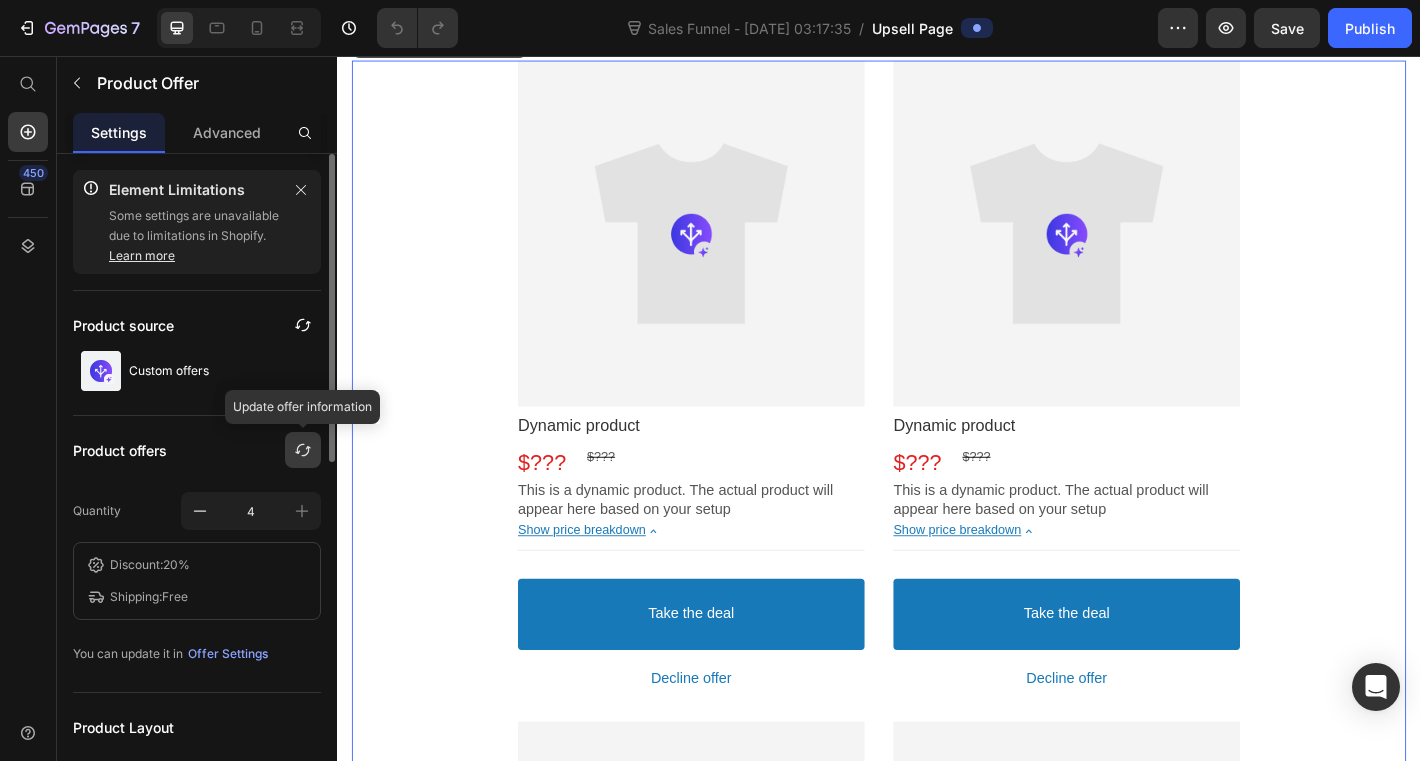 click 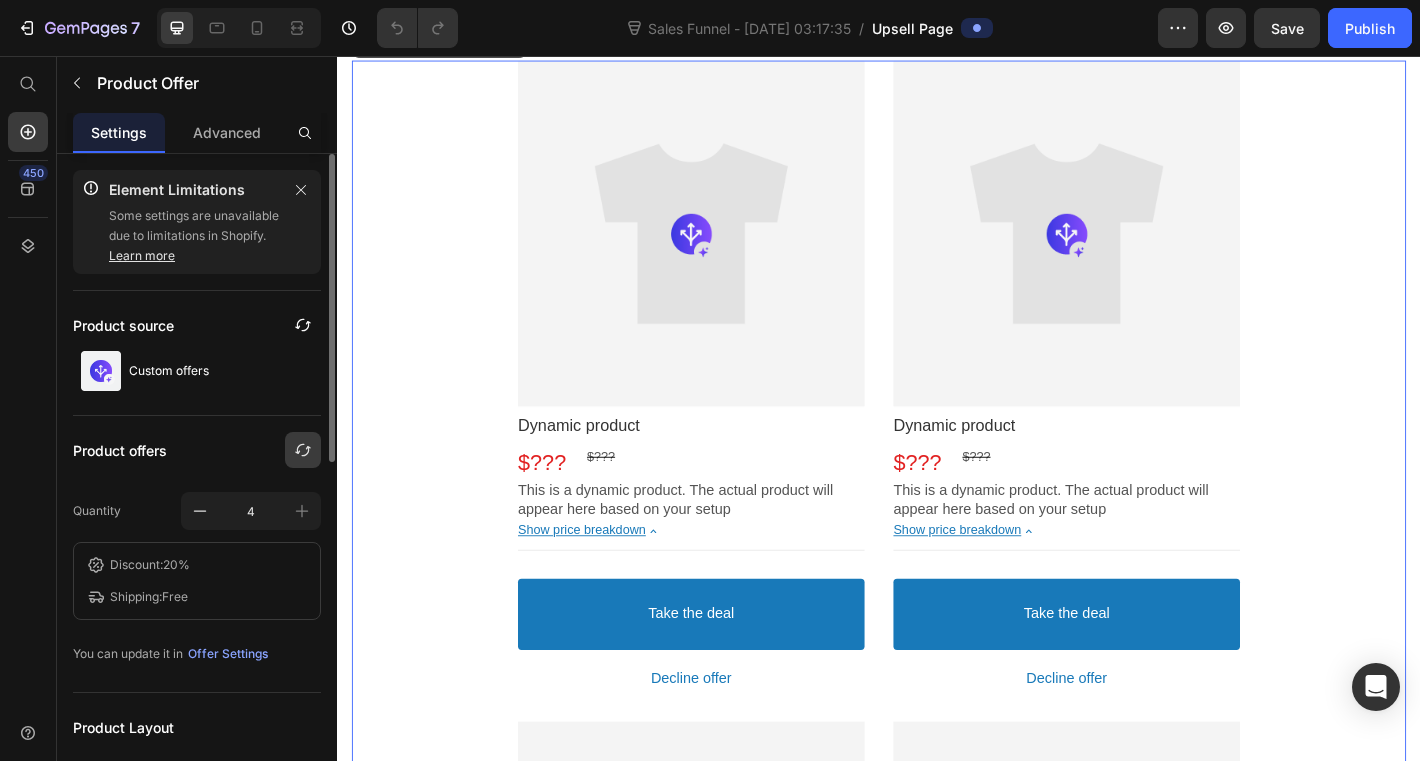 click on "Product offers" at bounding box center [120, 450] 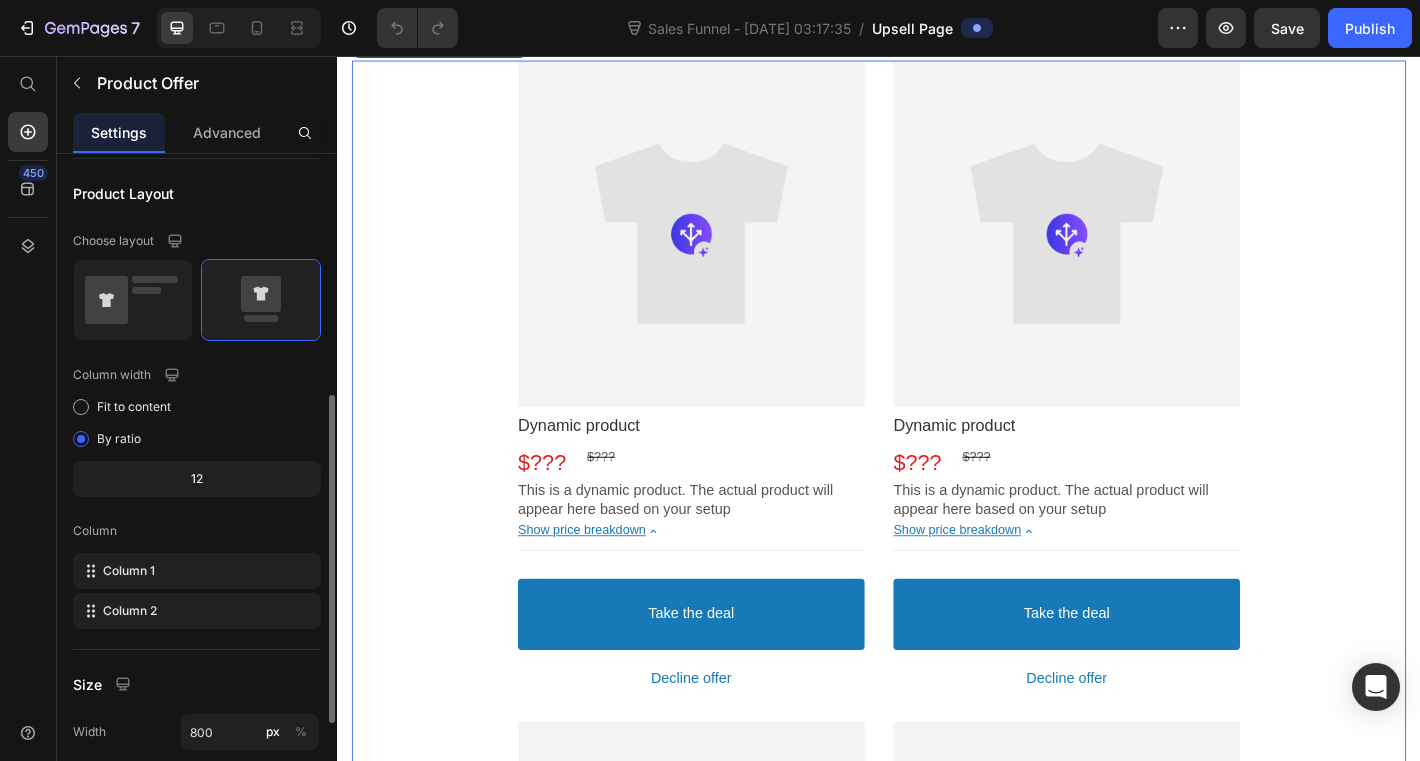 scroll, scrollTop: 654, scrollLeft: 0, axis: vertical 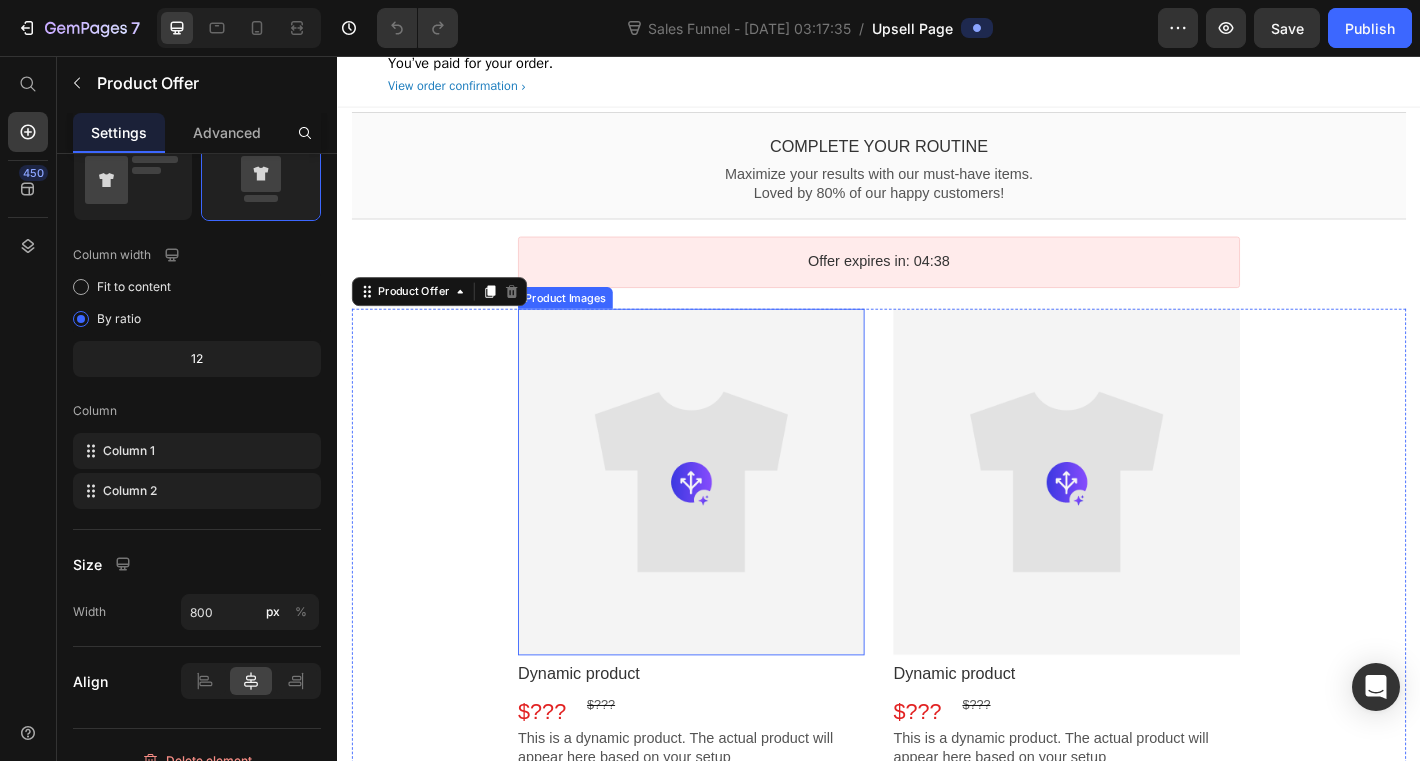 click at bounding box center [729, 528] 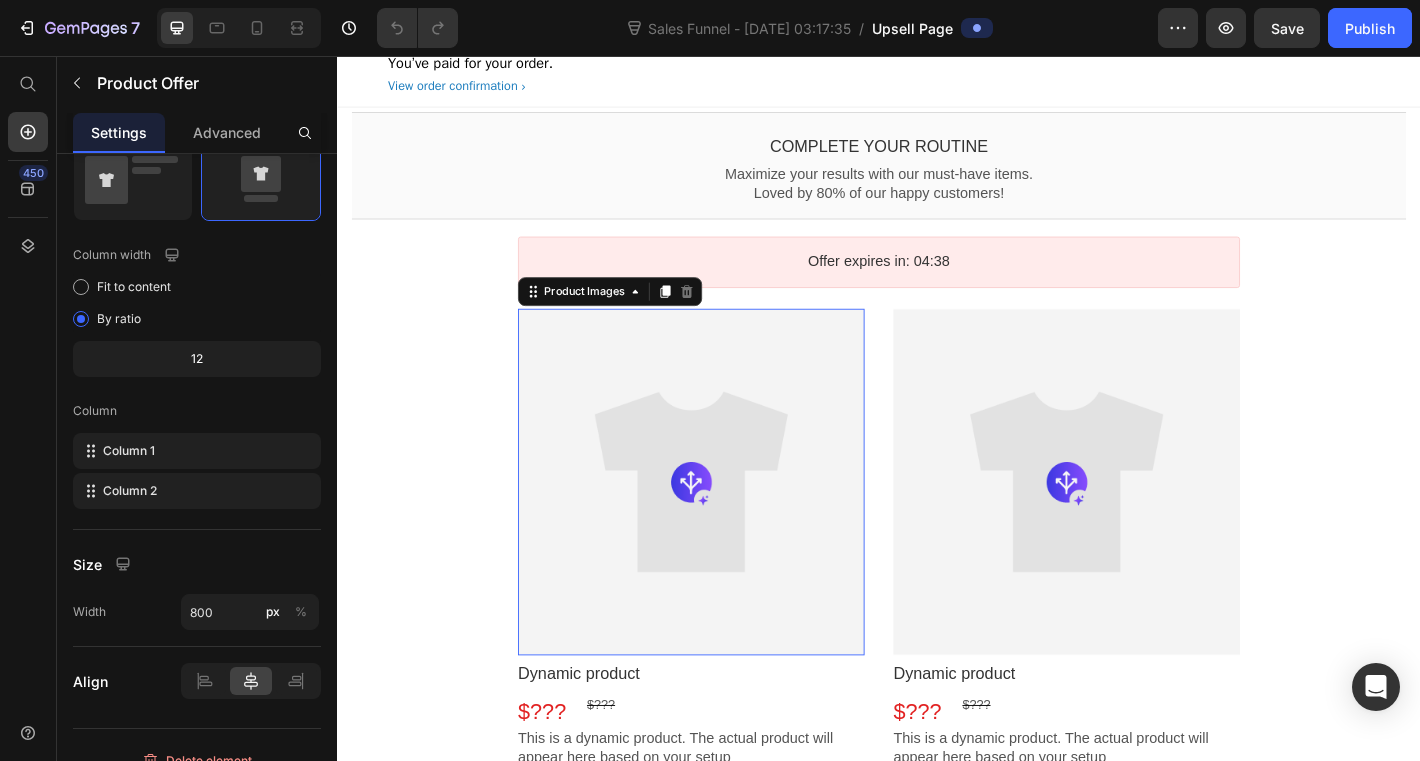 scroll, scrollTop: 0, scrollLeft: 0, axis: both 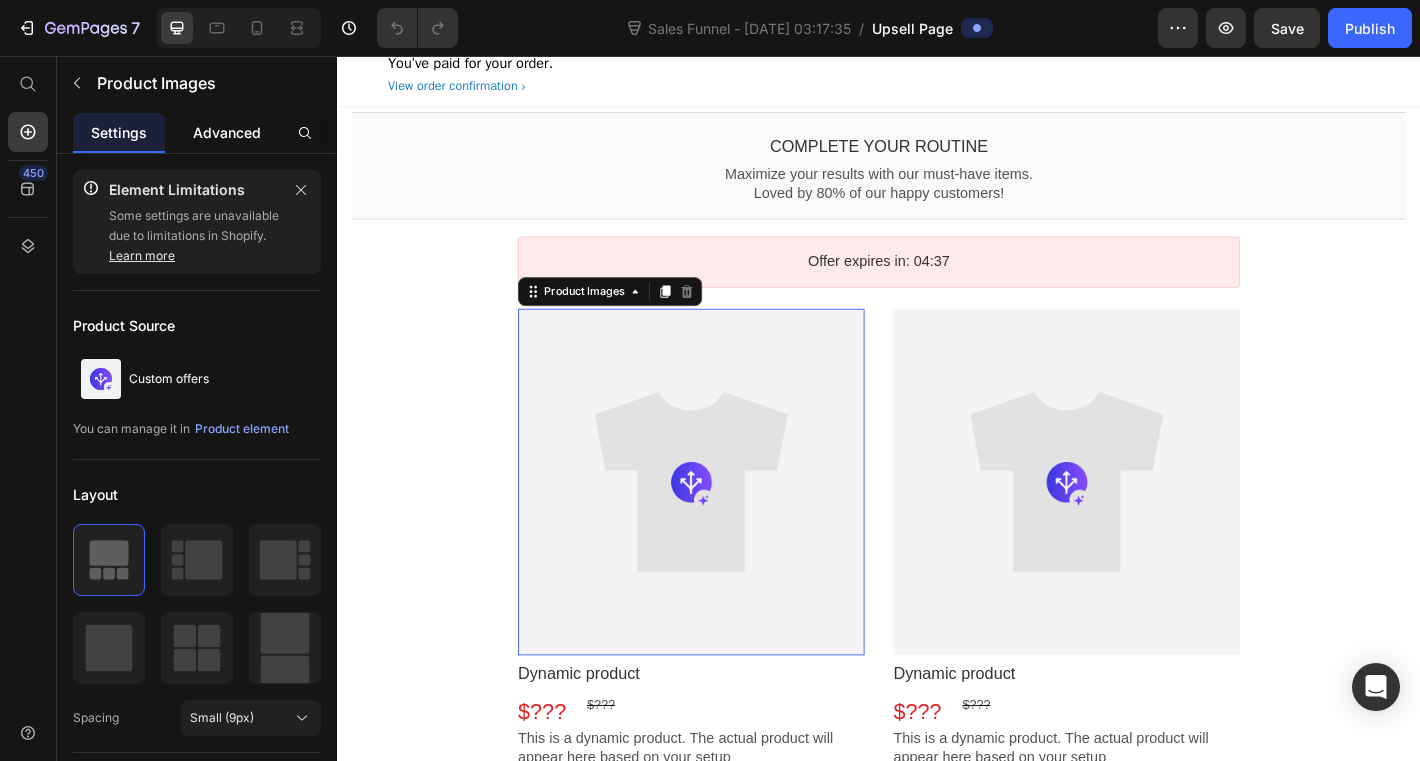 click on "Advanced" at bounding box center [227, 132] 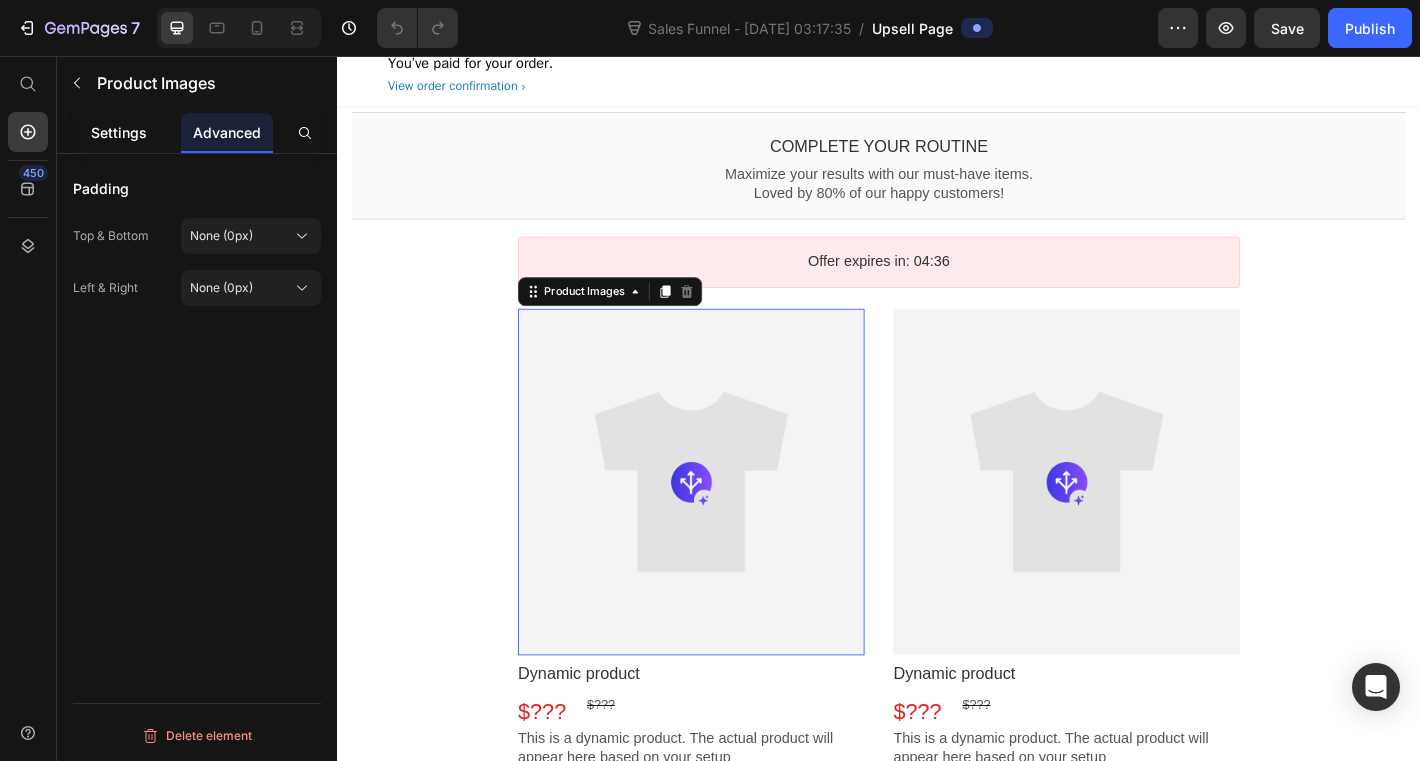 click on "Settings" at bounding box center (119, 132) 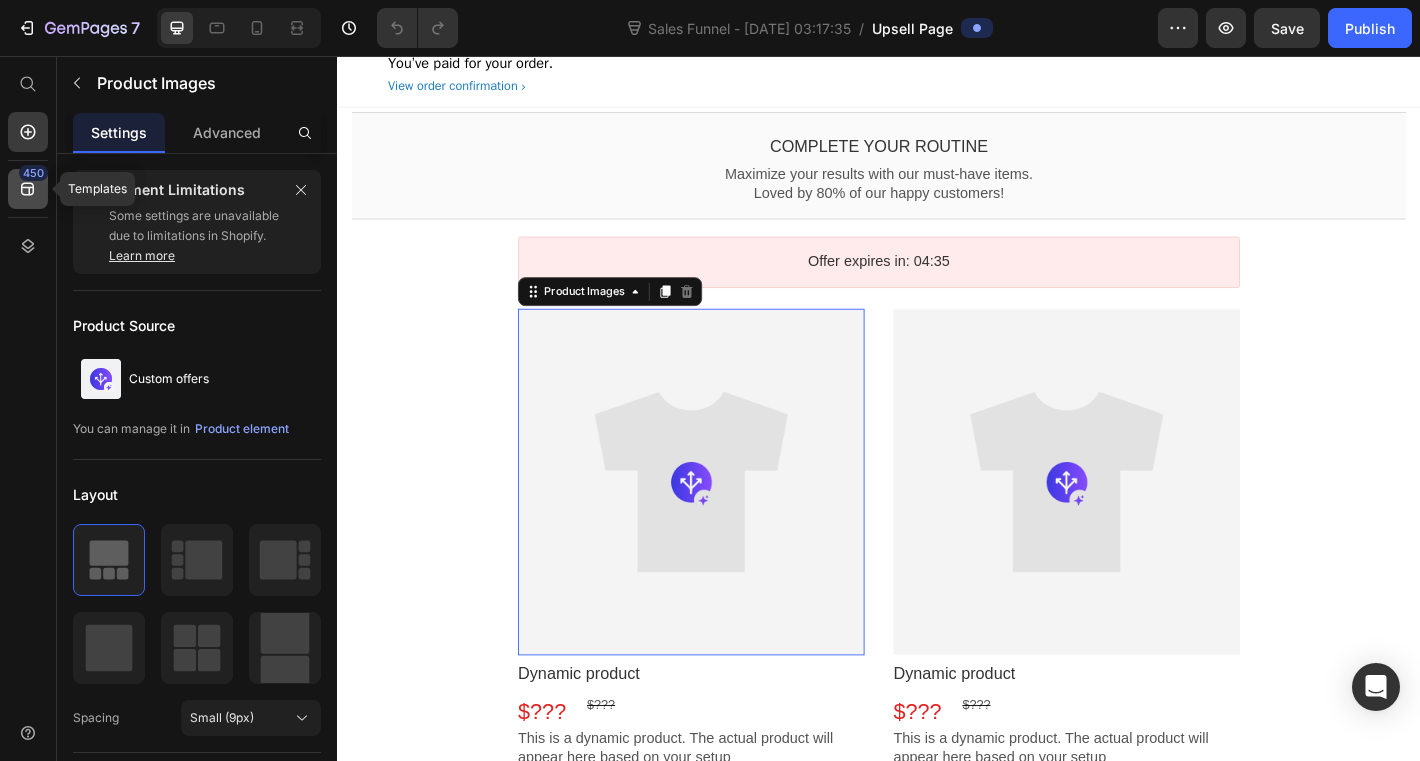 click 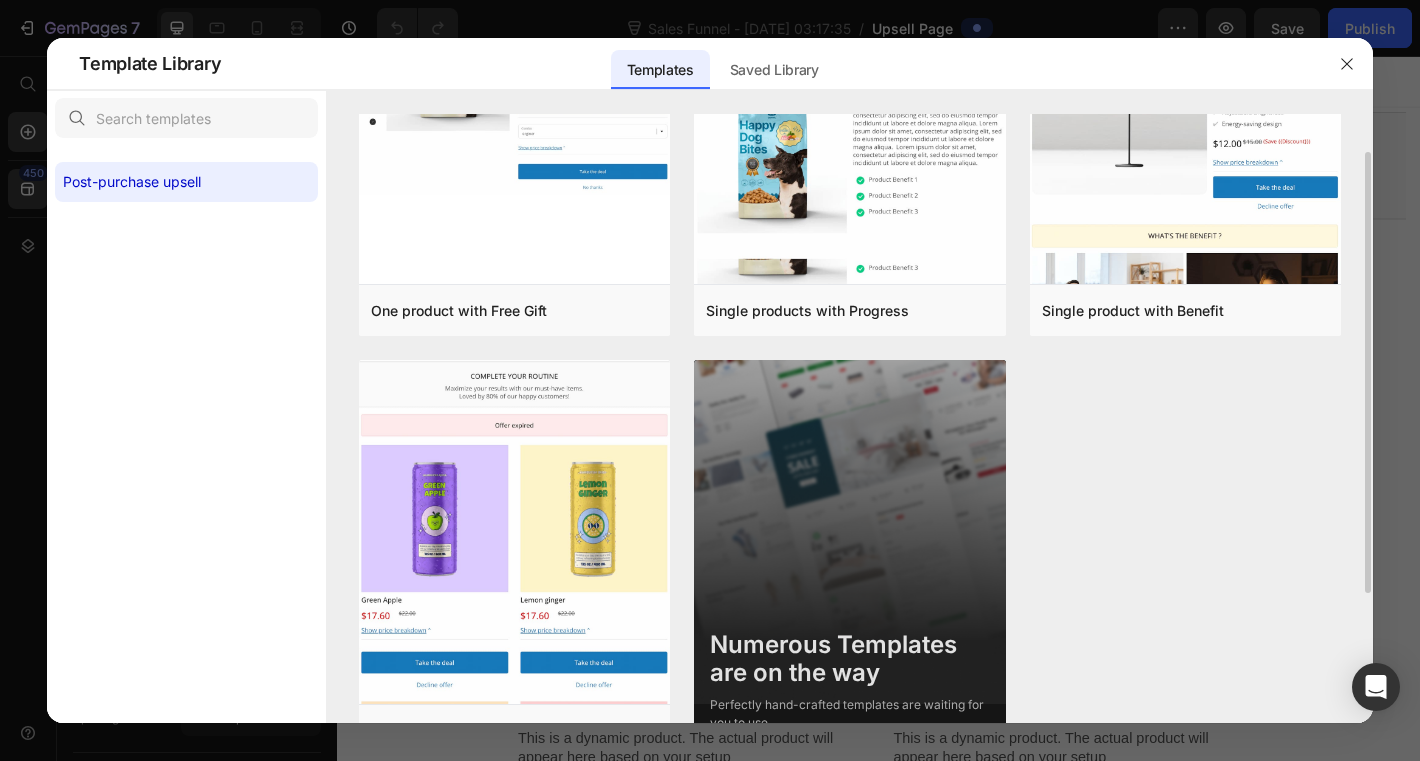 scroll, scrollTop: 0, scrollLeft: 0, axis: both 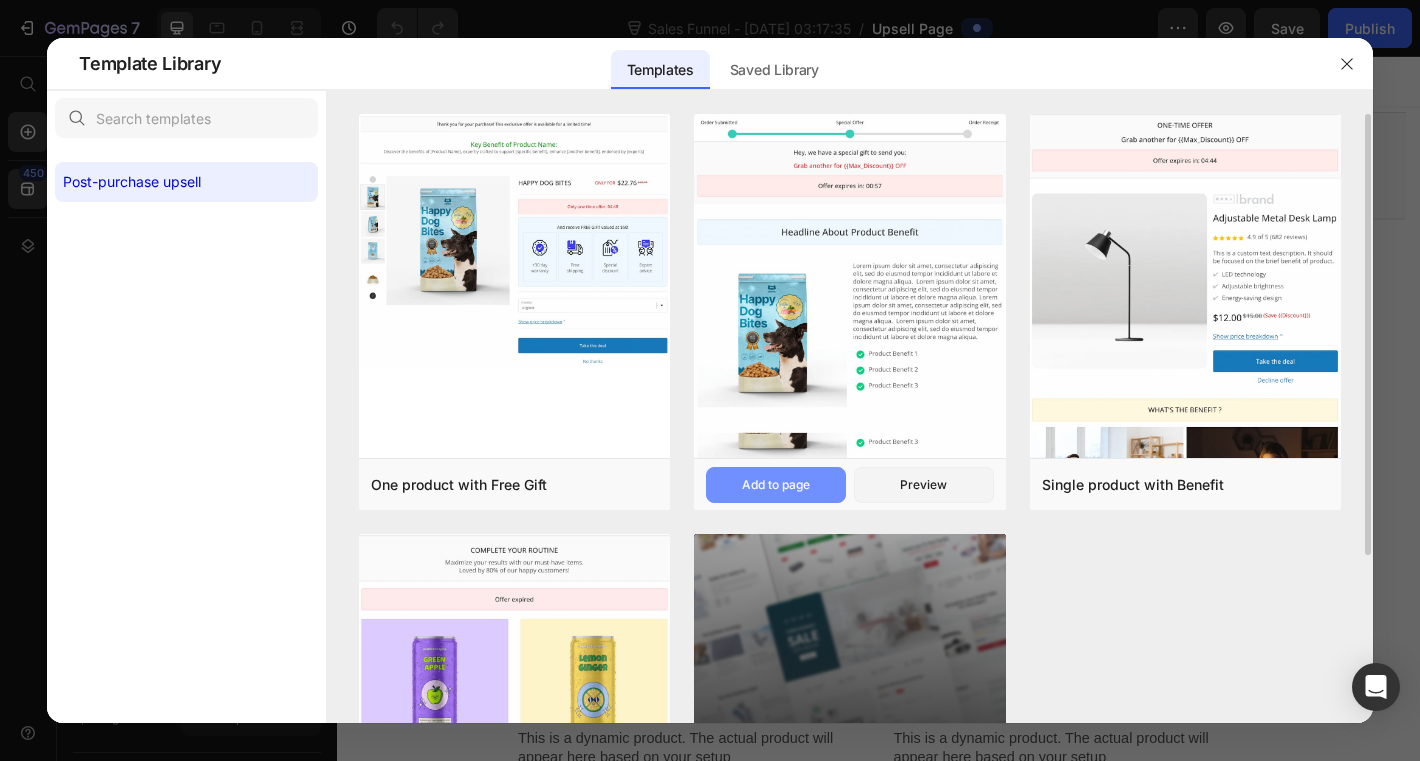 click on "Add to page" at bounding box center [776, 485] 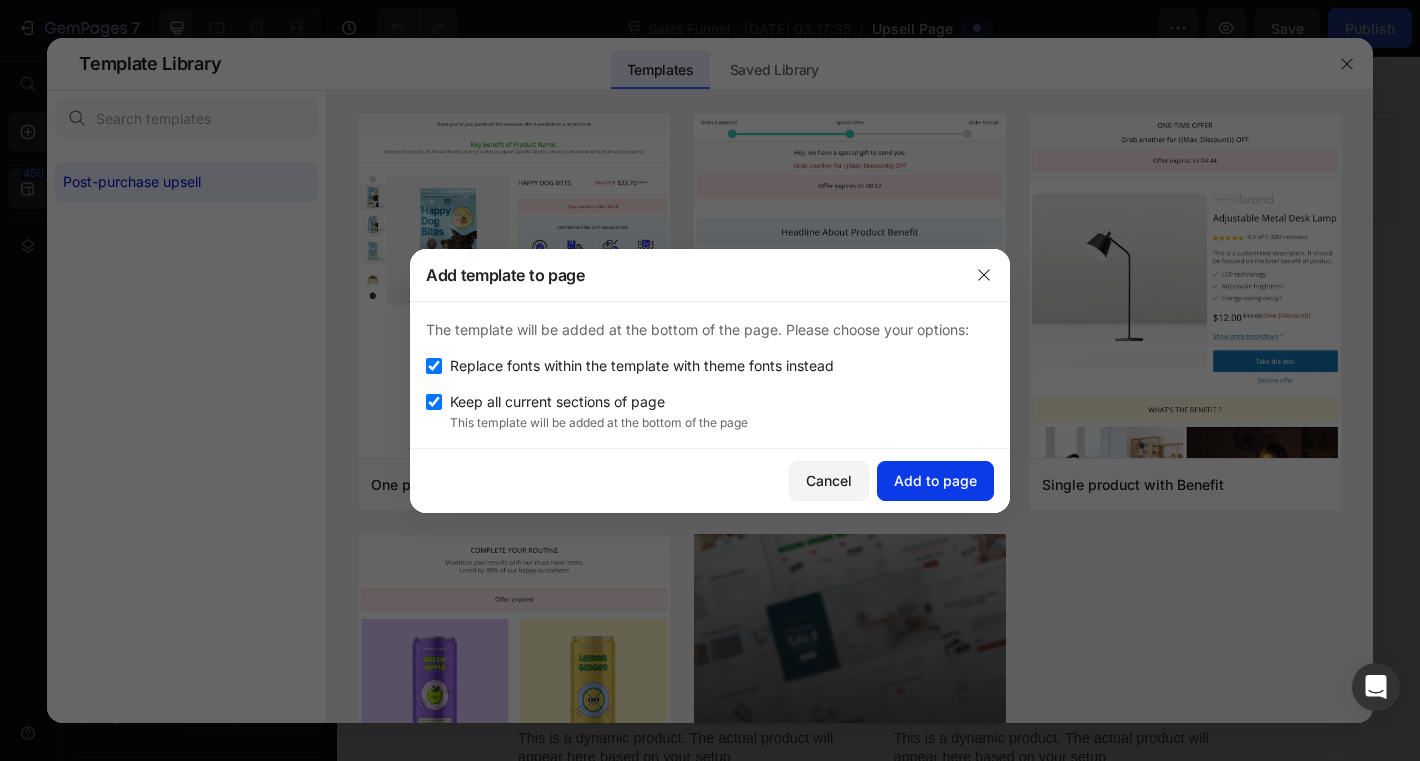 click on "Add to page" at bounding box center (935, 480) 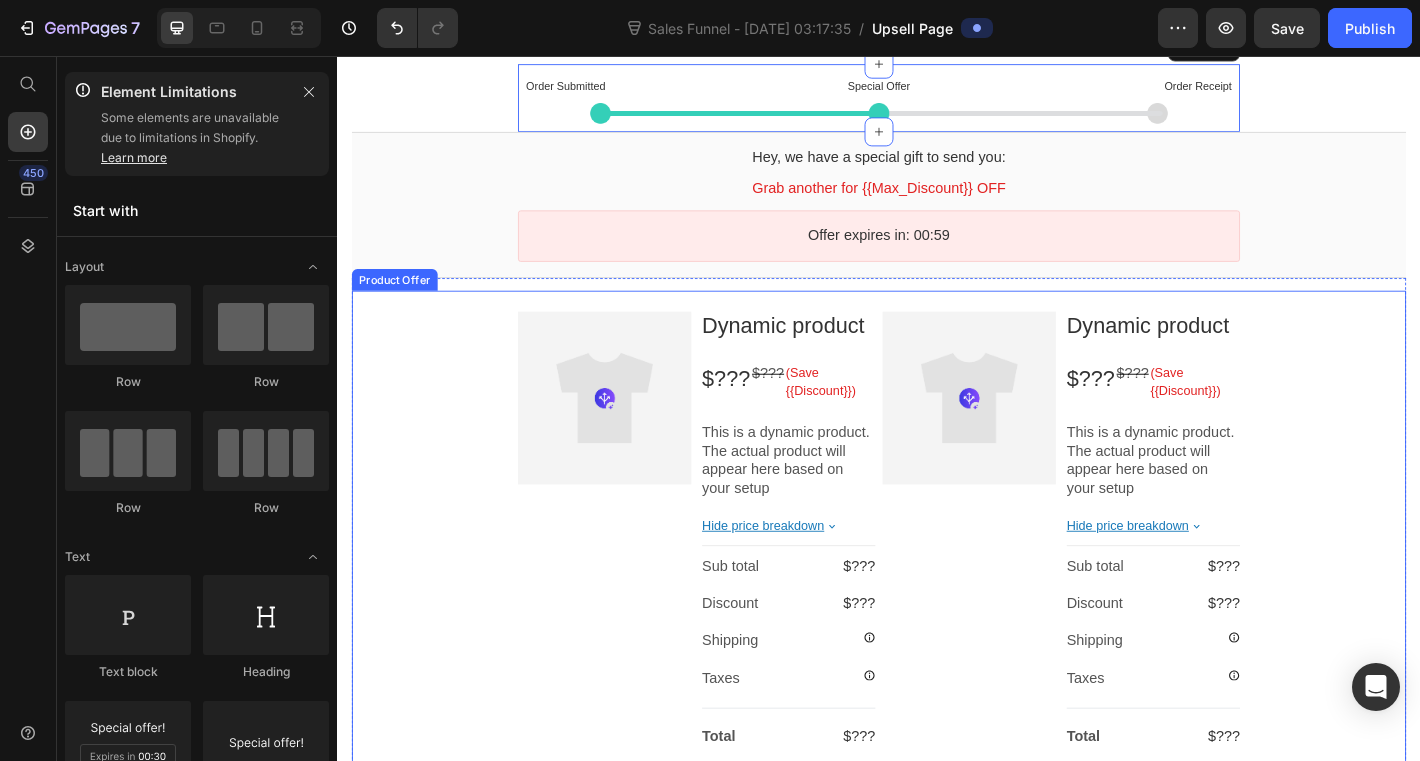 scroll, scrollTop: 1760, scrollLeft: 0, axis: vertical 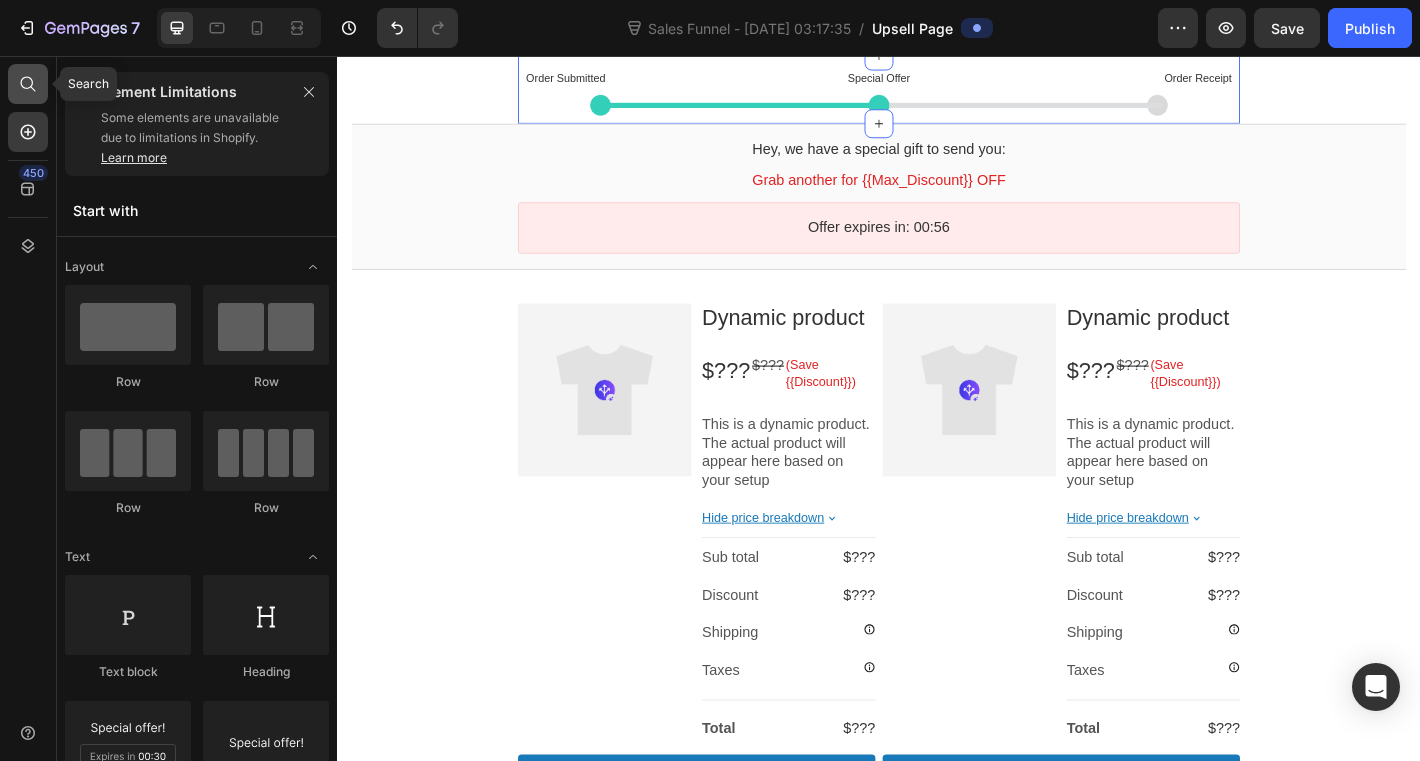 click 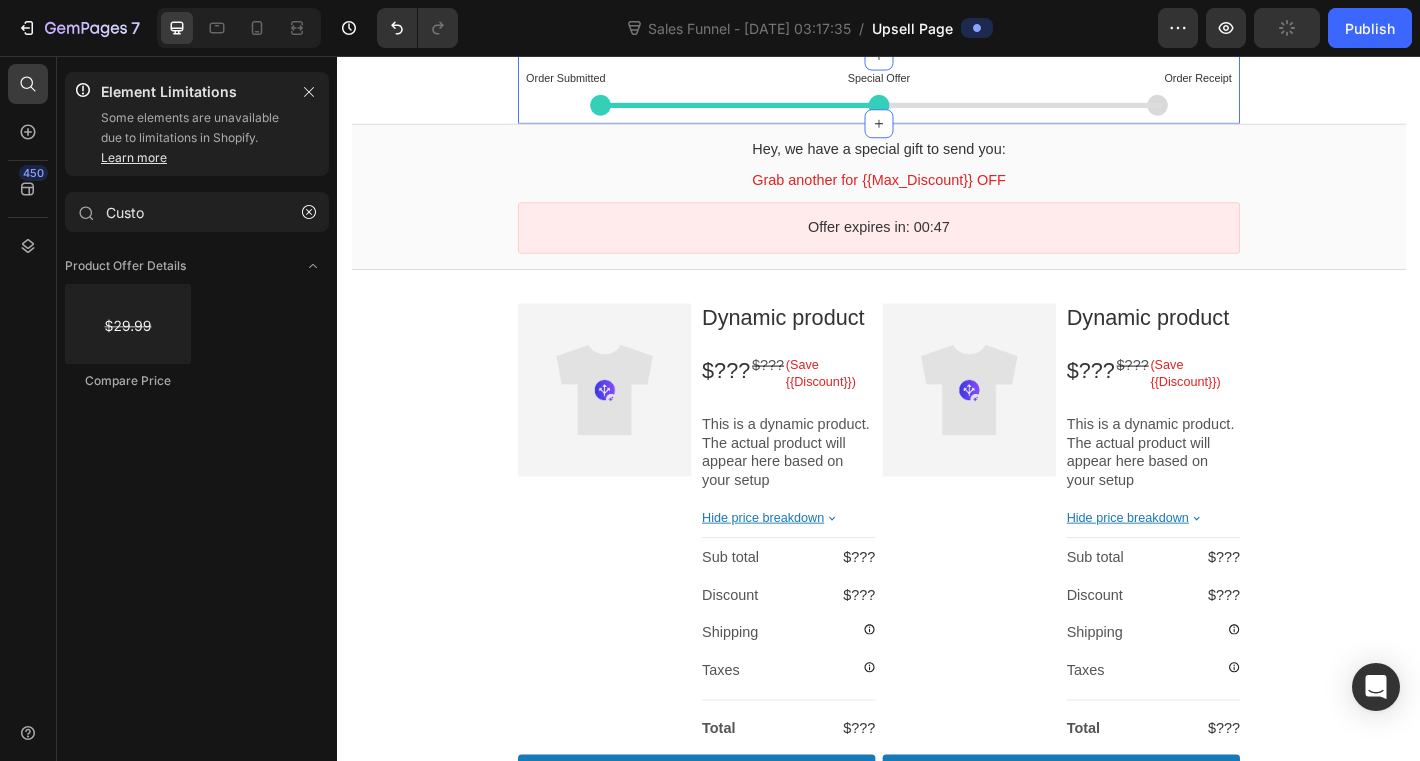 type on "Custom" 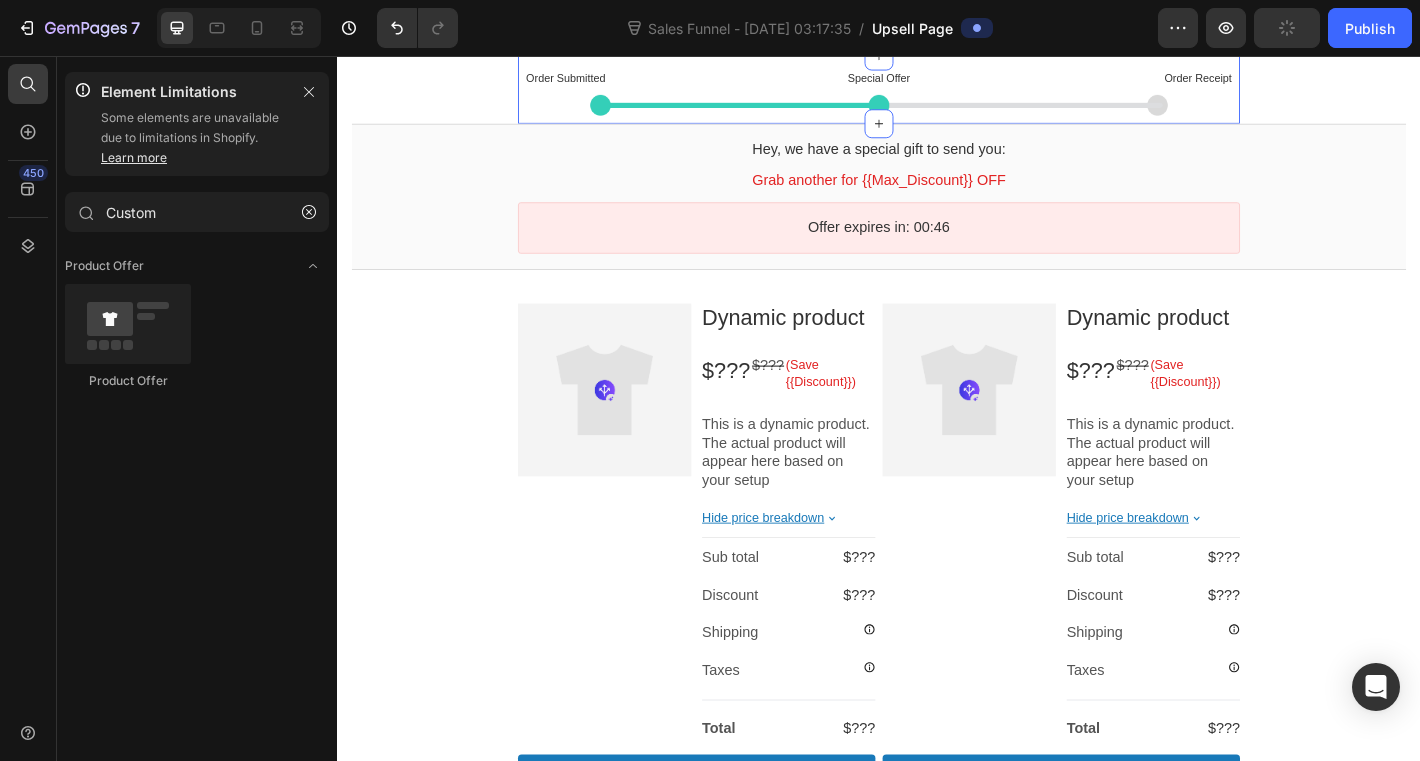 type 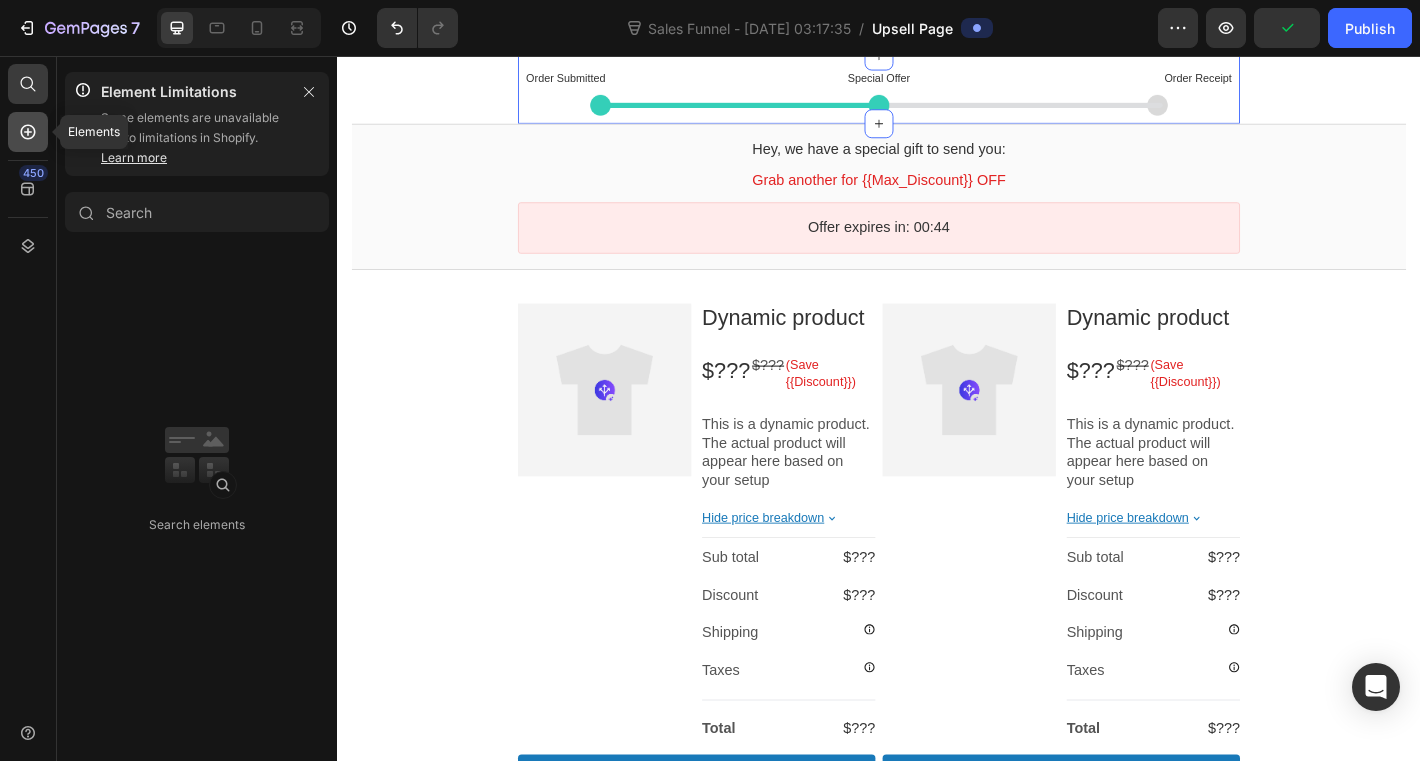click 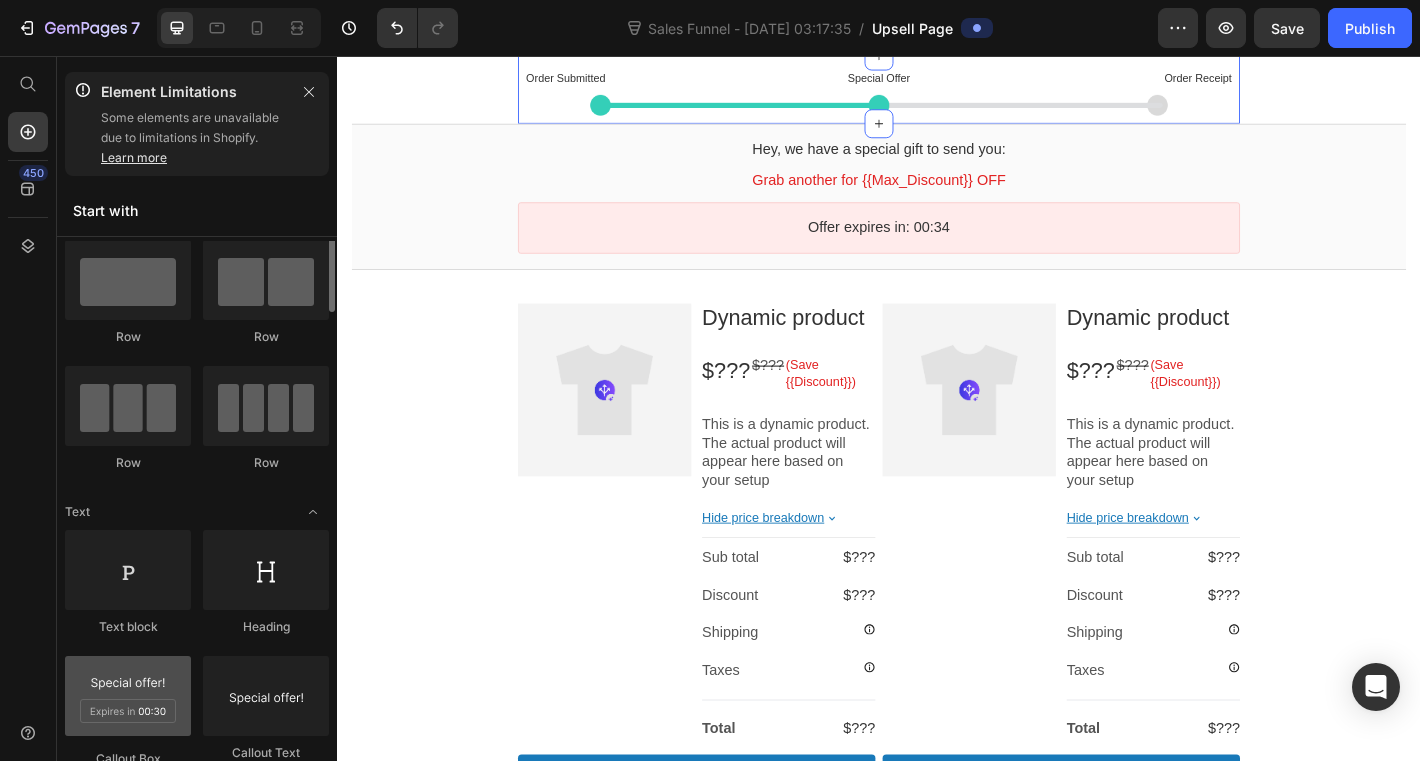 scroll, scrollTop: 0, scrollLeft: 0, axis: both 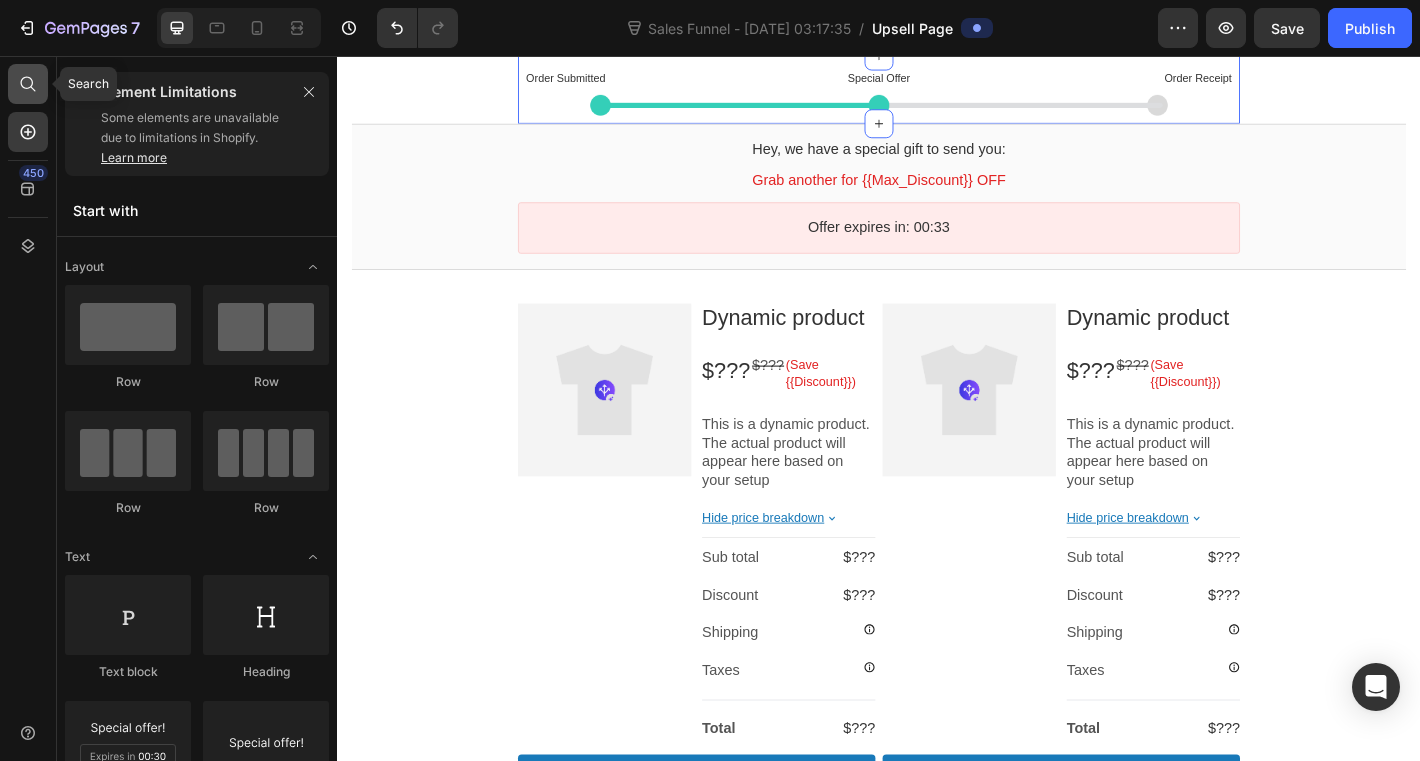 click 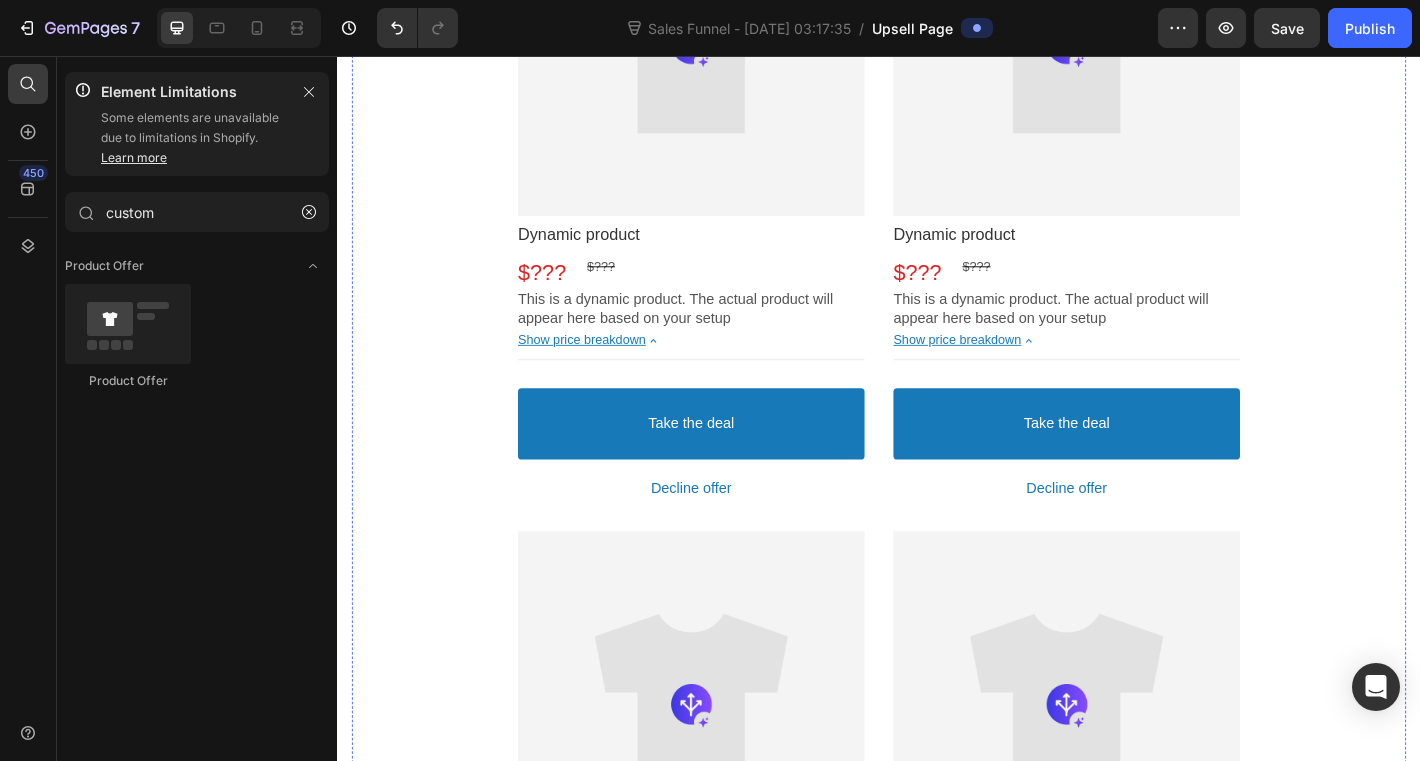 scroll, scrollTop: 438, scrollLeft: 0, axis: vertical 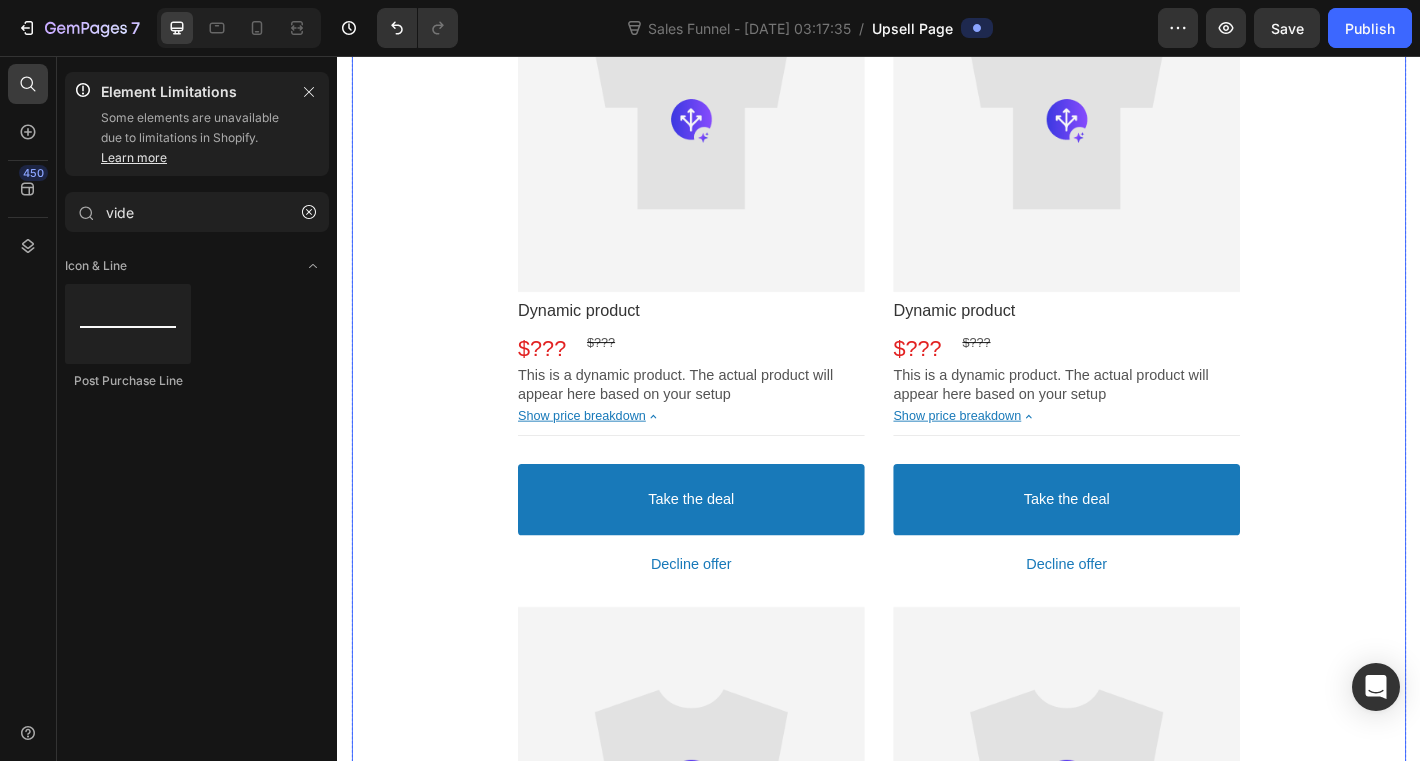 type on "video" 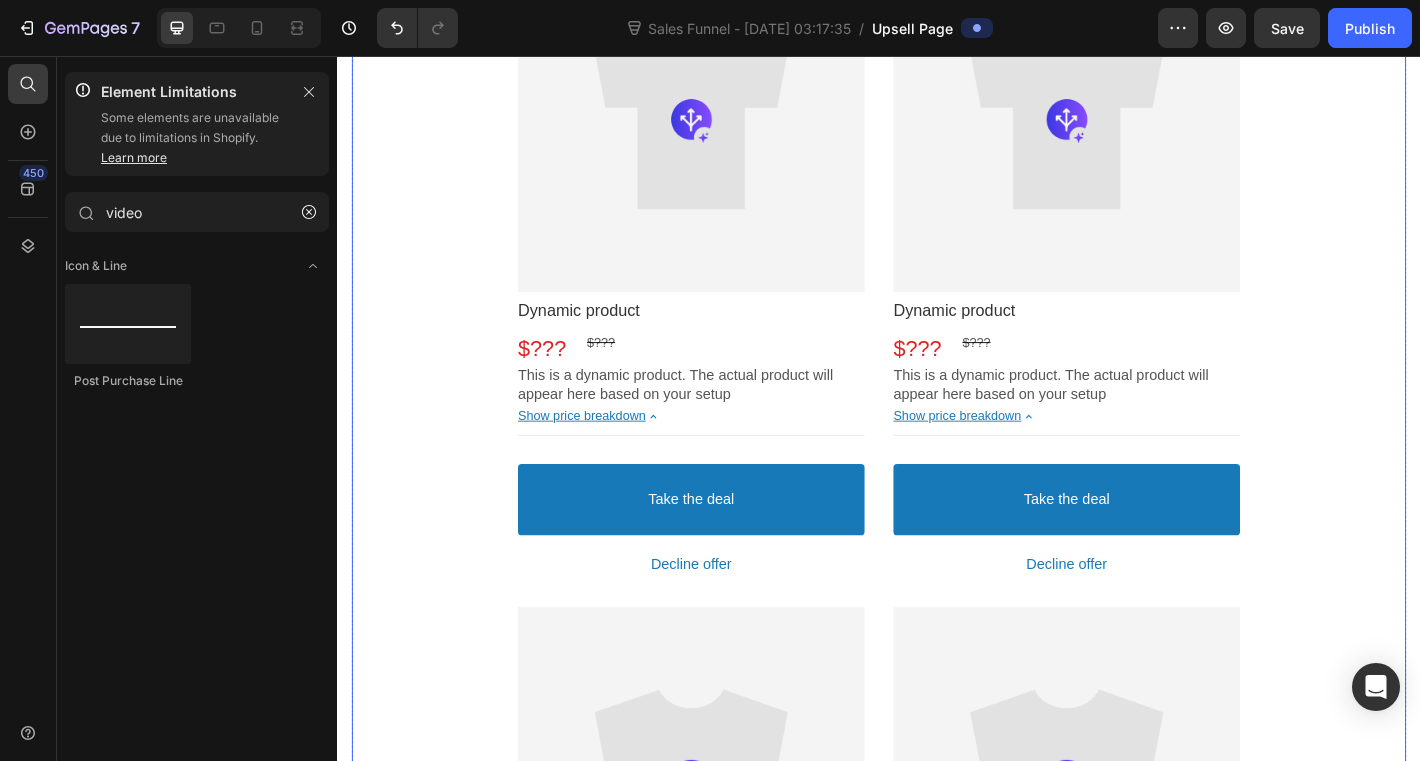type 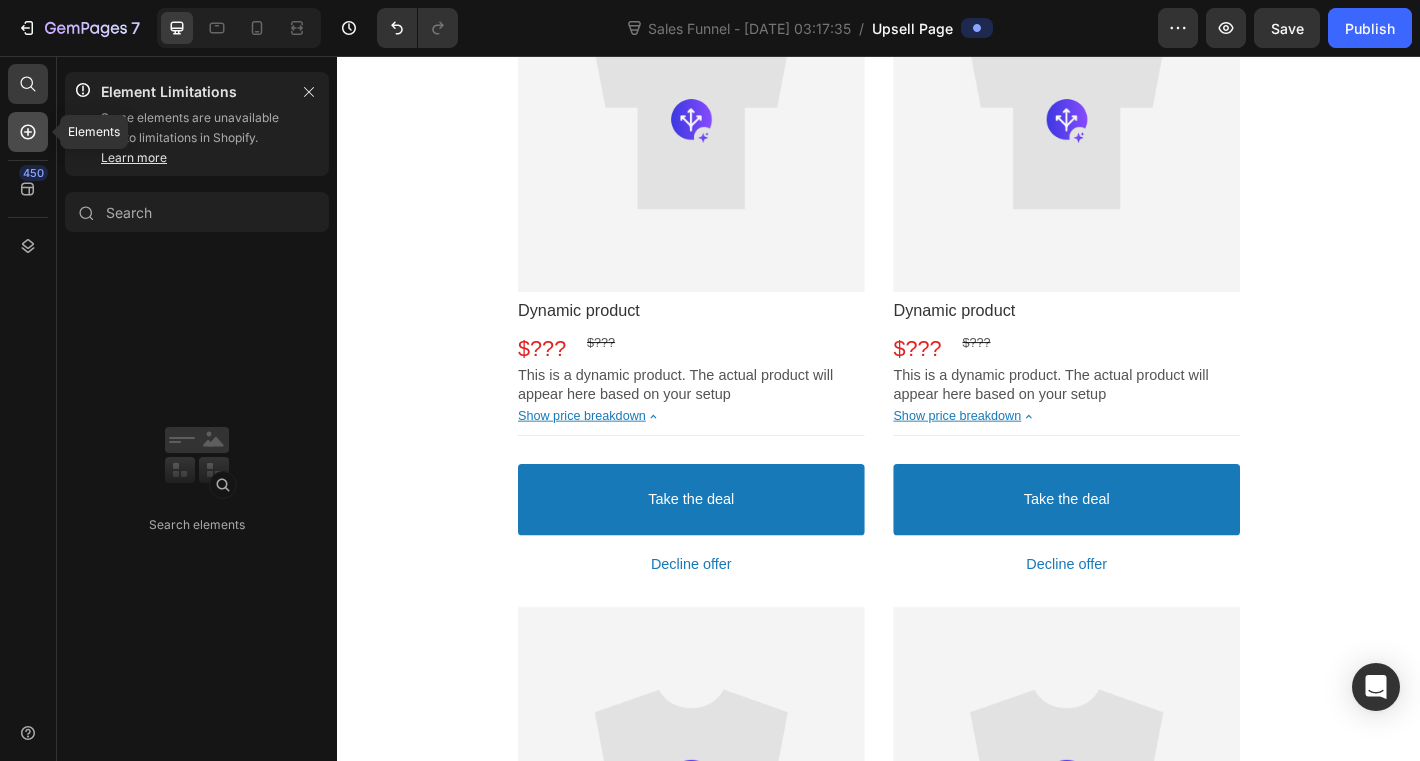 click 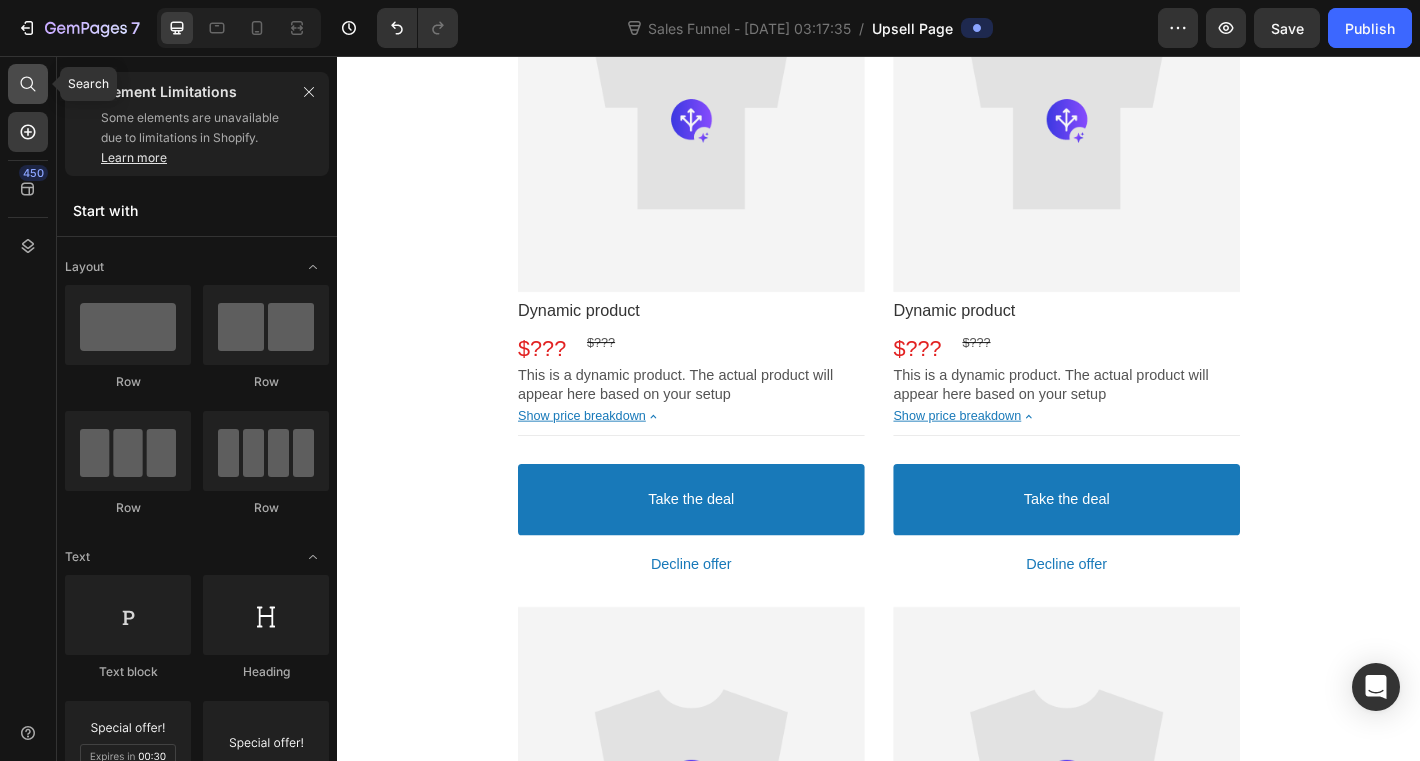 click 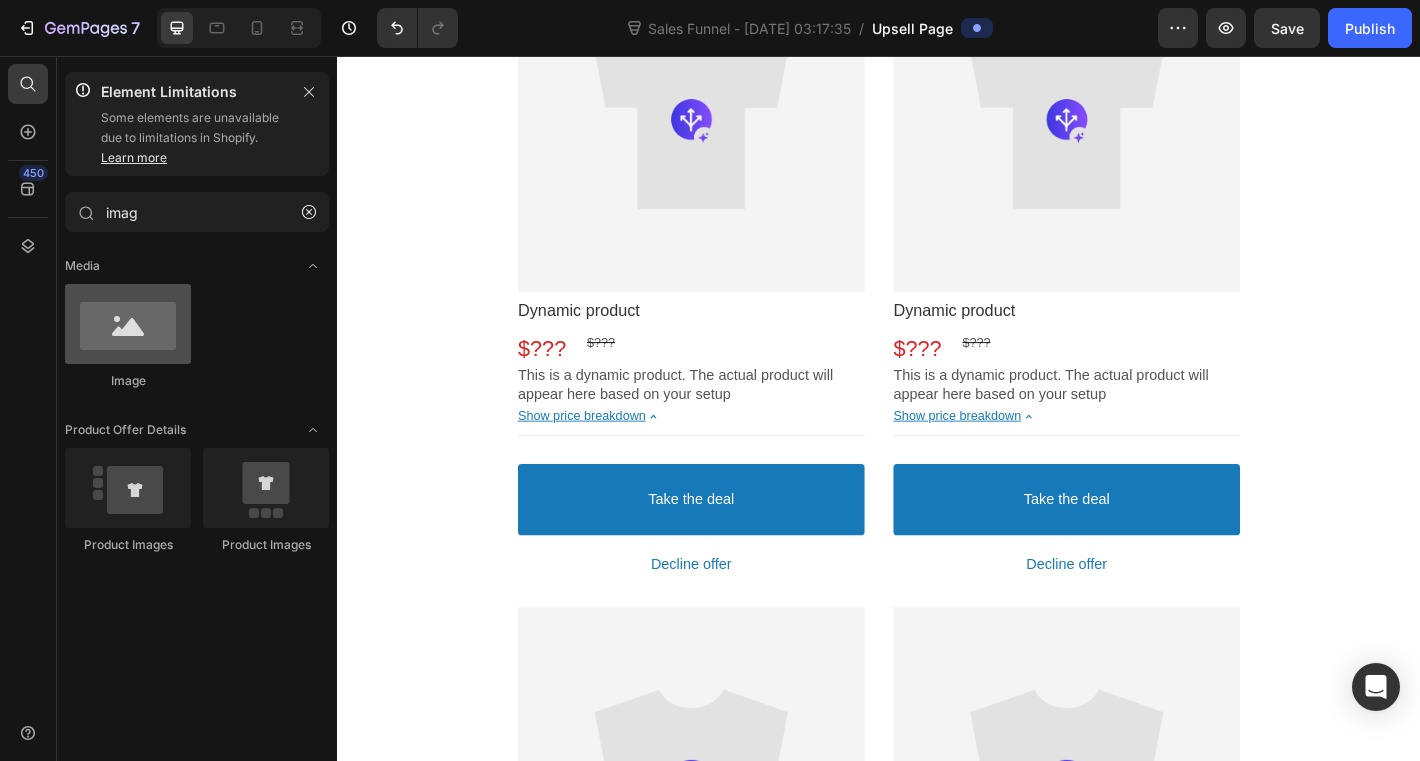 type on "imag" 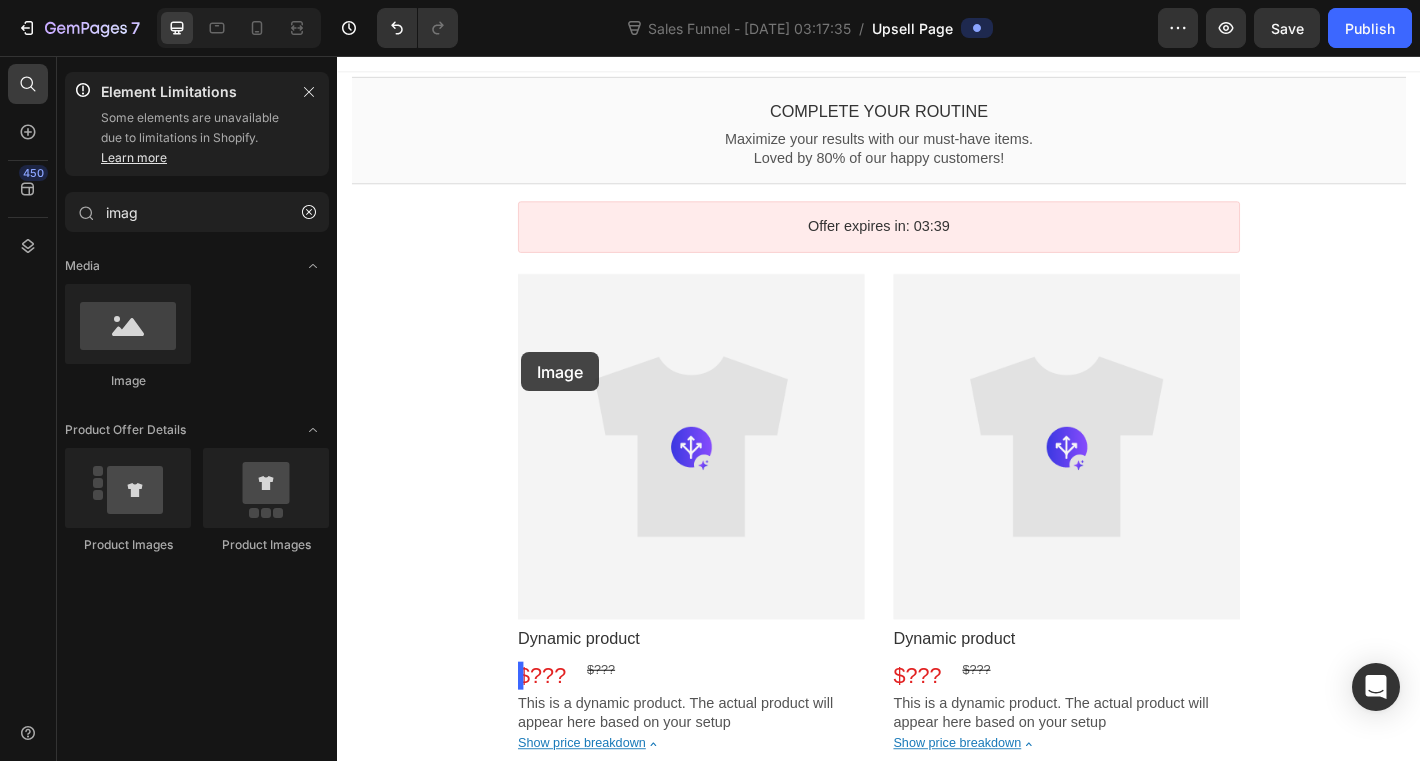 scroll, scrollTop: 0, scrollLeft: 0, axis: both 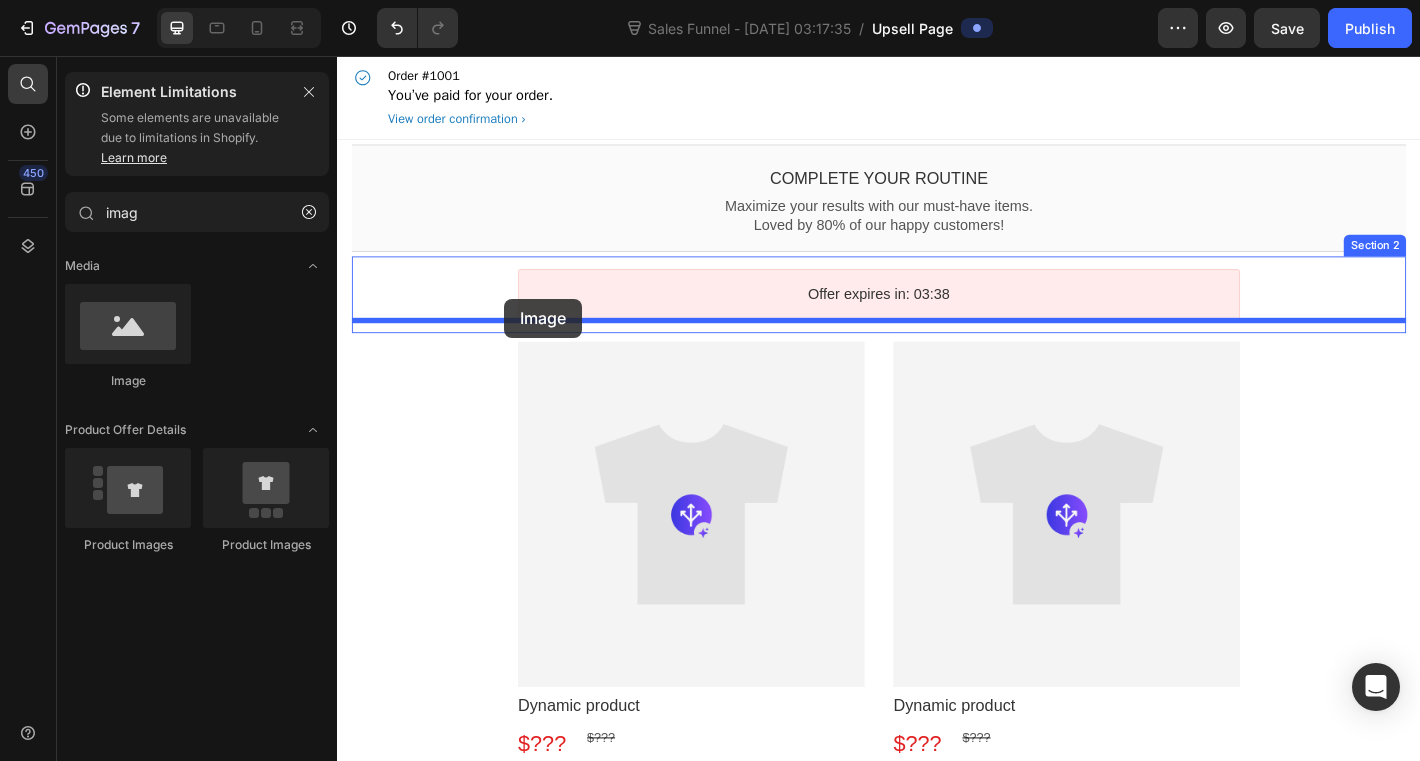 drag, startPoint x: 471, startPoint y: 409, endPoint x: 526, endPoint y: 338, distance: 89.81091 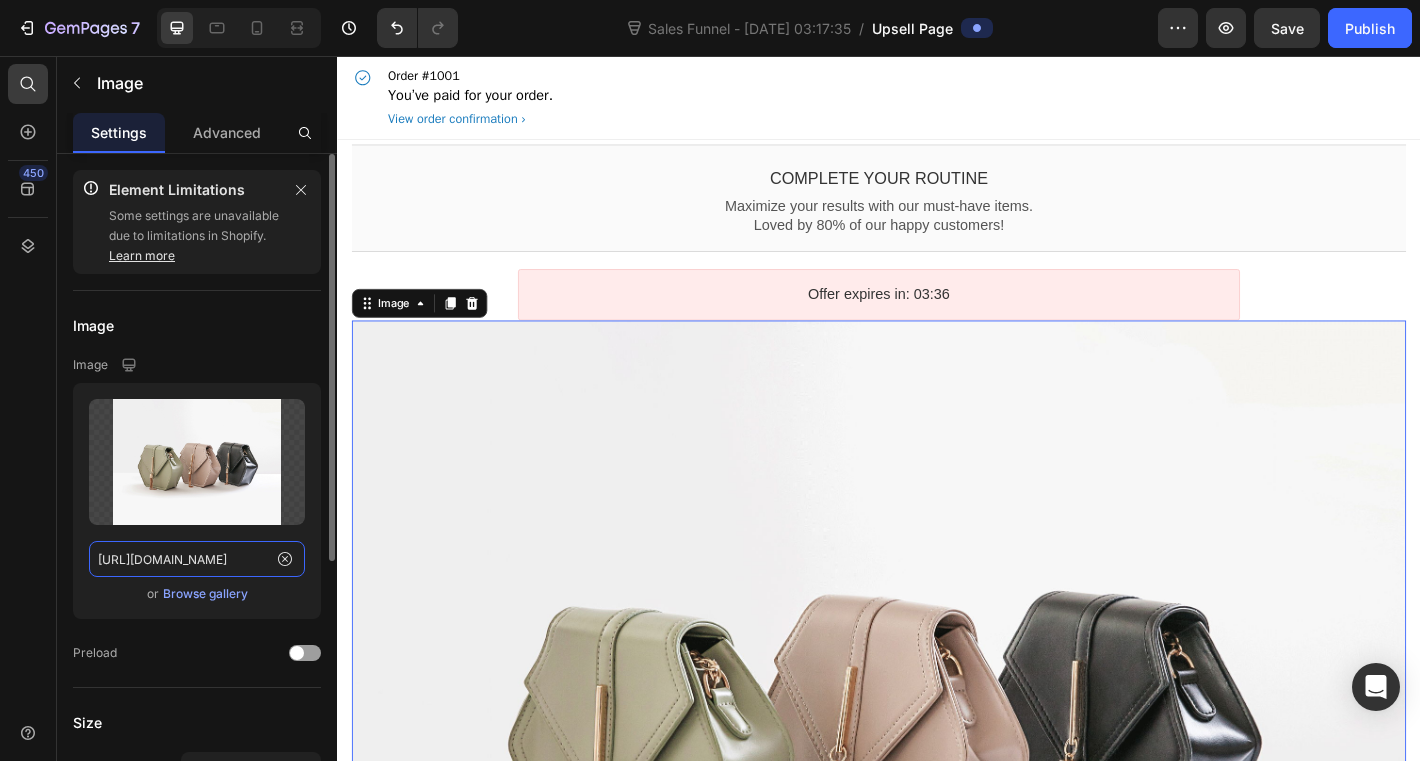 click on "https://ucarecdn.com/ee6d5074-1640-4cc7-8933-47c8589c3dee/-/format/auto/" 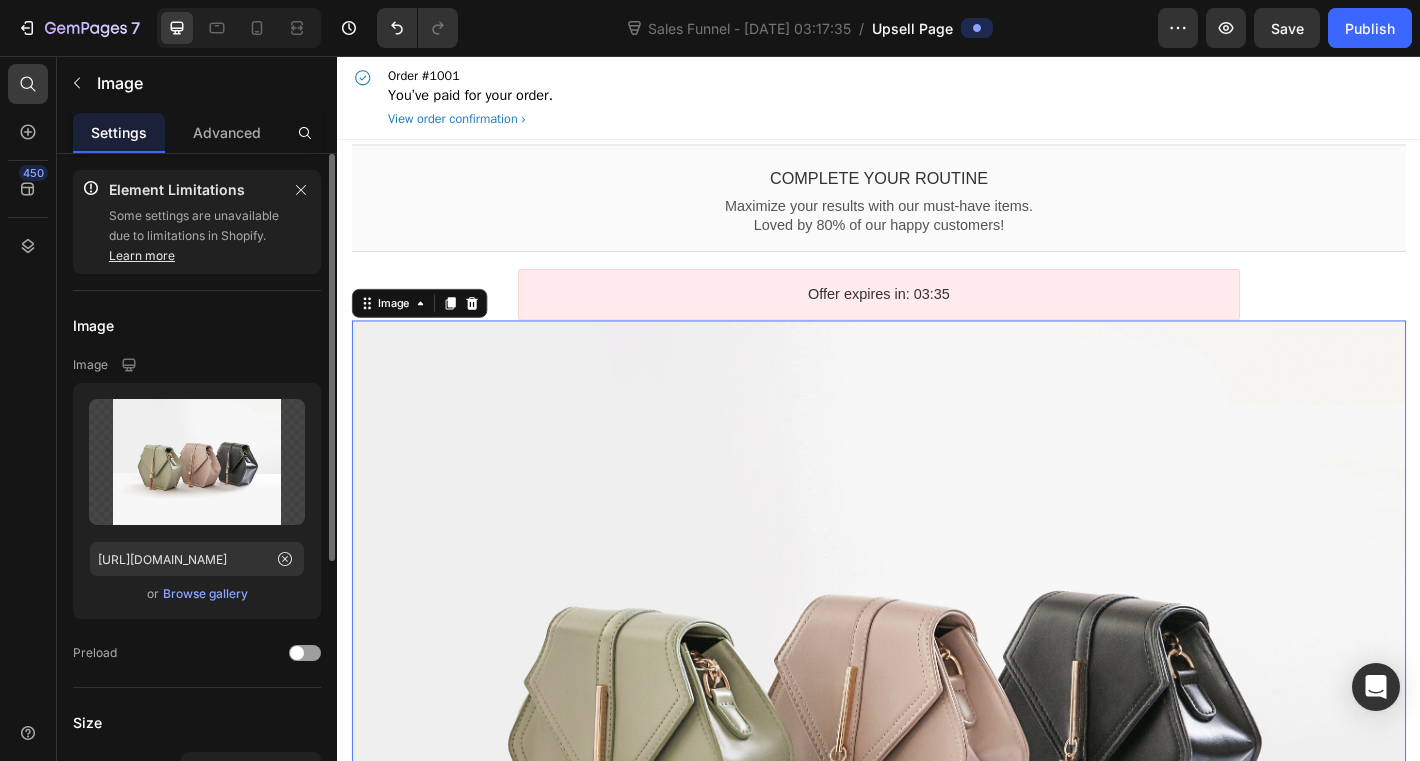 click on "Image" at bounding box center [90, 365] 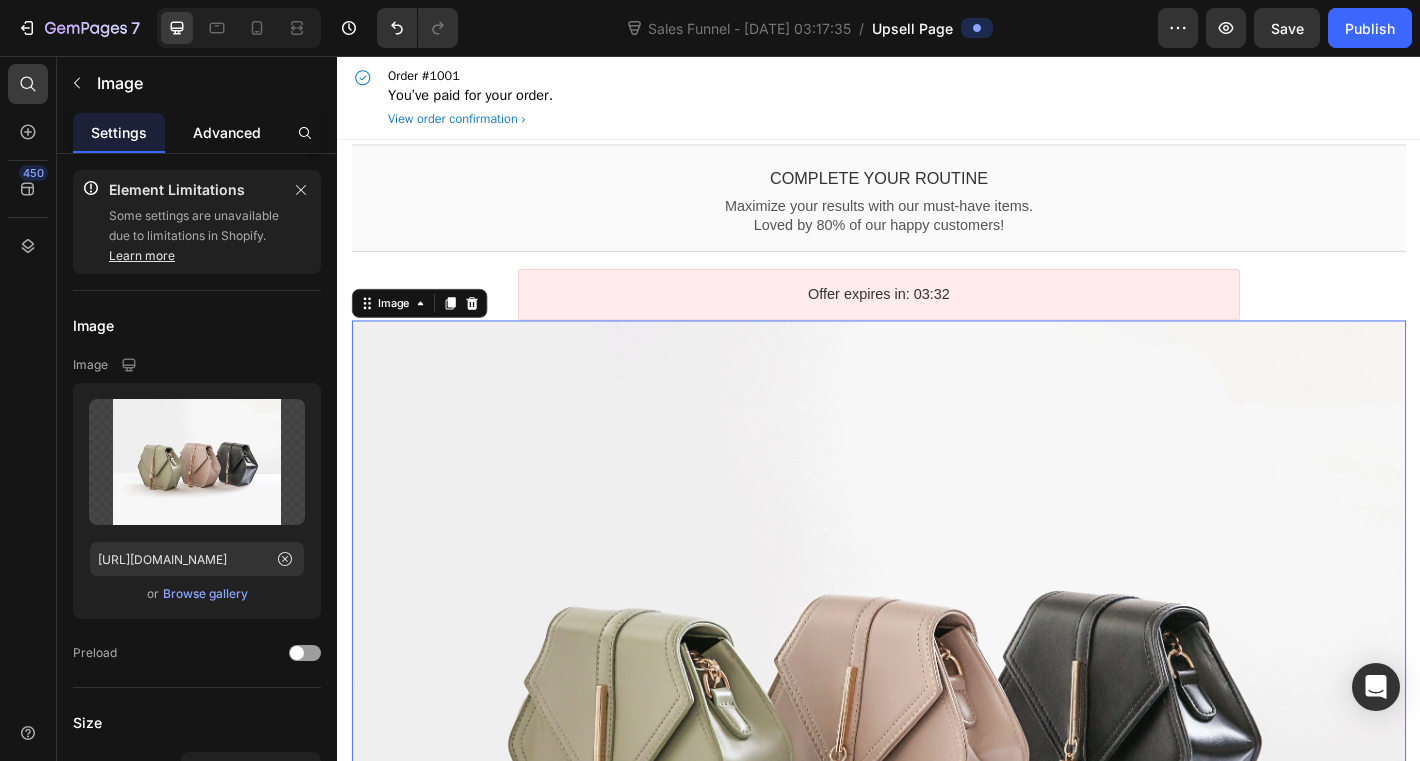 click on "Advanced" at bounding box center [227, 132] 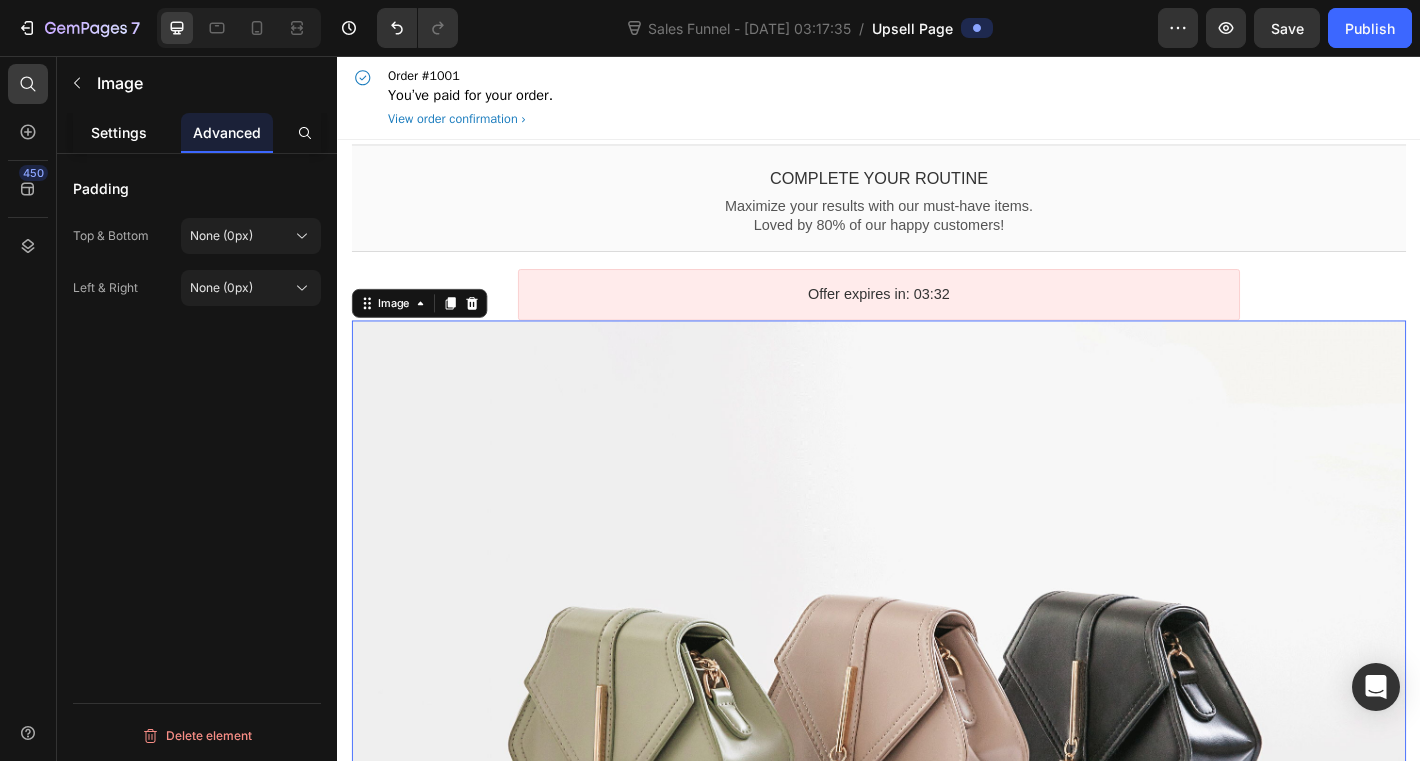click on "Settings" at bounding box center (119, 132) 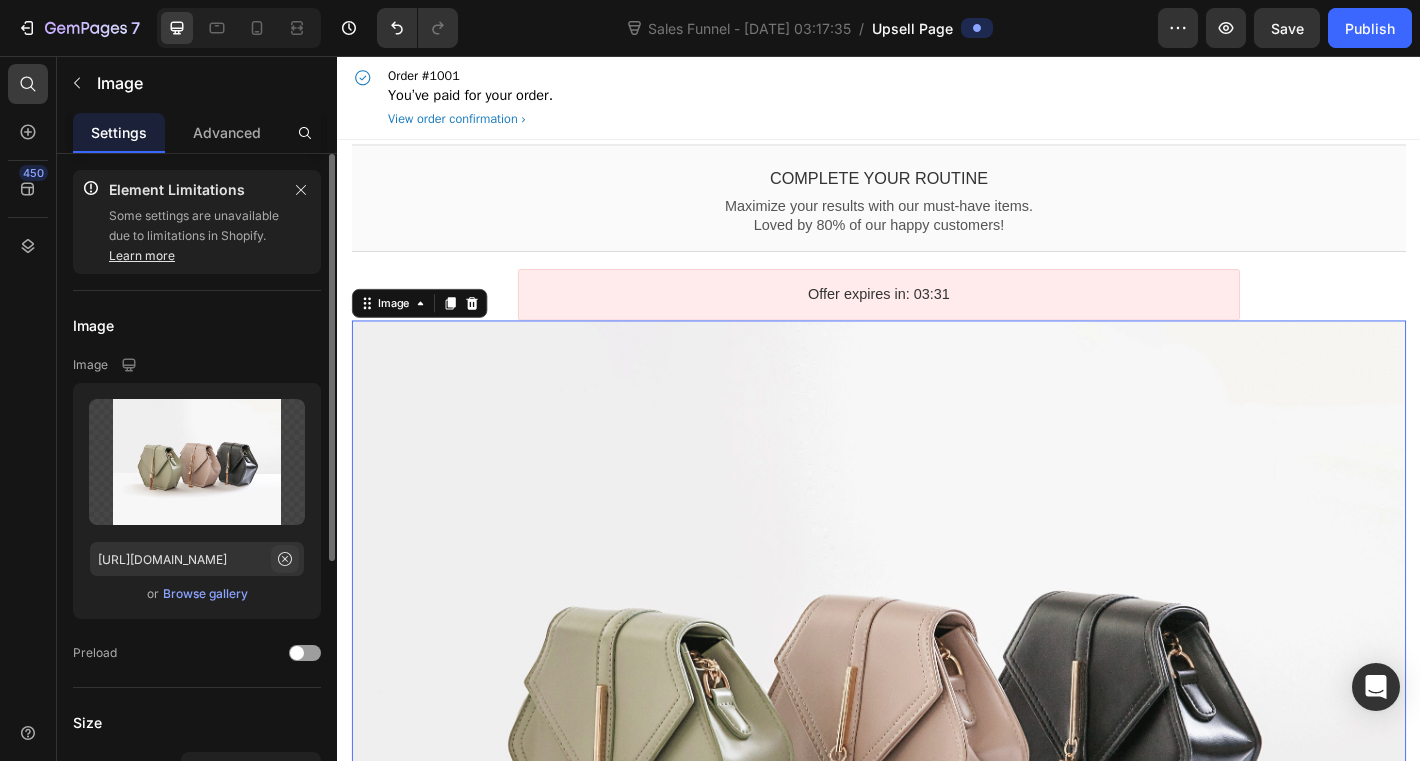 click 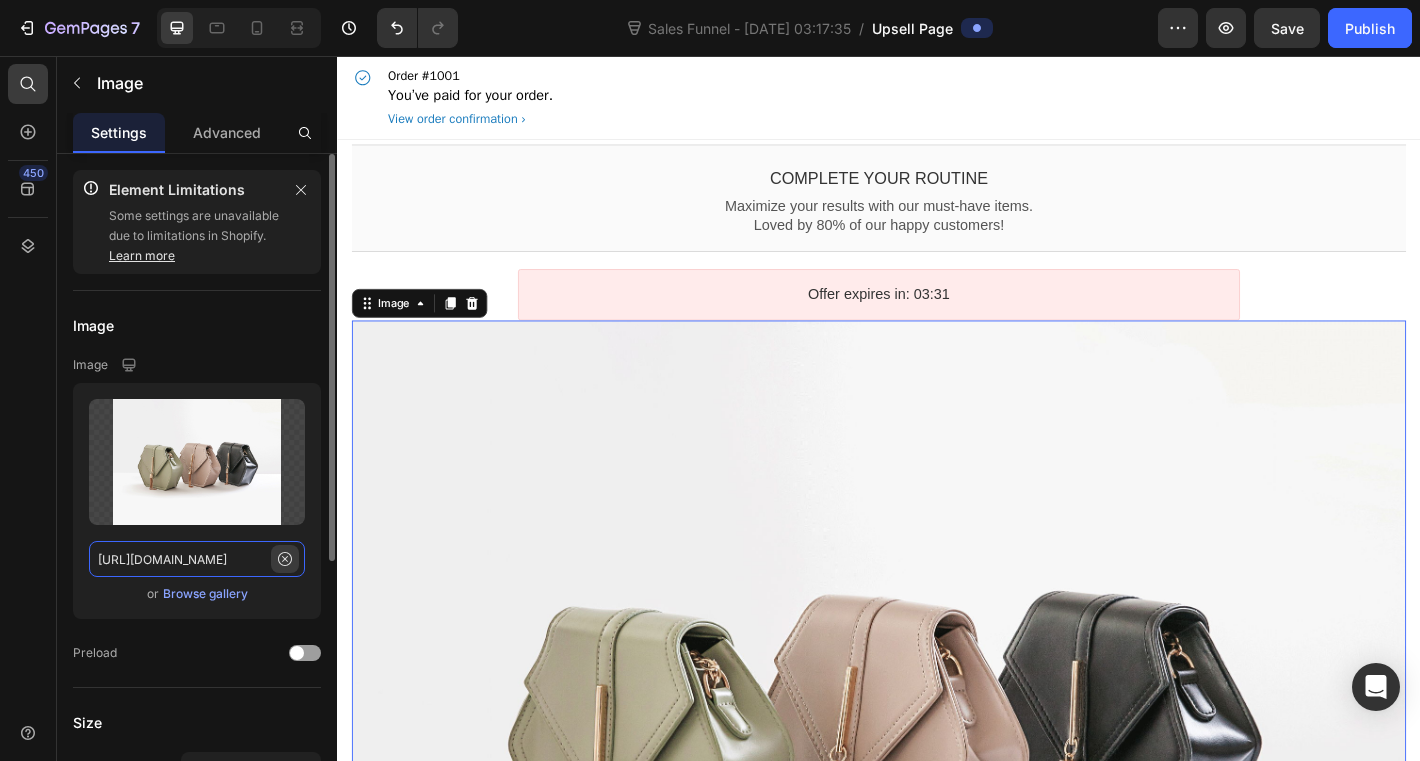 type 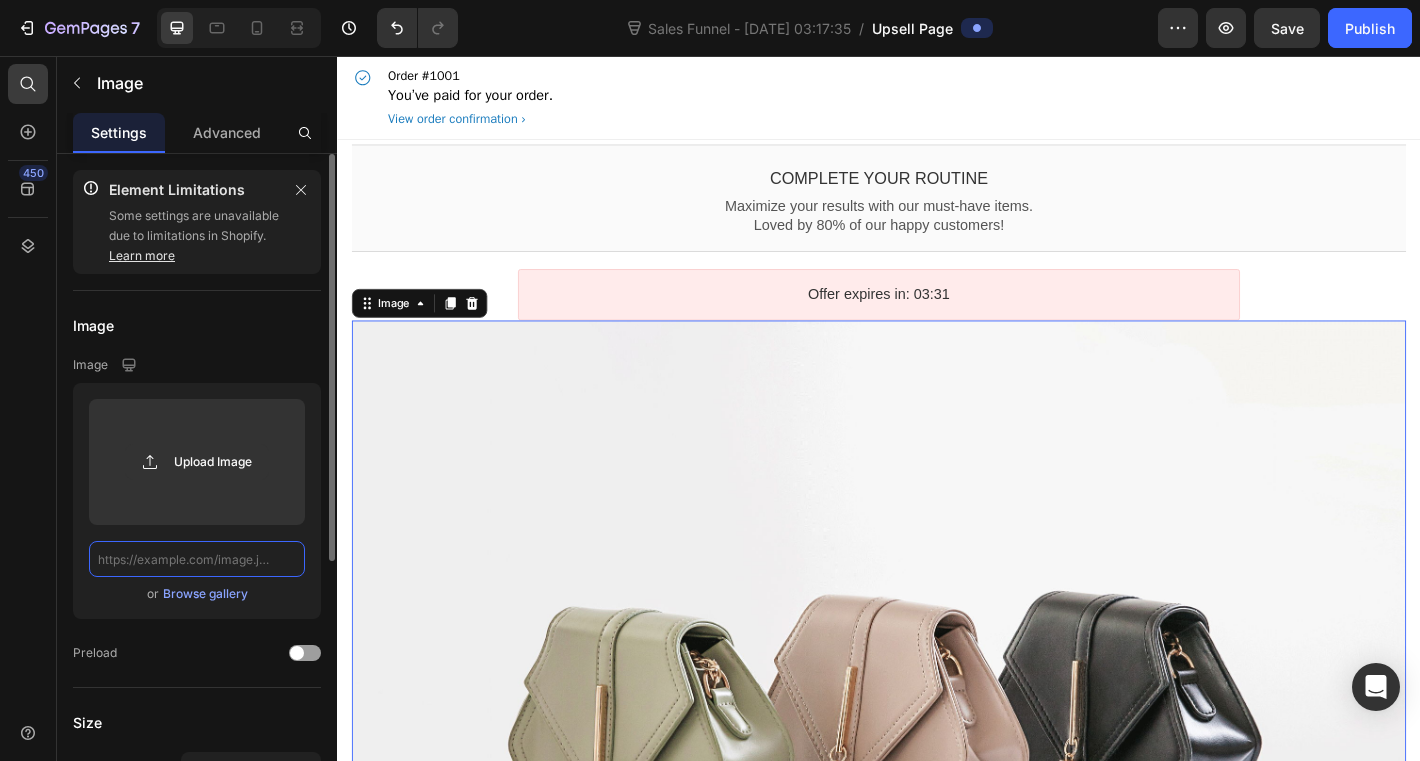 scroll, scrollTop: 0, scrollLeft: 0, axis: both 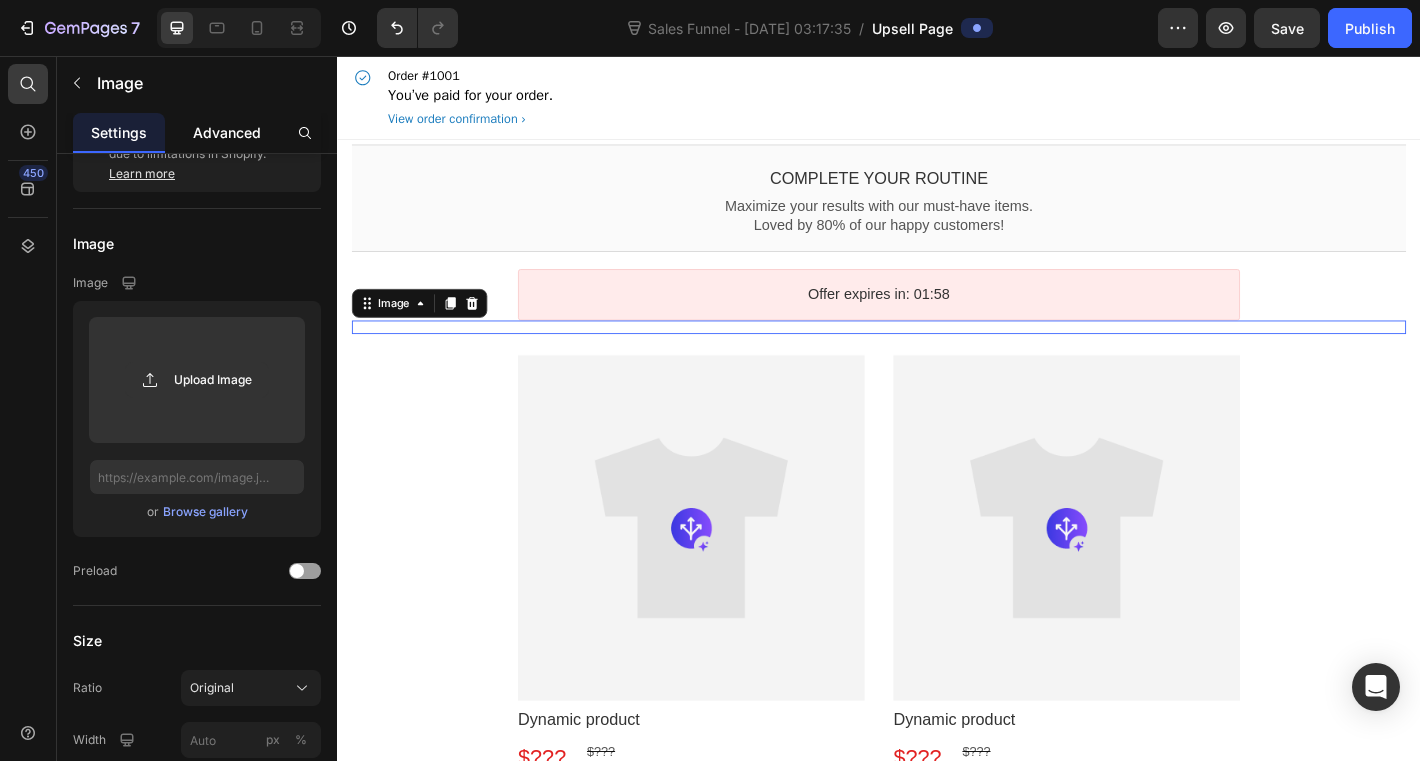 click on "Advanced" 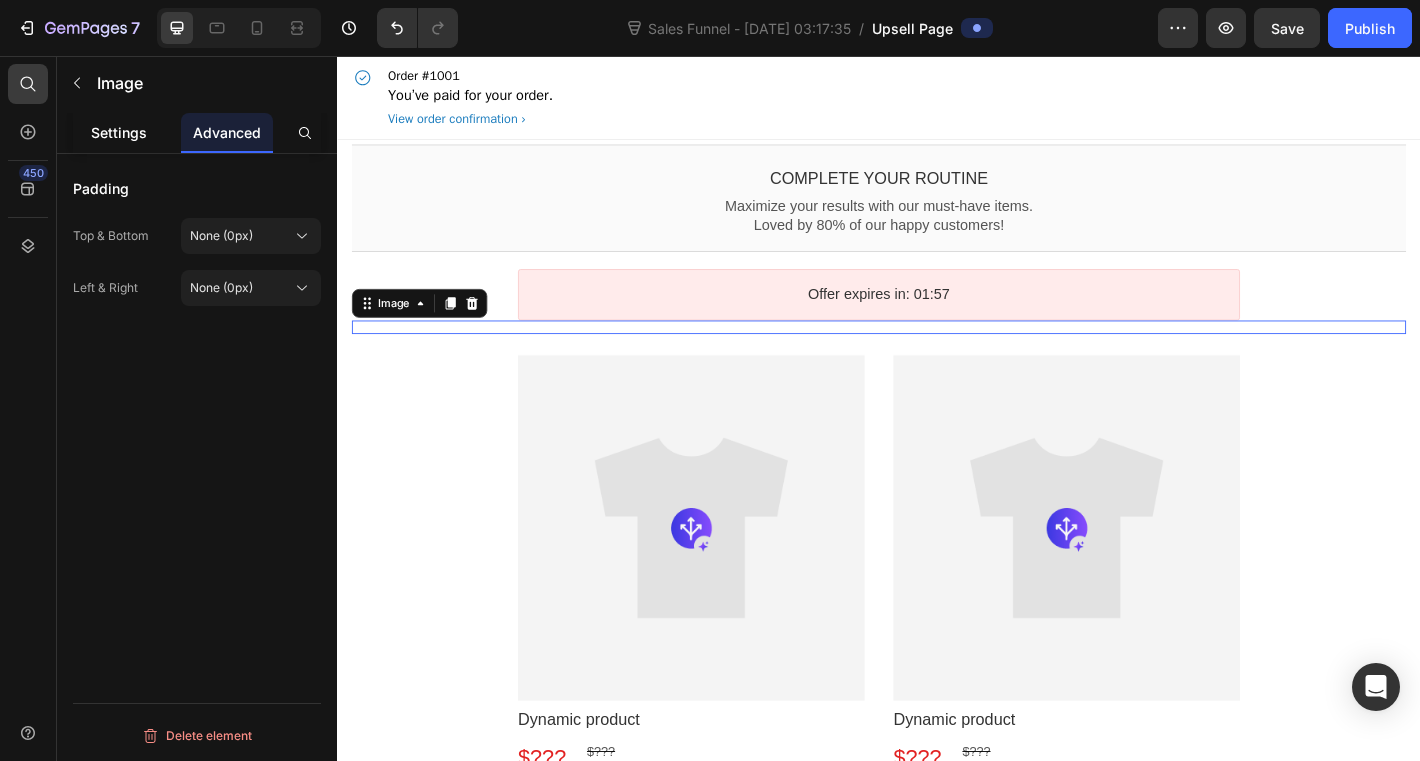 click on "Settings" at bounding box center [119, 132] 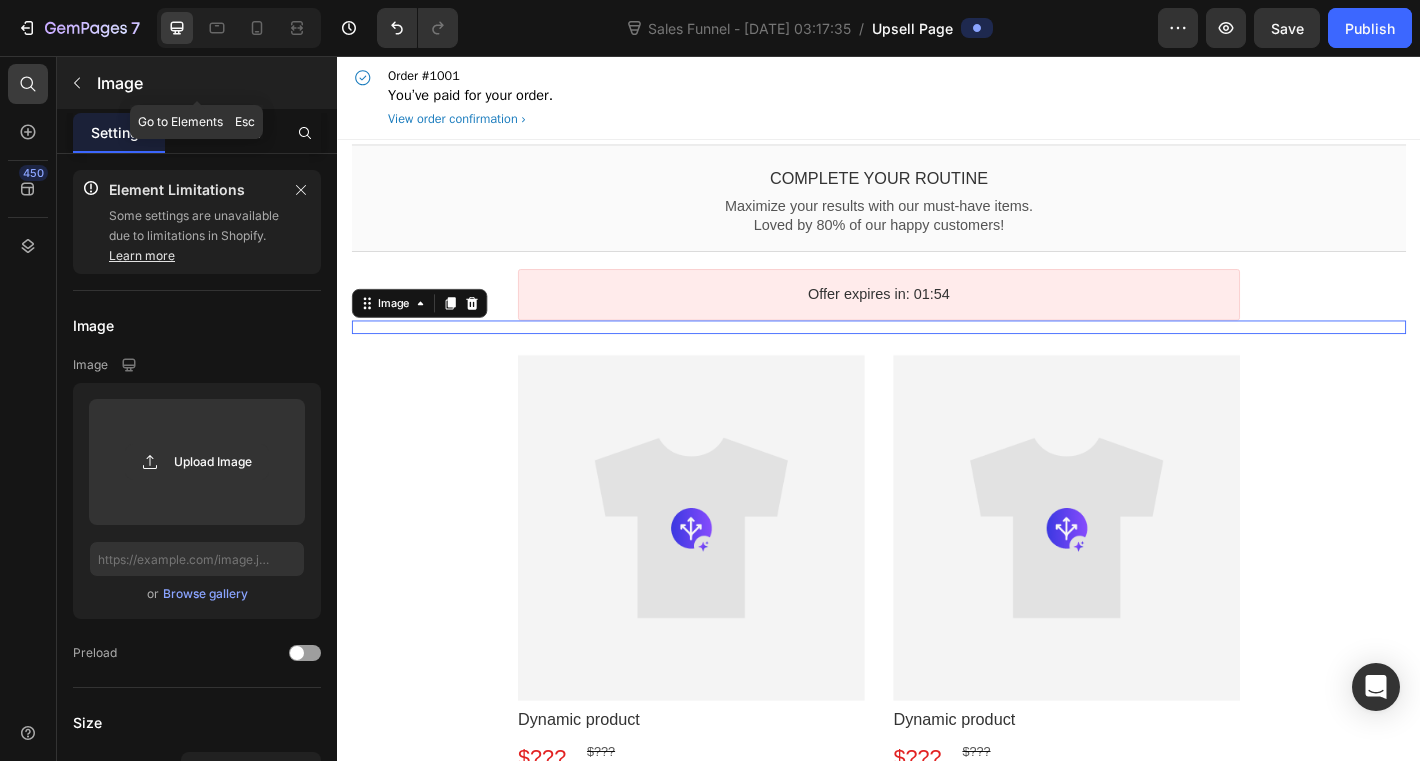 click at bounding box center [77, 83] 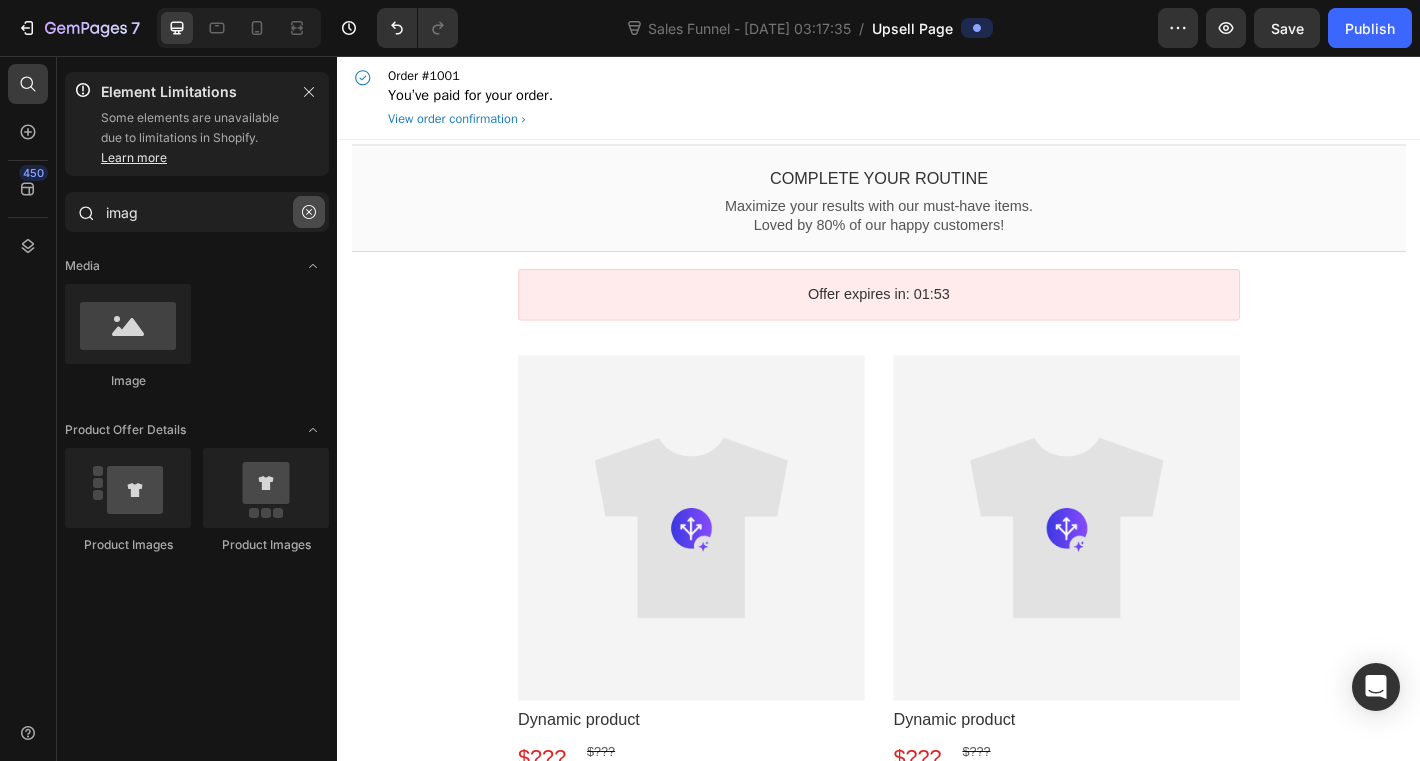 click 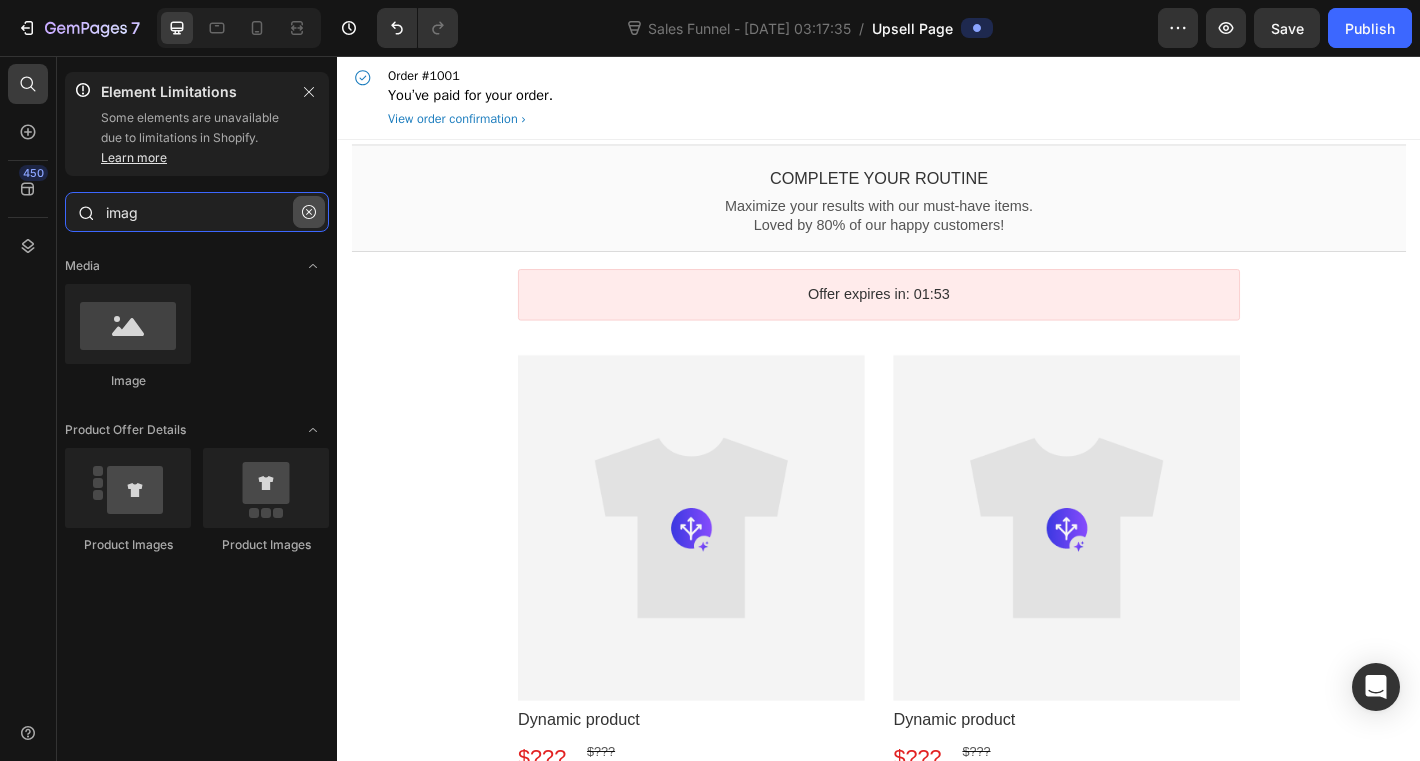 type 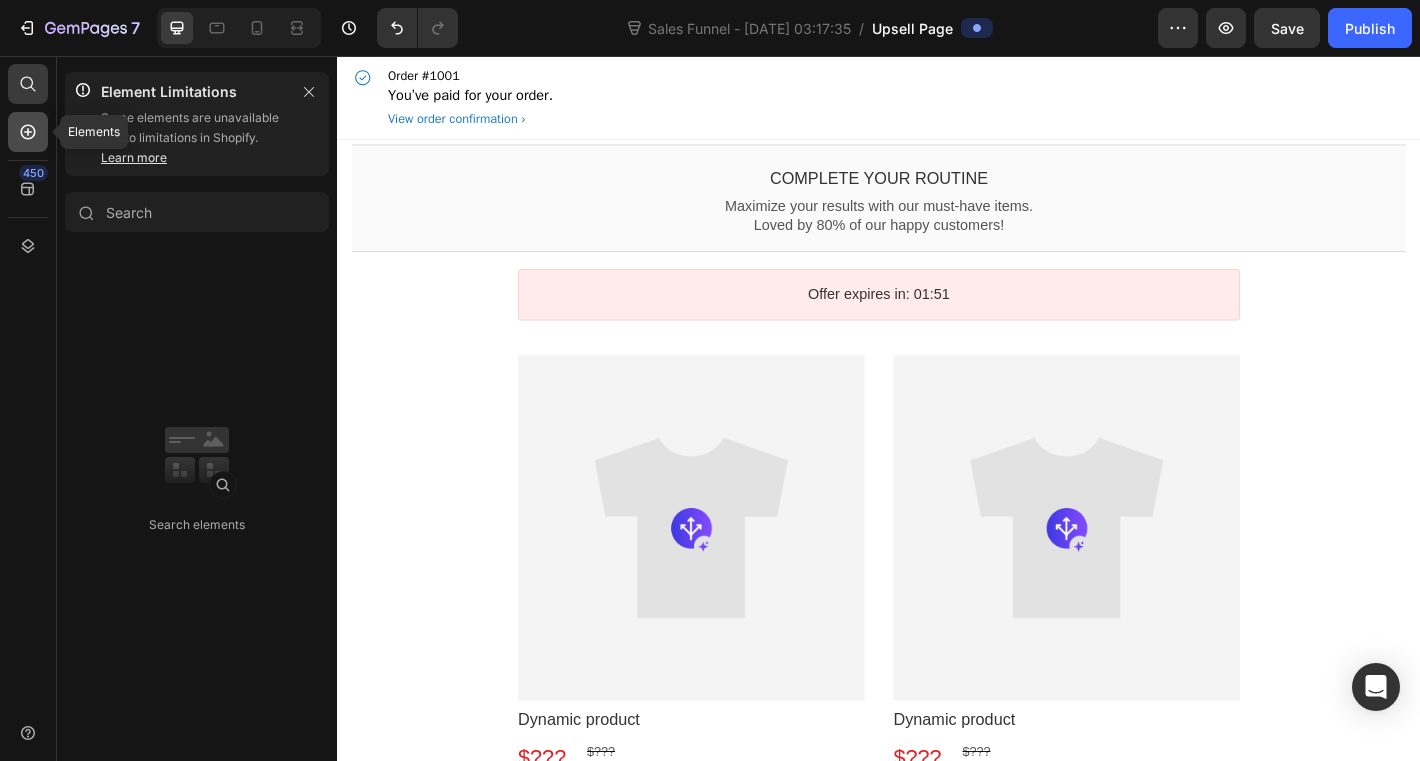 click 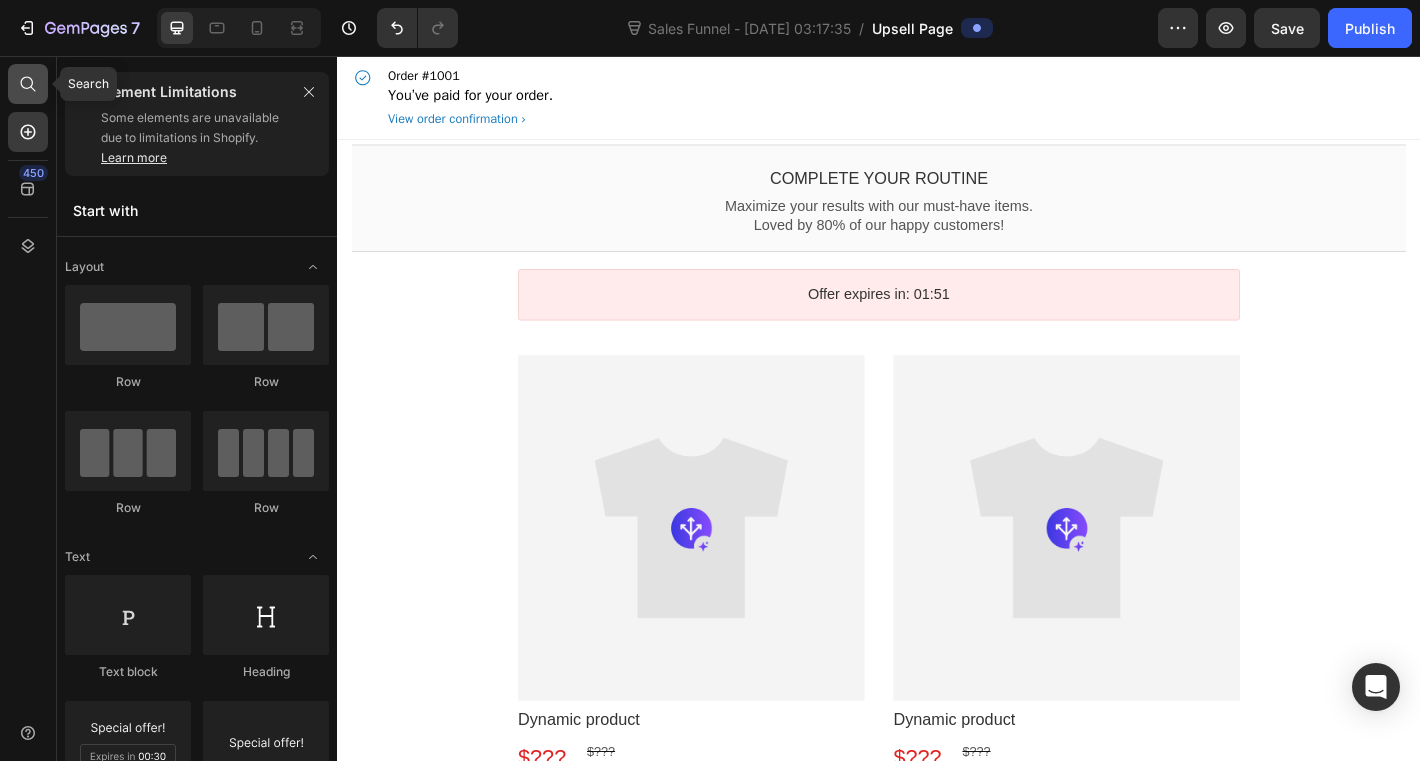 click 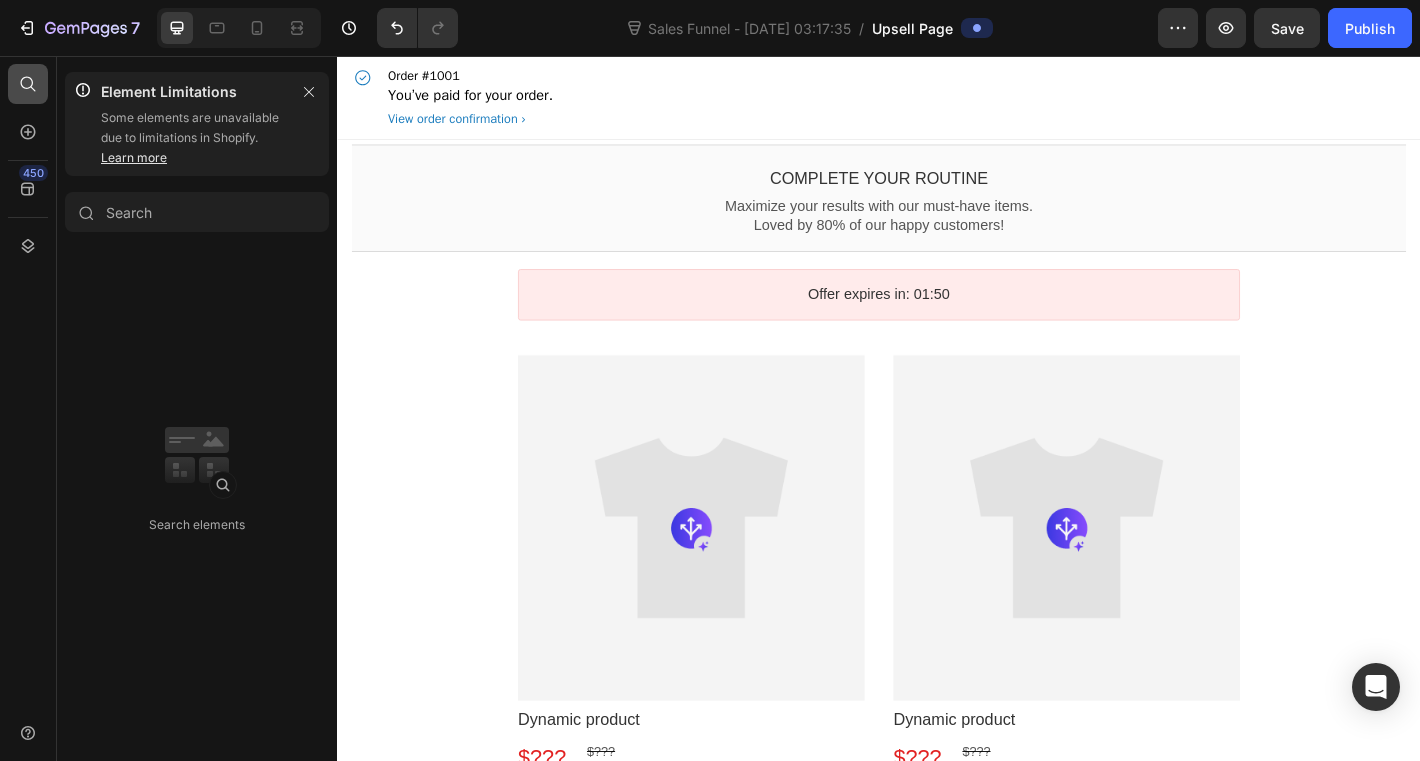 click 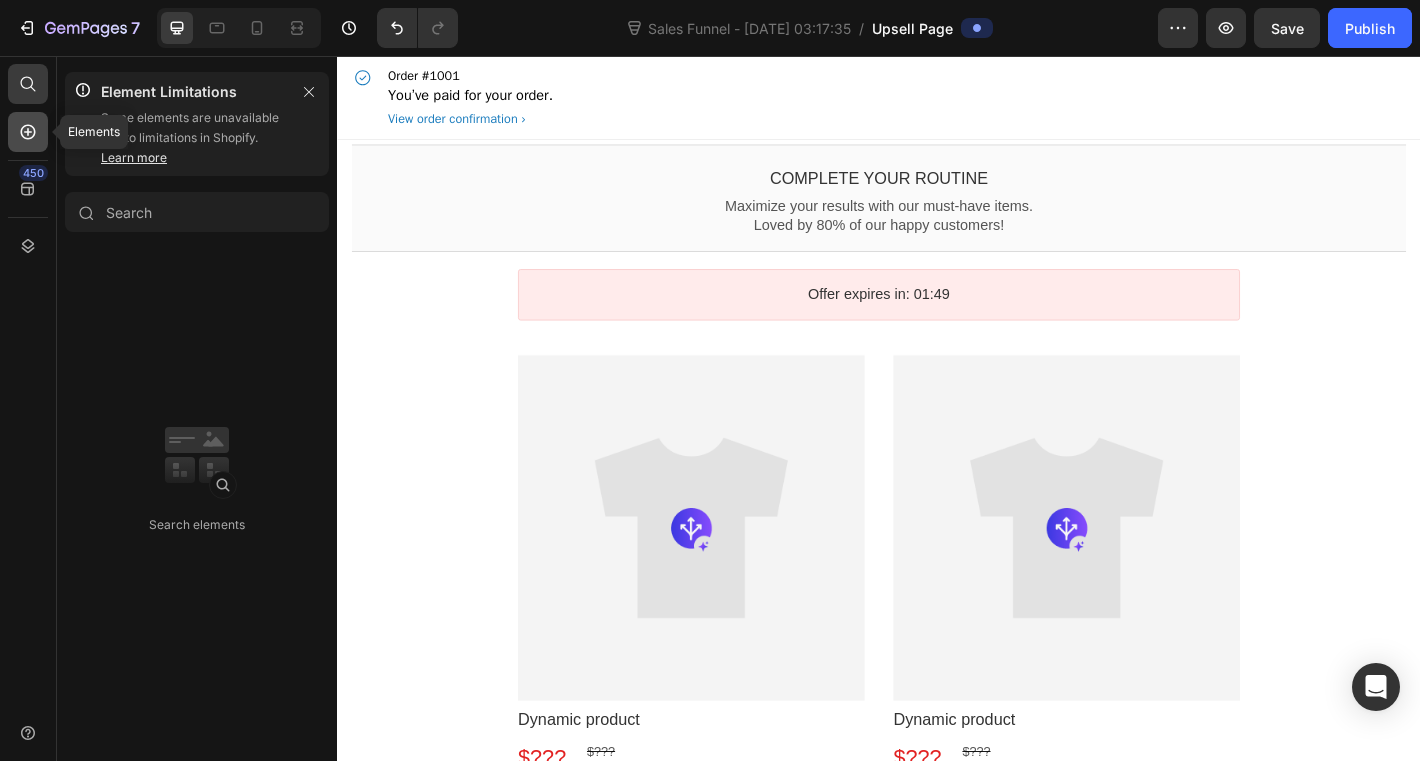click 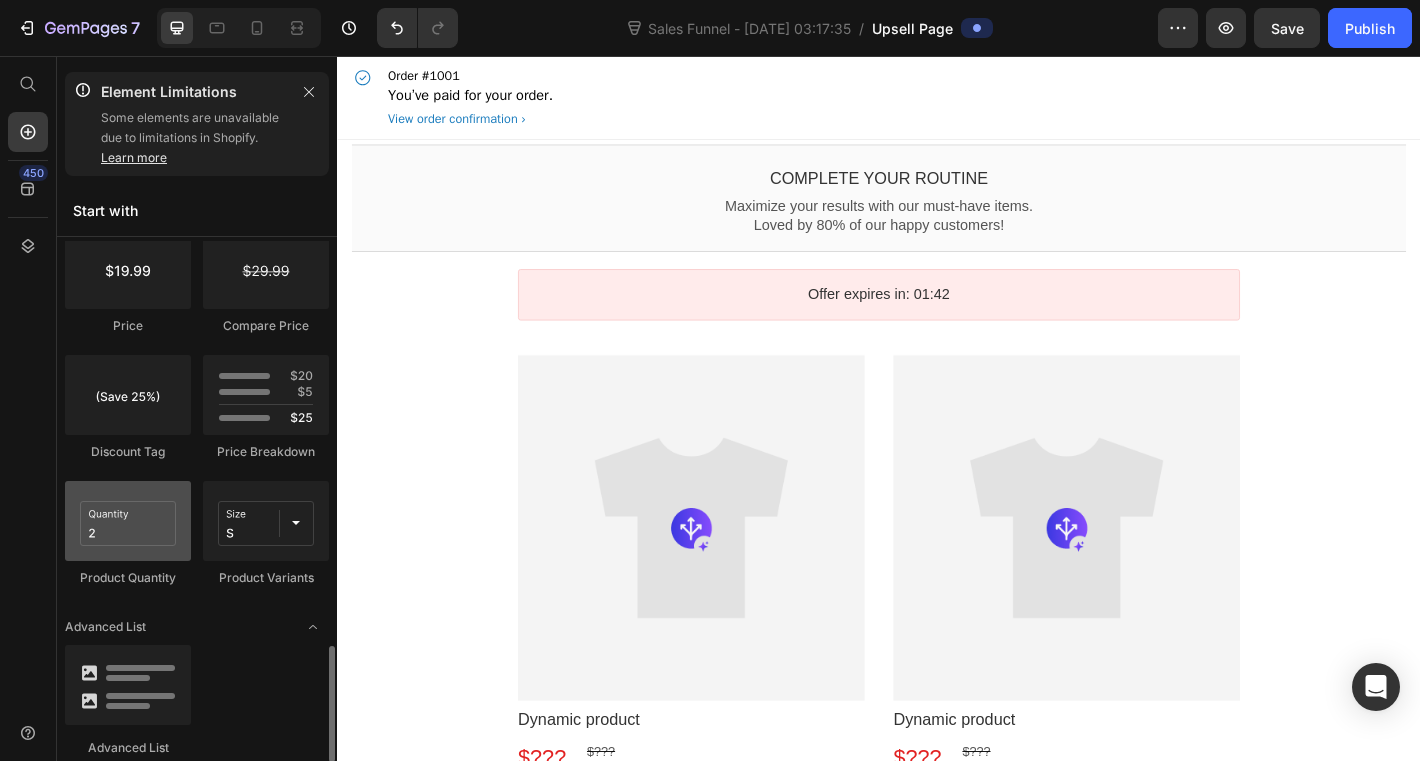 scroll, scrollTop: 1816, scrollLeft: 0, axis: vertical 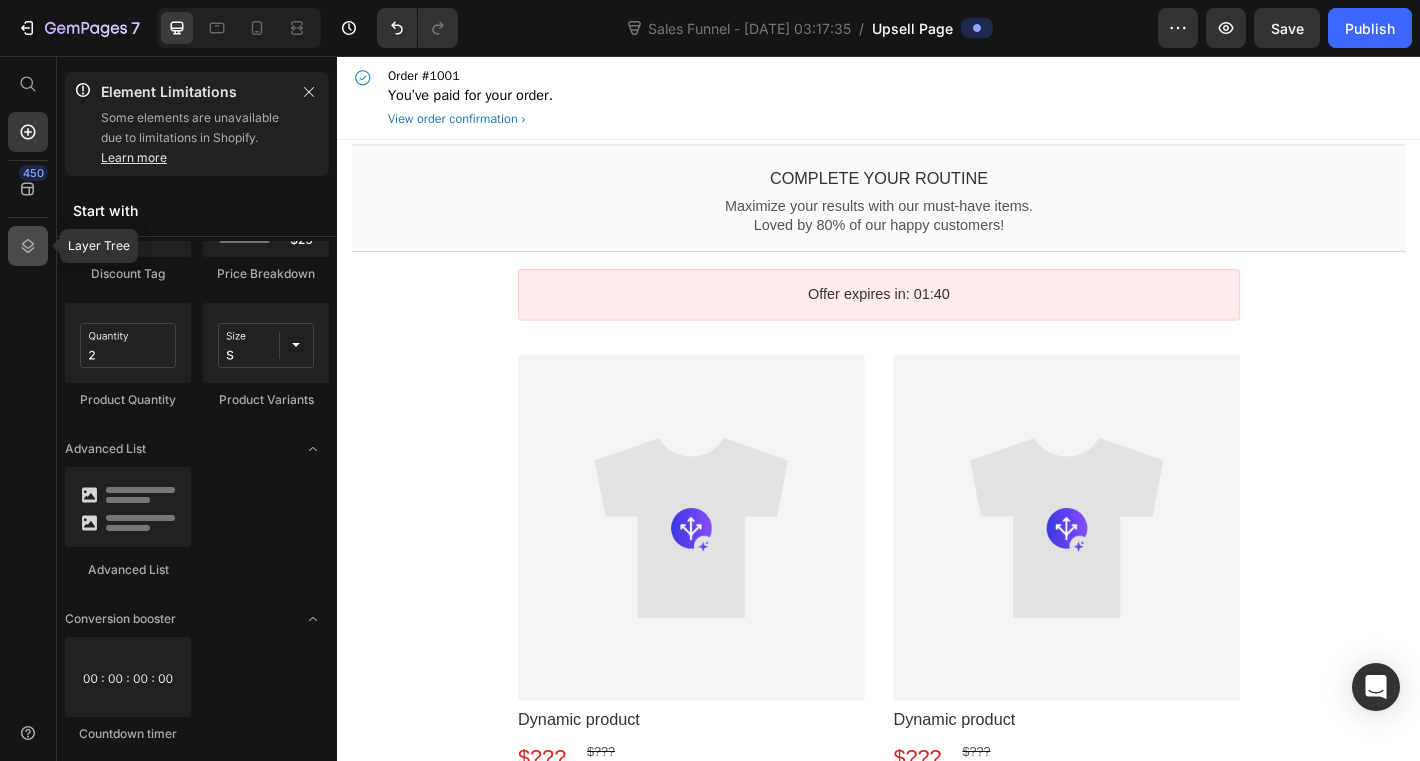 click 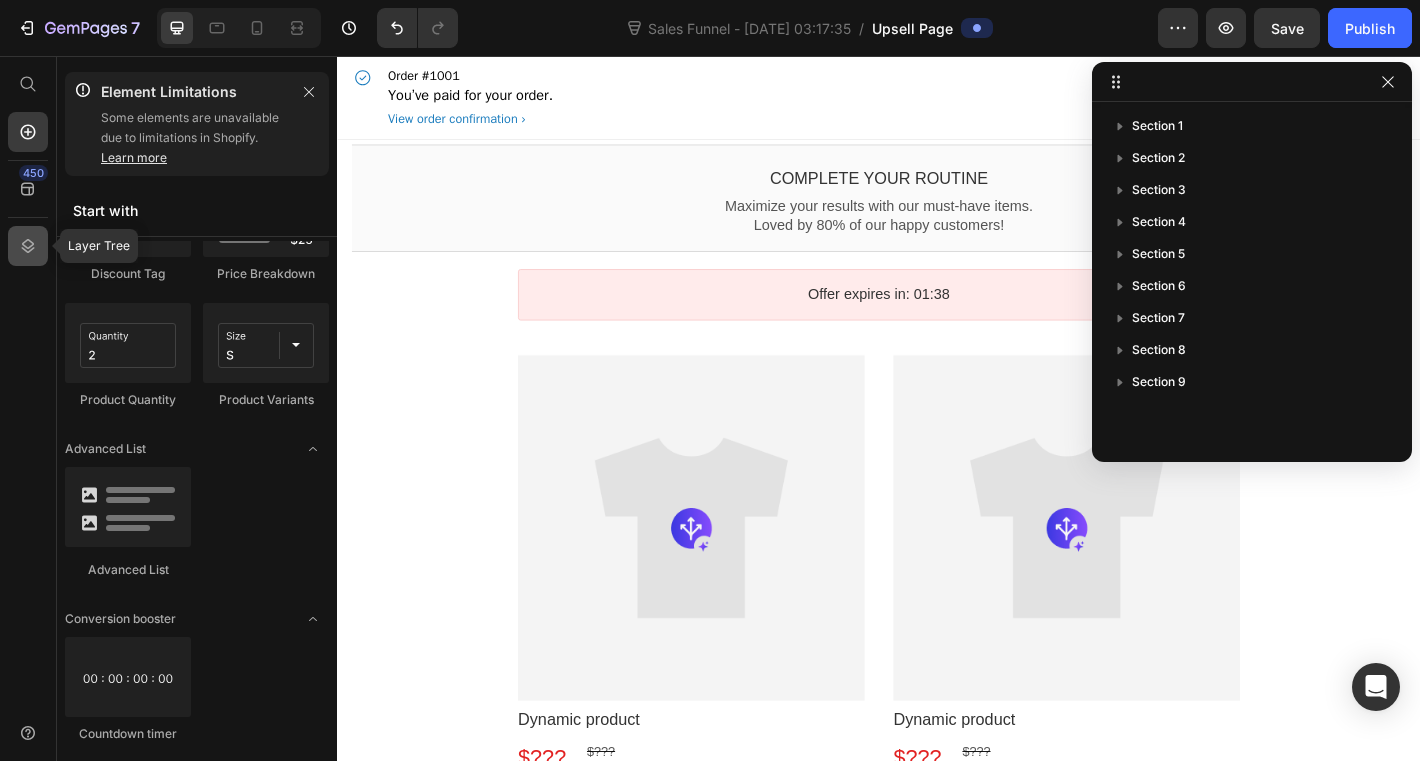 click 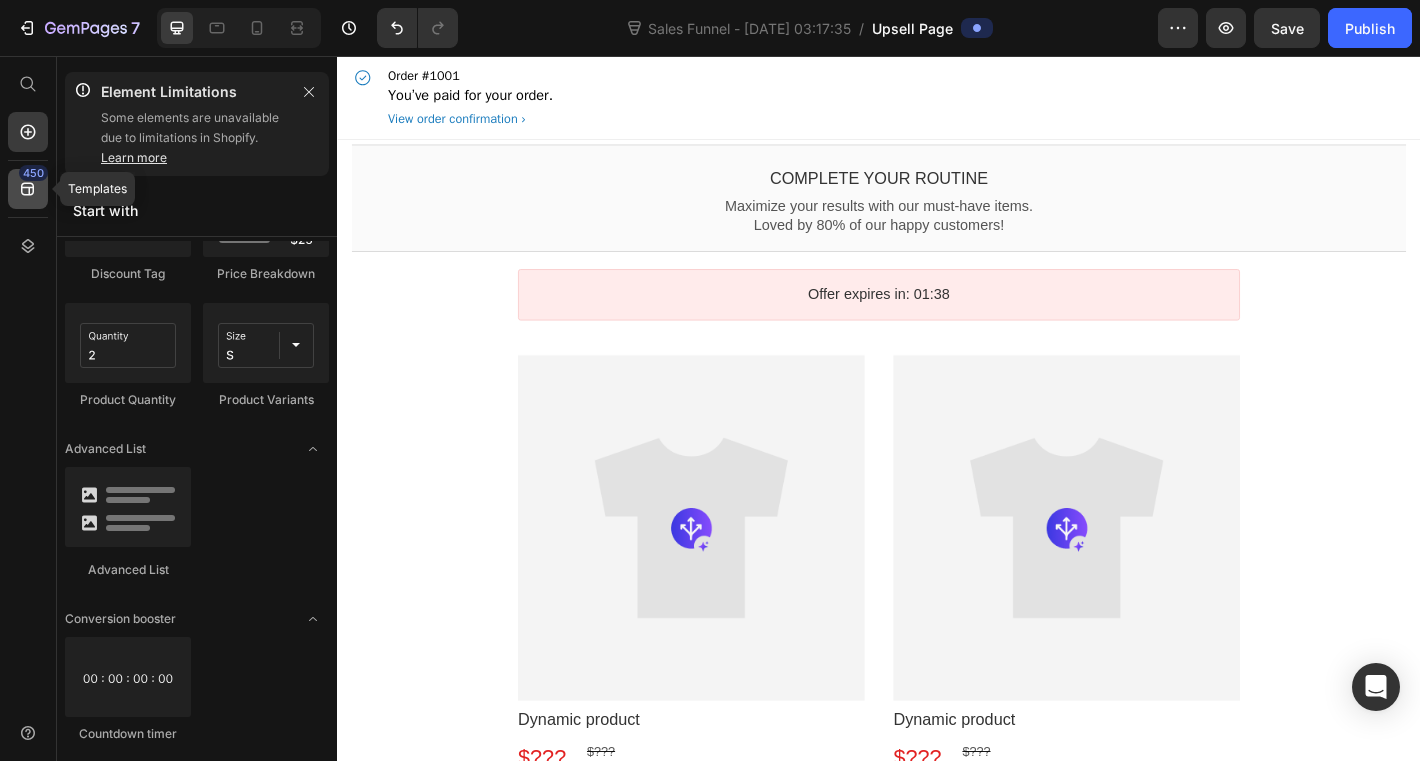 click 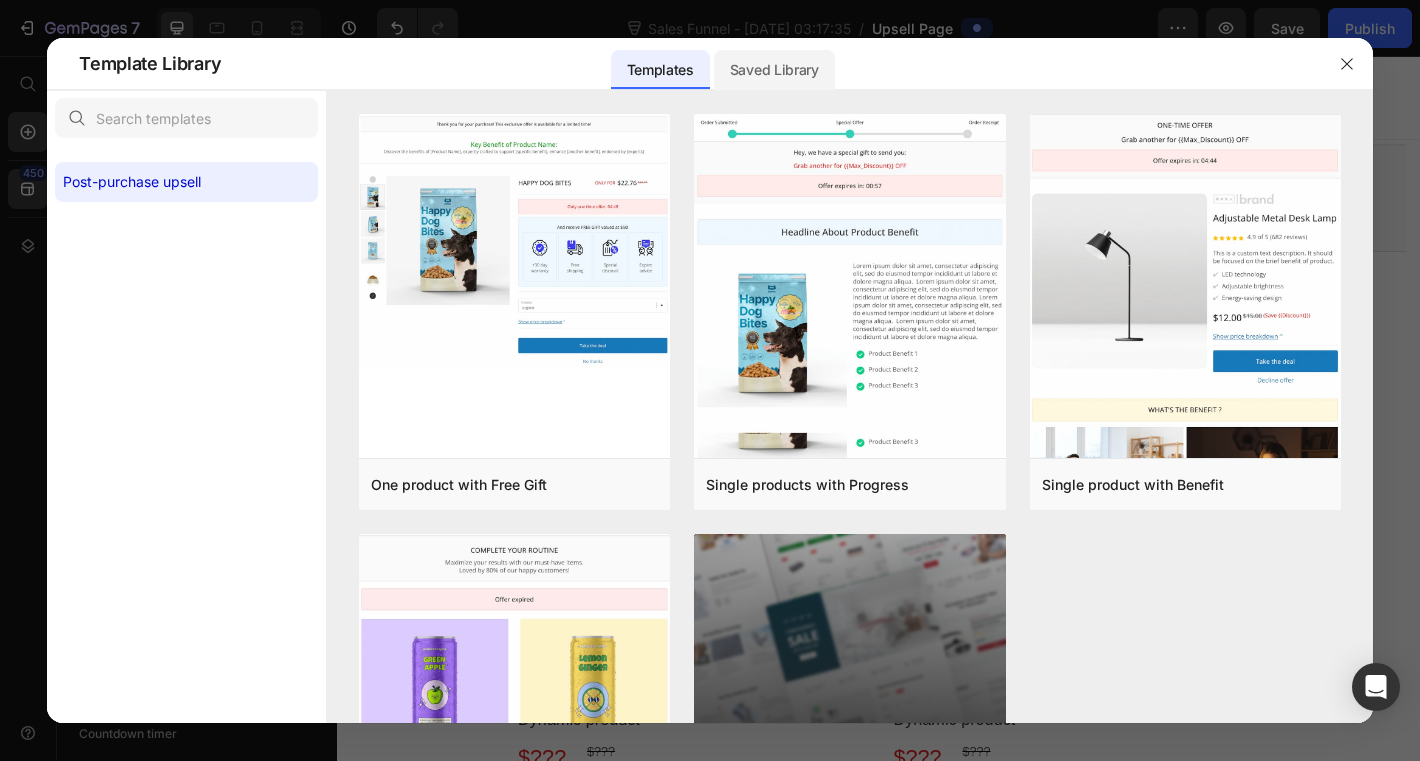 click on "Saved Library" 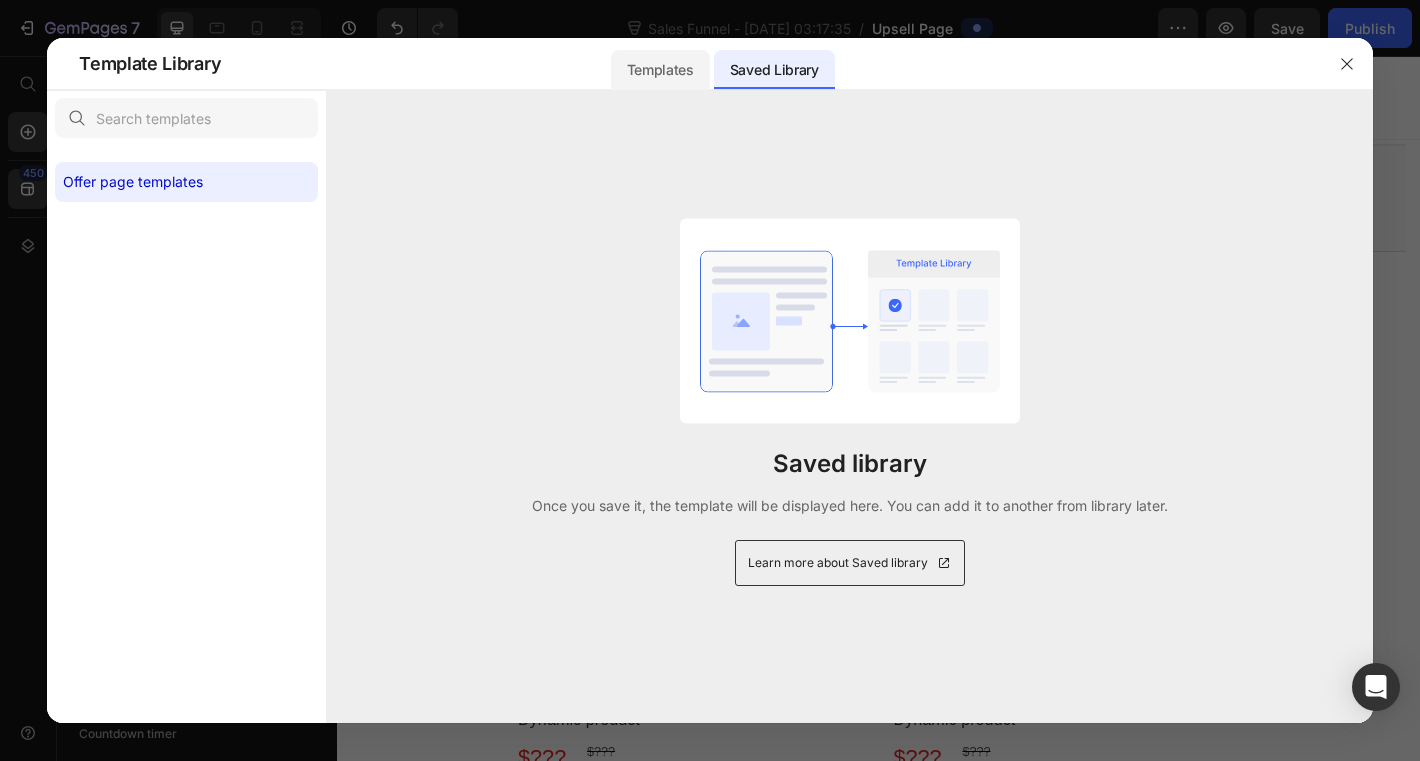 click on "Templates" 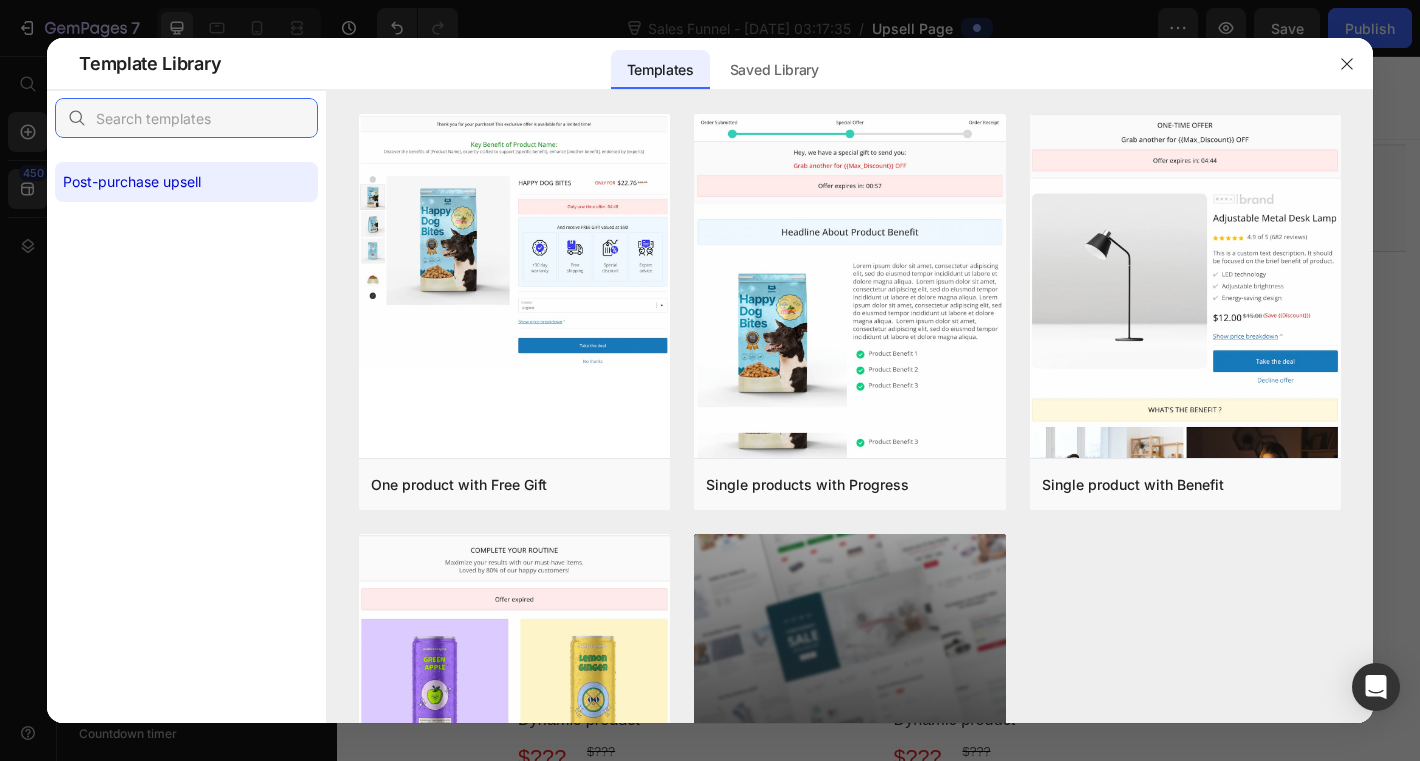 click at bounding box center (186, 118) 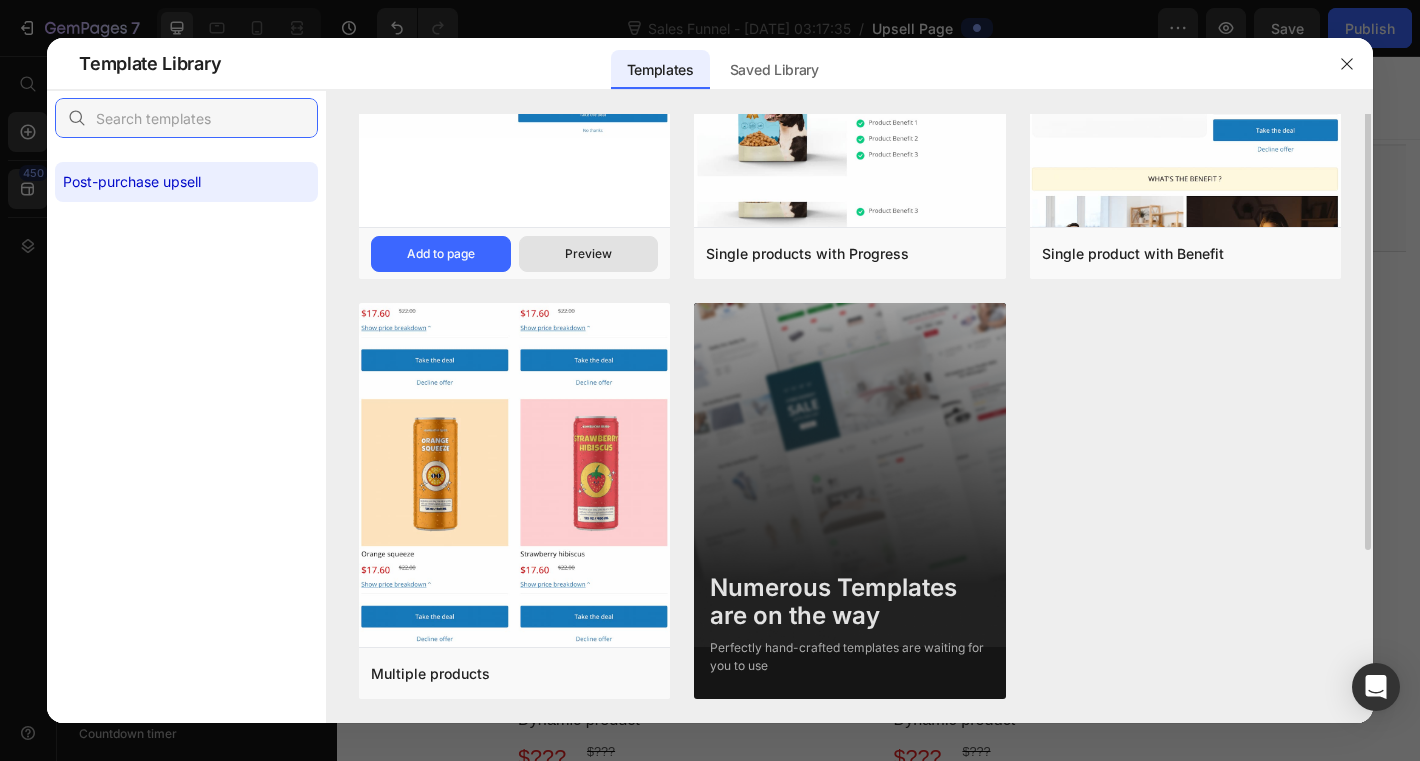scroll, scrollTop: 0, scrollLeft: 0, axis: both 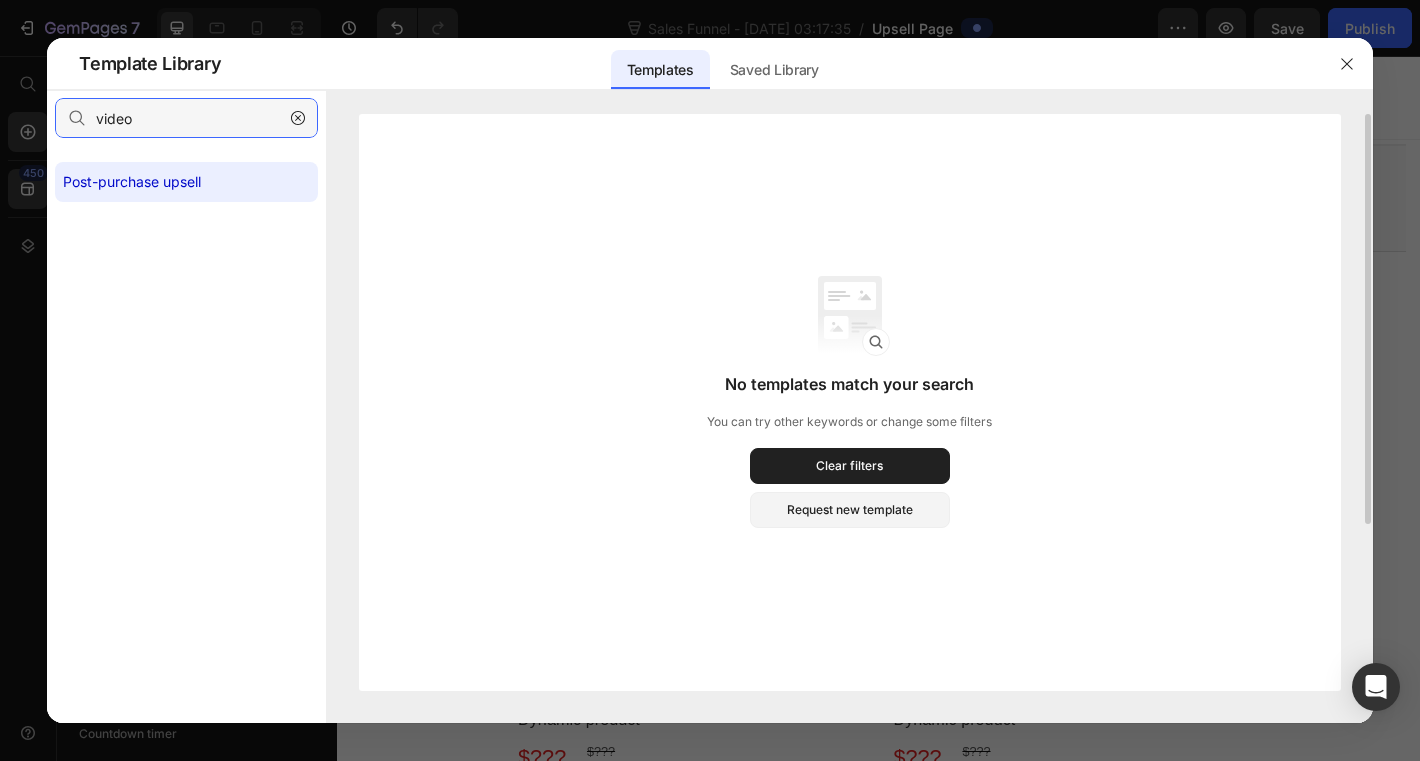 type on "video" 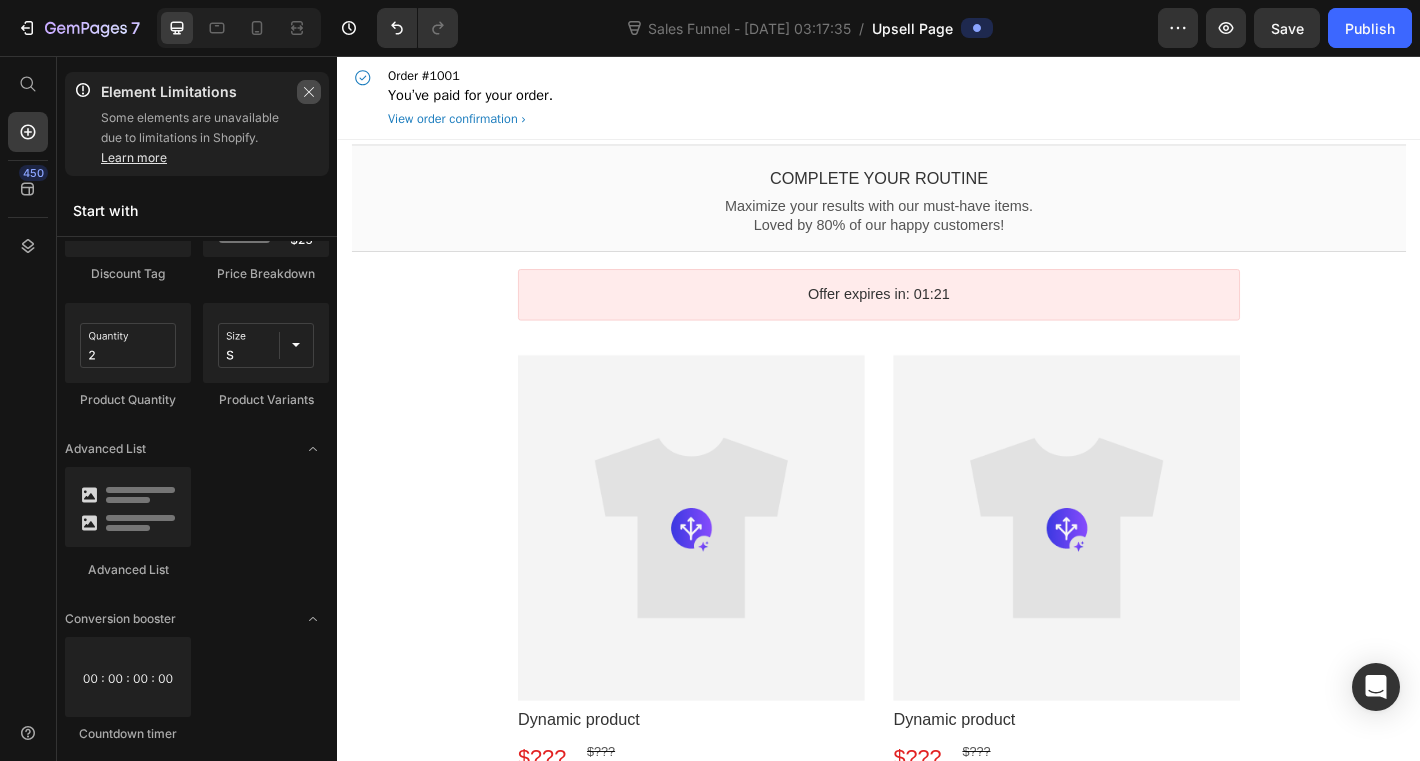 click at bounding box center (309, 92) 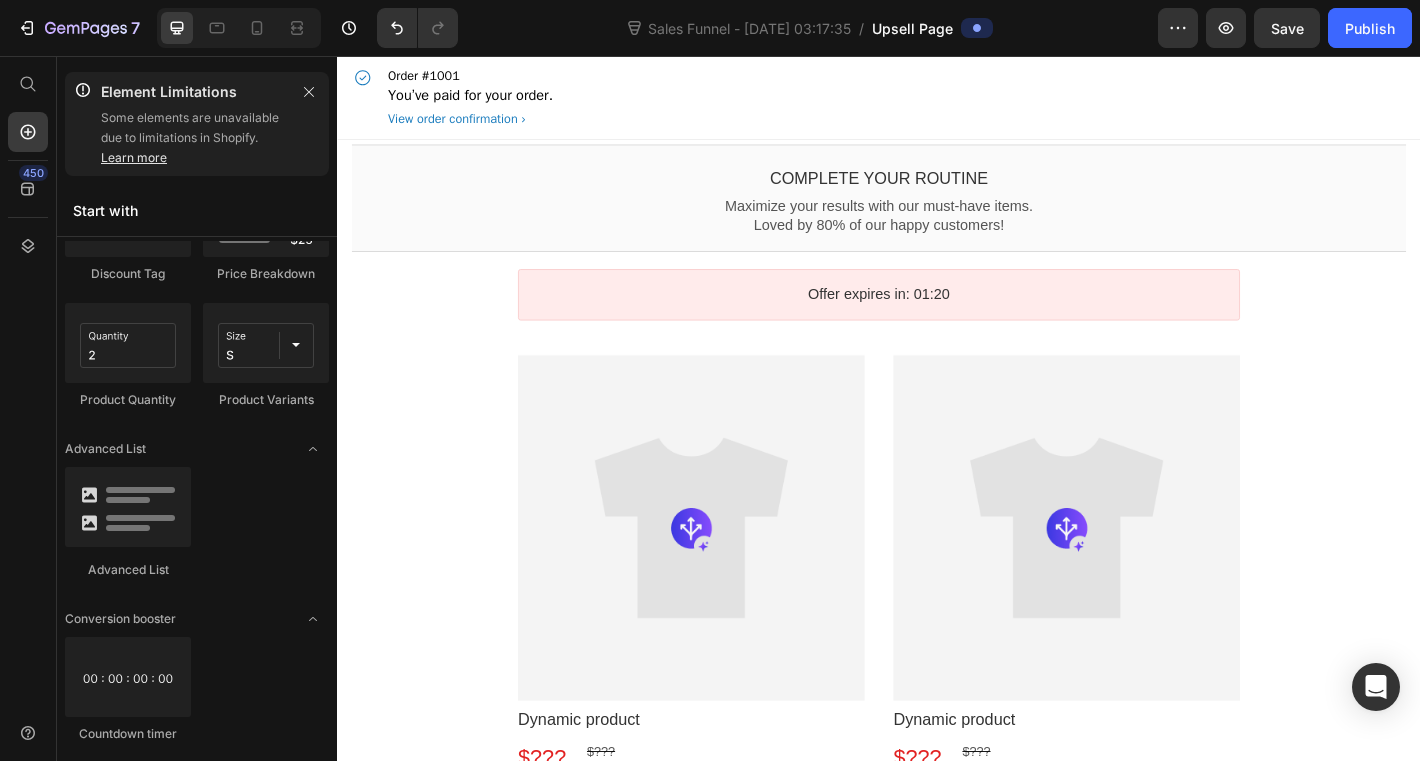 scroll, scrollTop: 1696, scrollLeft: 0, axis: vertical 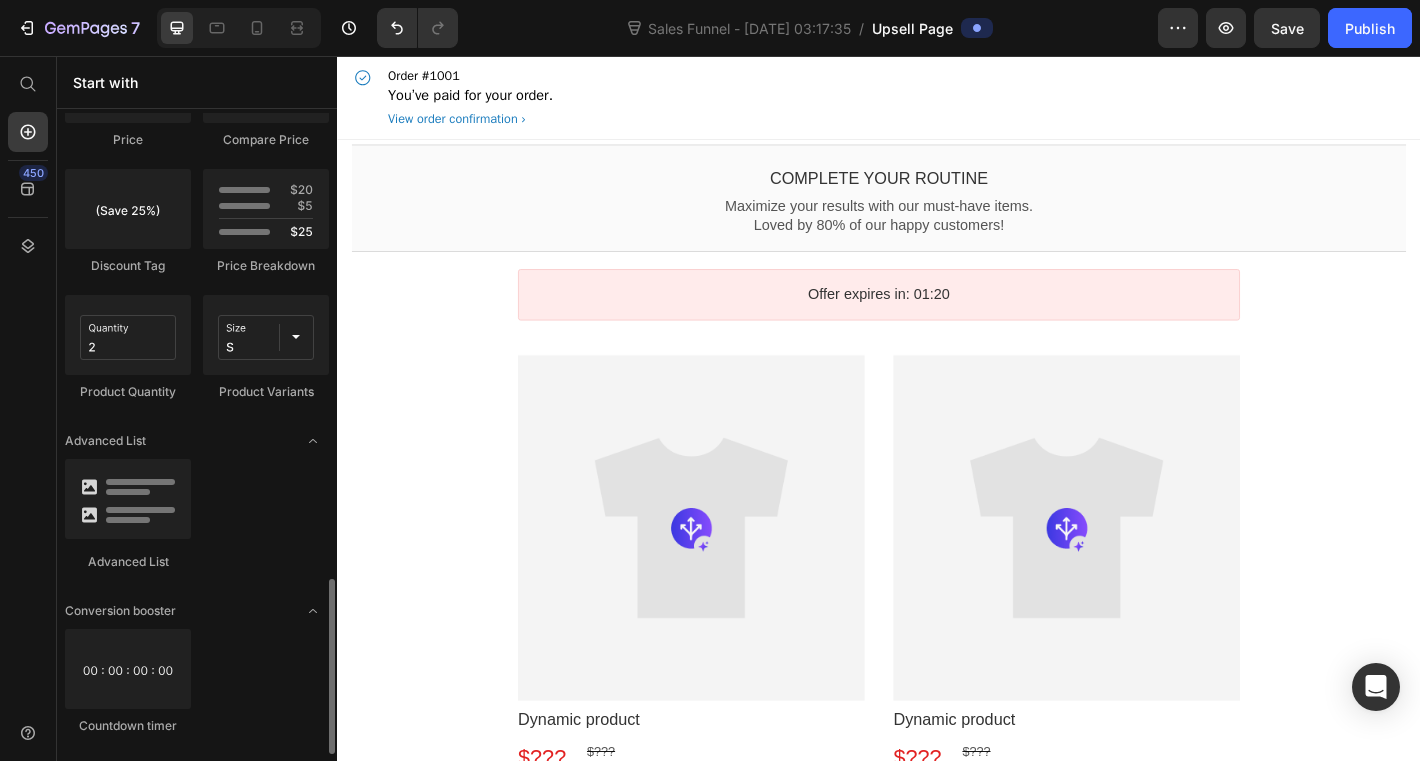 click on "Start with" at bounding box center (197, 82) 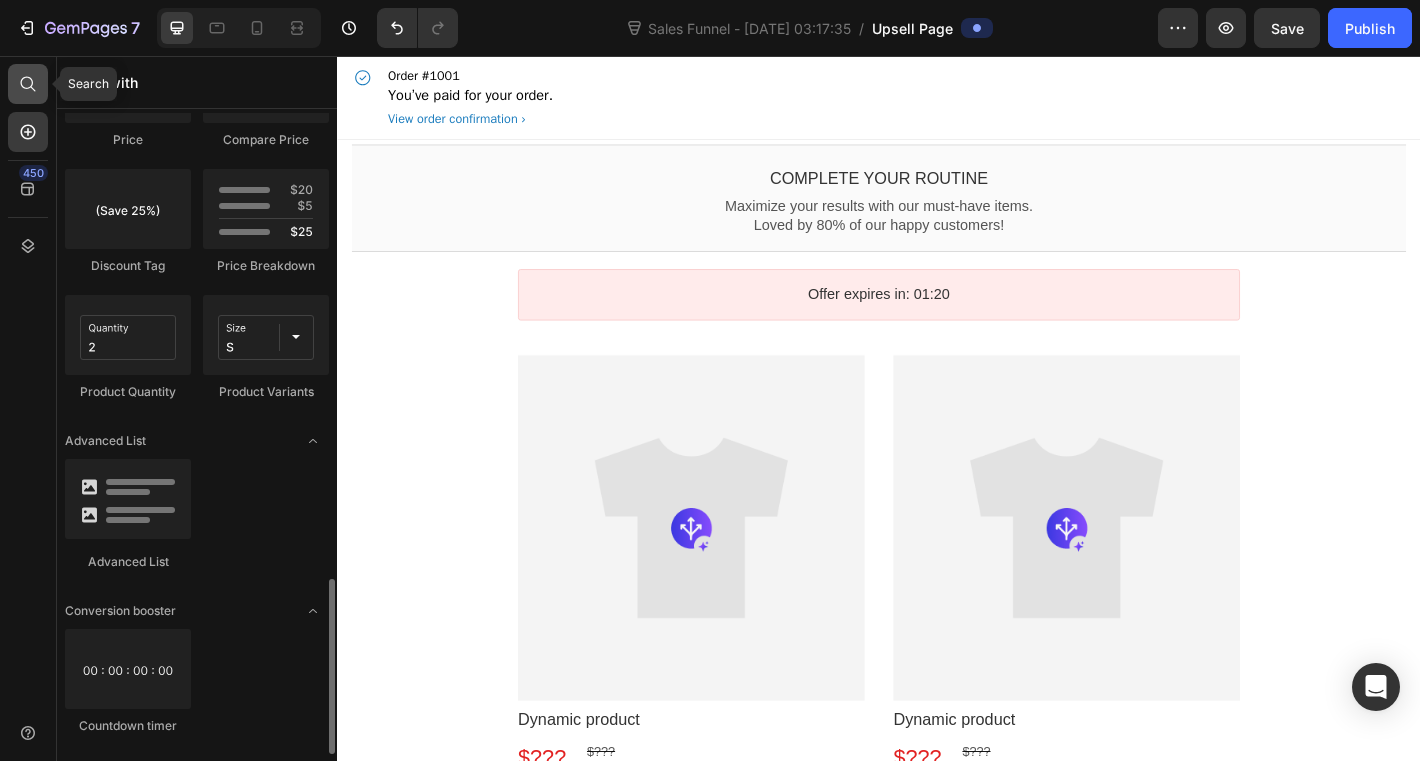 click 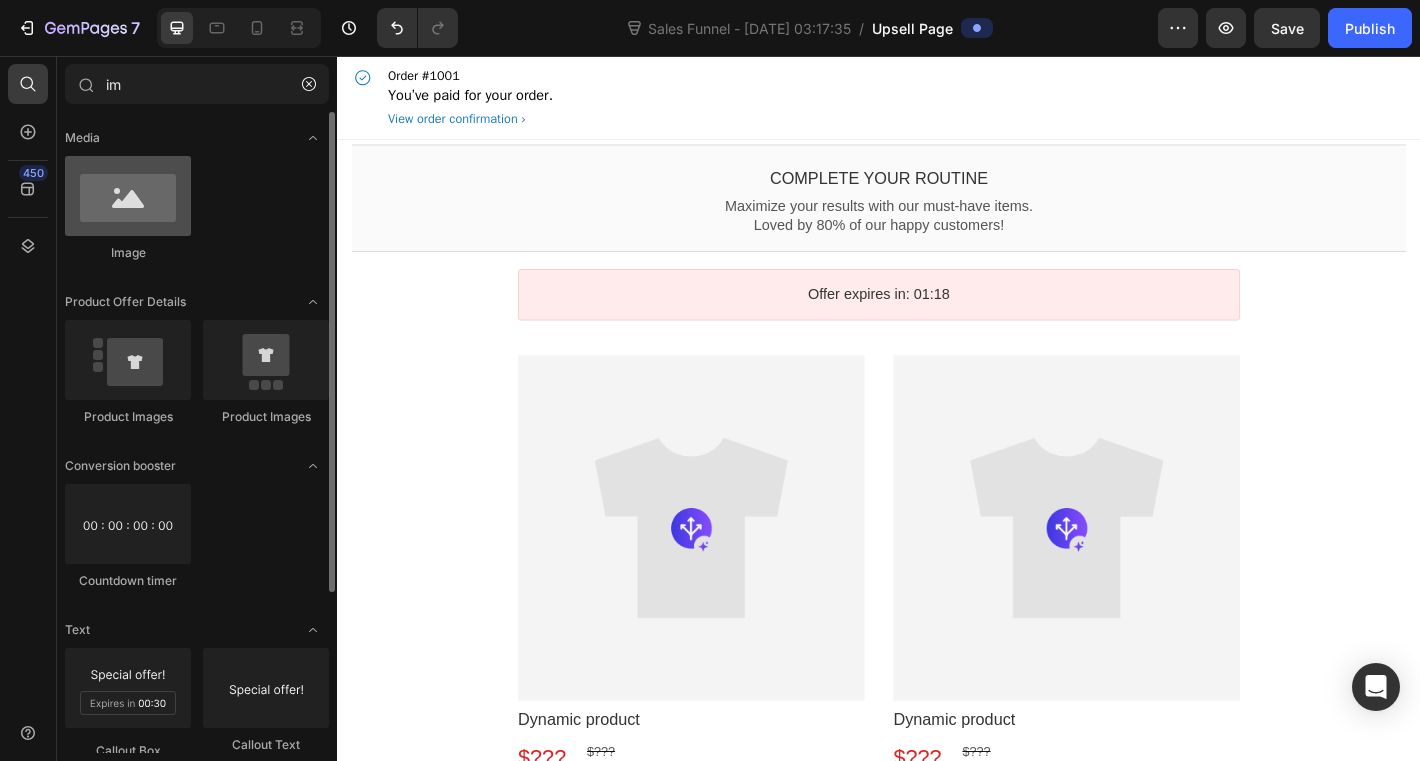 type on "im" 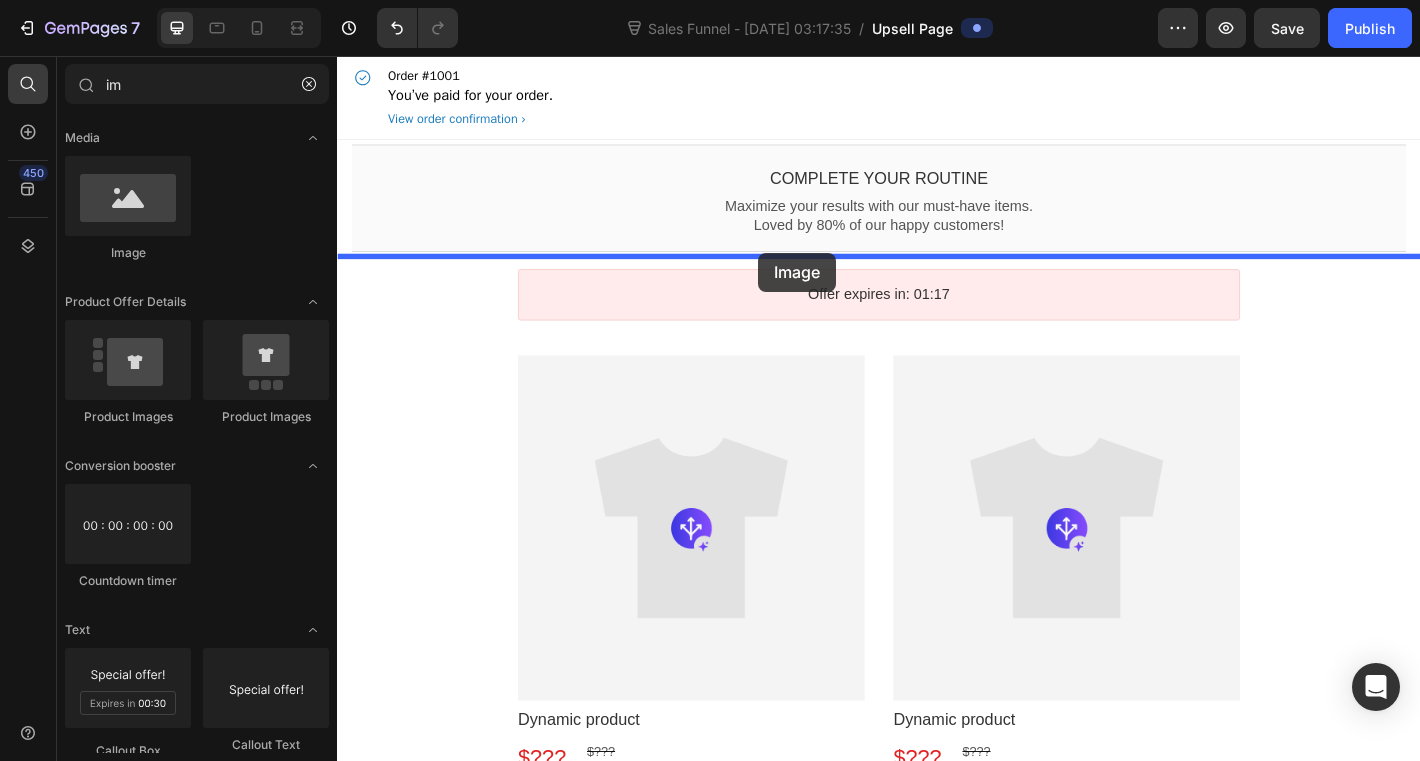 drag, startPoint x: 484, startPoint y: 290, endPoint x: 807, endPoint y: 274, distance: 323.39606 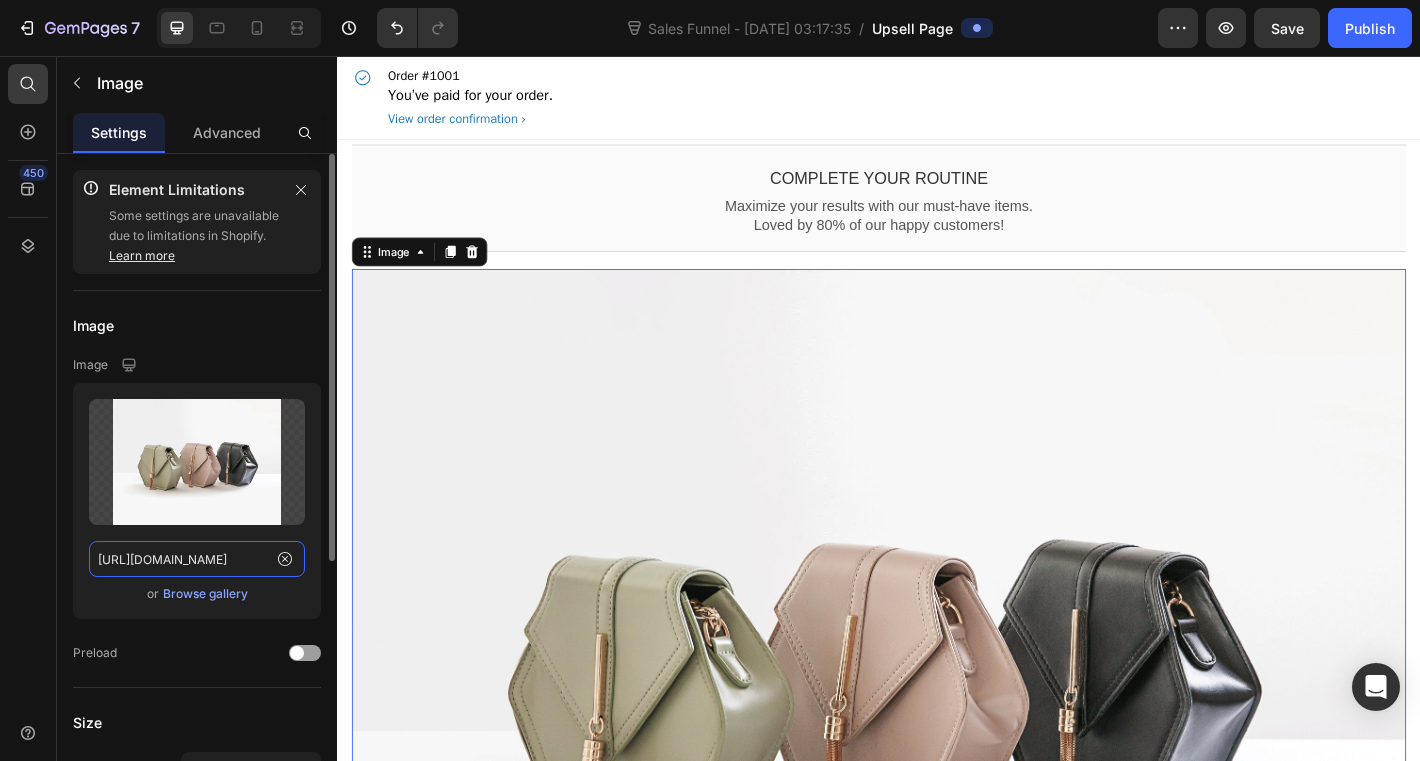 click on "https://ucarecdn.com/ee6d5074-1640-4cc7-8933-47c8589c3dee/-/format/auto/" 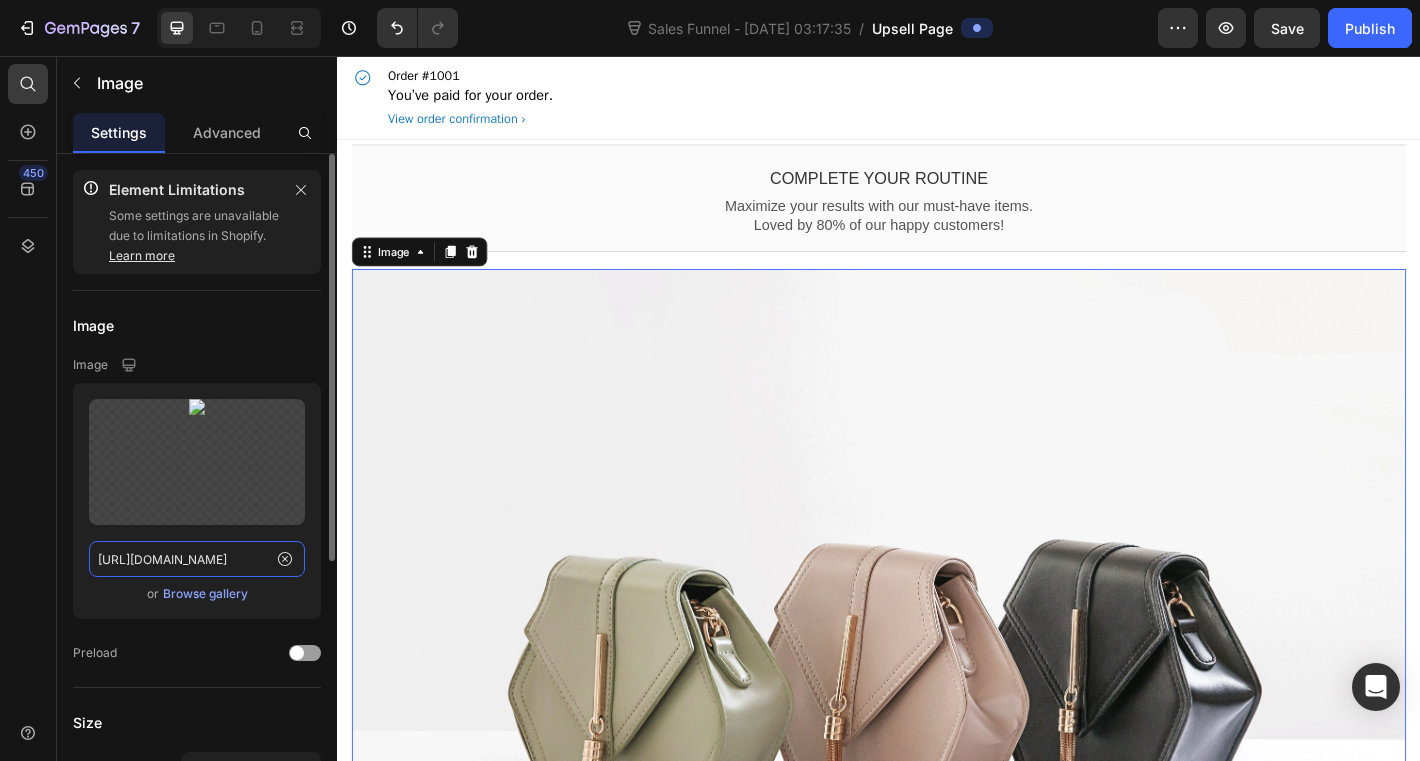 scroll, scrollTop: 0, scrollLeft: 294, axis: horizontal 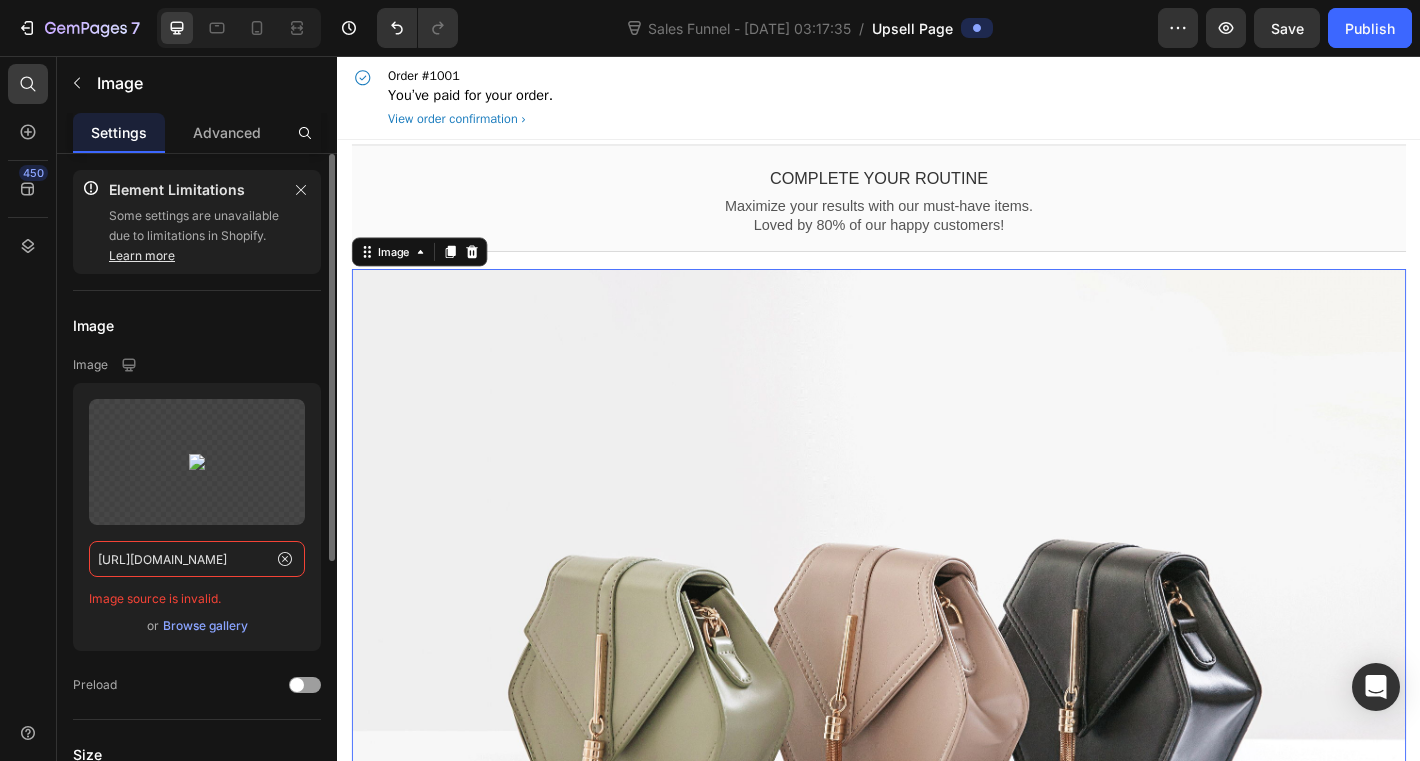 type on "https://cdn.shopify.com/videos/c/o/v/5d0257b31e4445cc8c9d48145f9259cc.mp4" 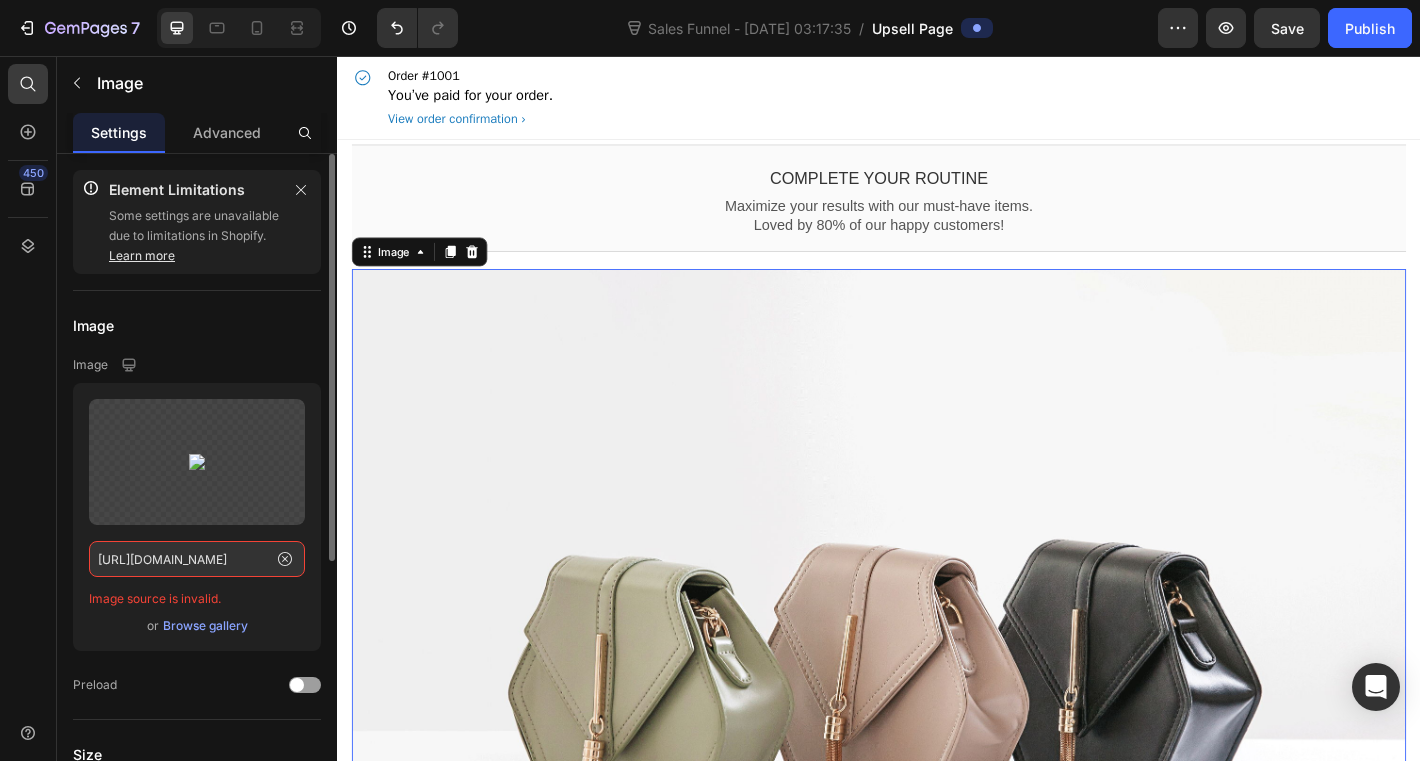 scroll, scrollTop: 0, scrollLeft: 0, axis: both 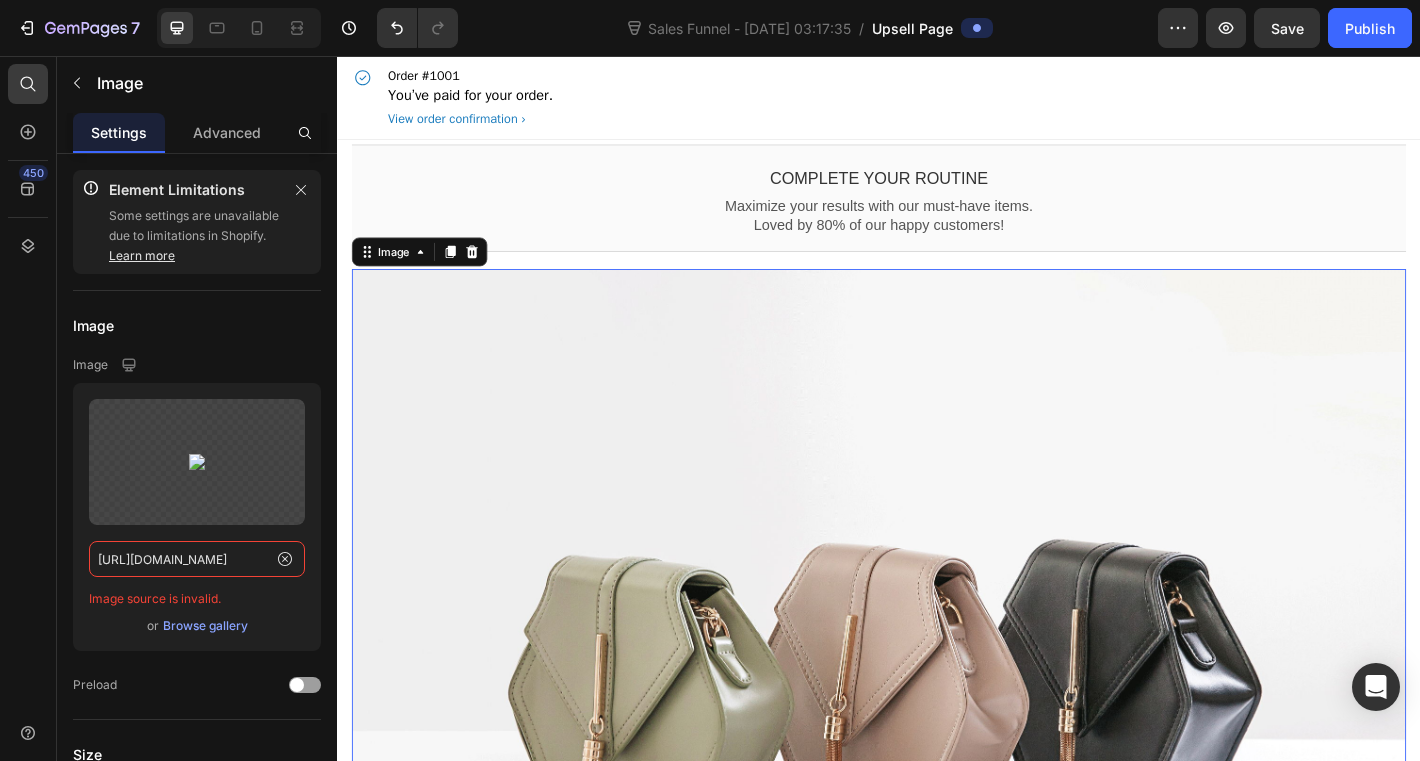 drag, startPoint x: 137, startPoint y: 563, endPoint x: 26, endPoint y: 553, distance: 111.44954 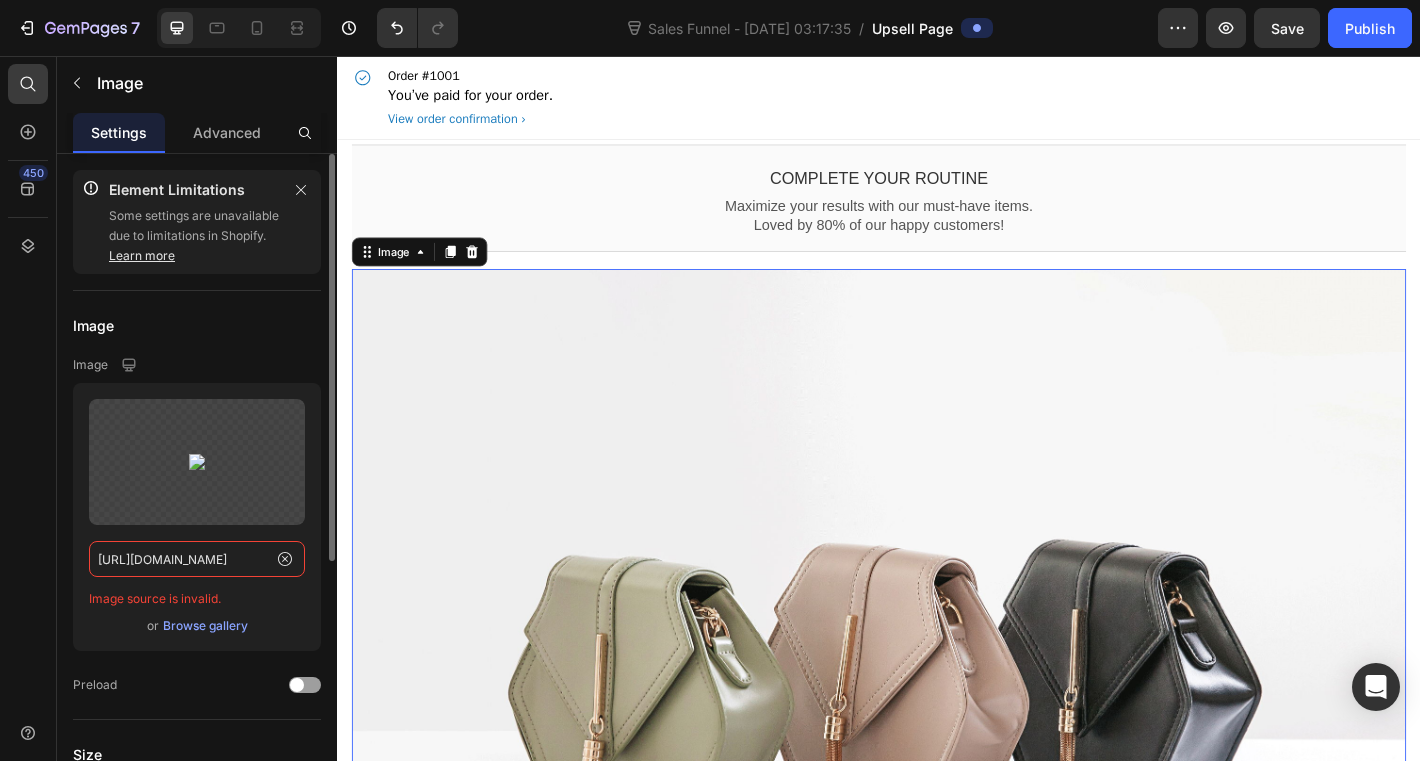 type 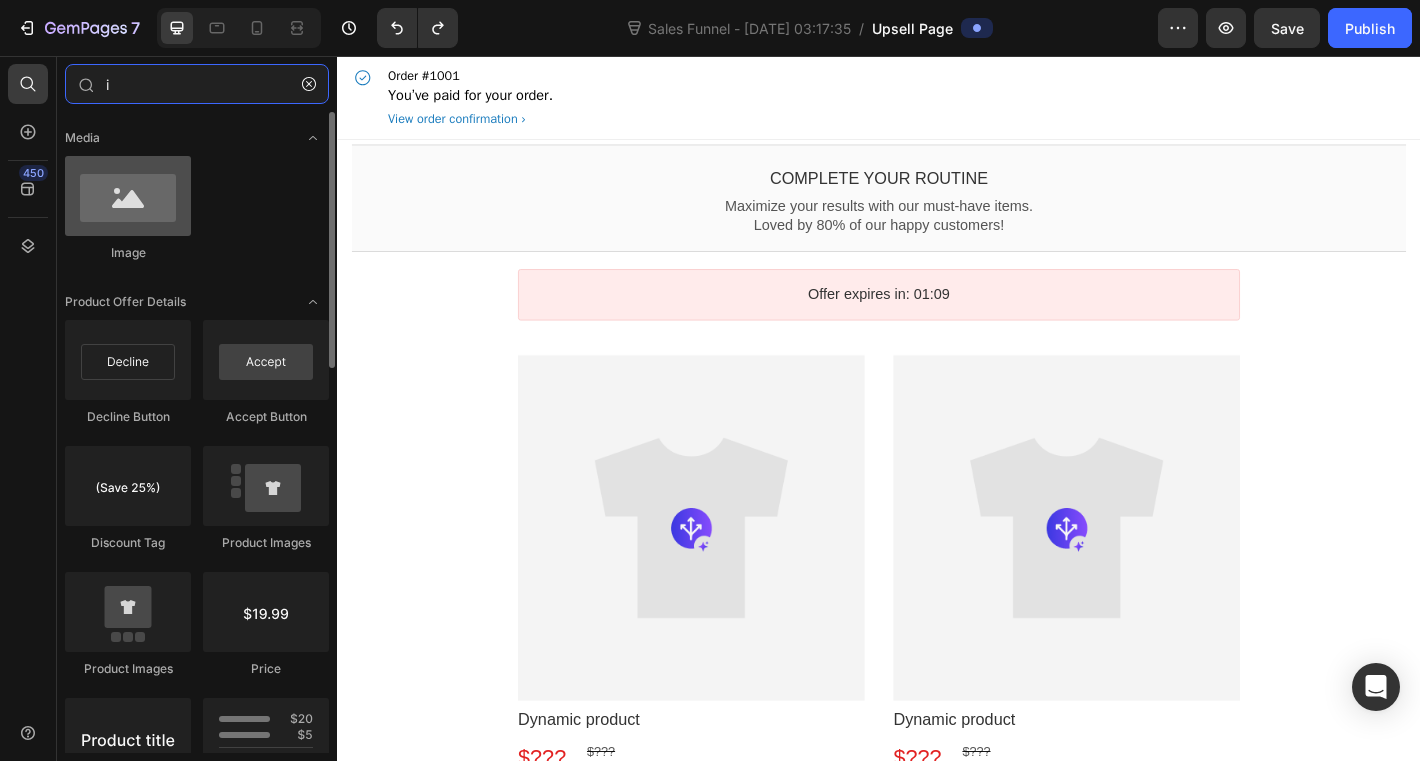 type on "i" 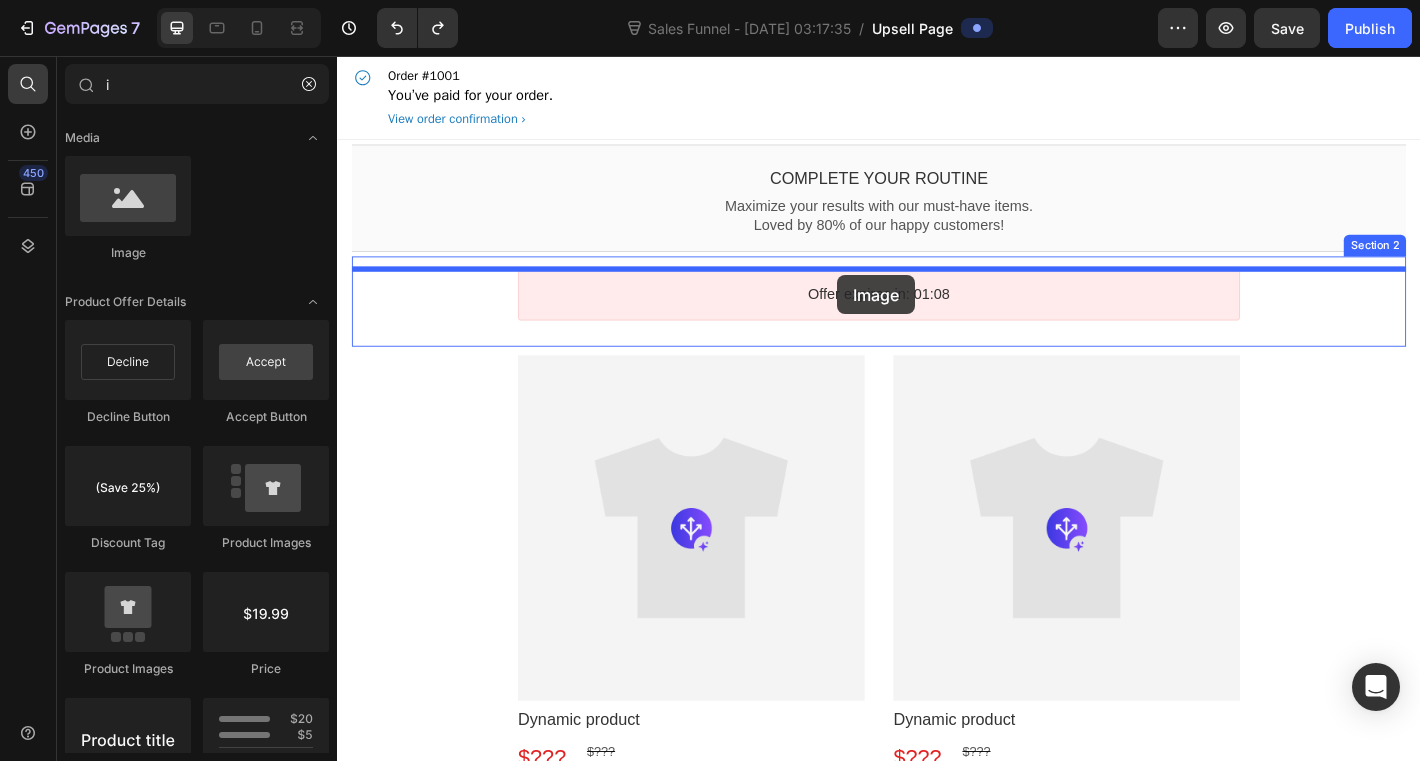 drag, startPoint x: 505, startPoint y: 254, endPoint x: 895, endPoint y: 299, distance: 392.58755 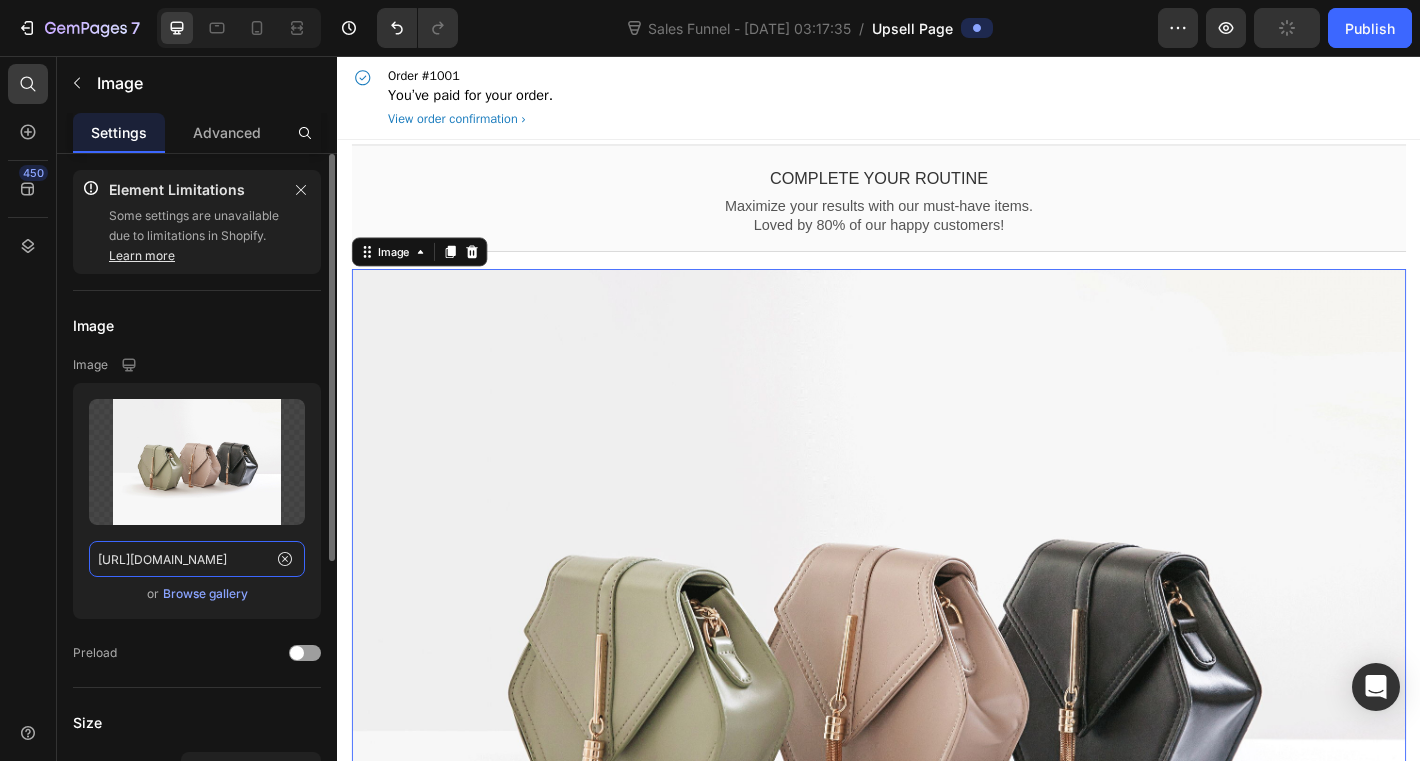 click on "https://ucarecdn.com/ee6d5074-1640-4cc7-8933-47c8589c3dee/-/format/auto/" 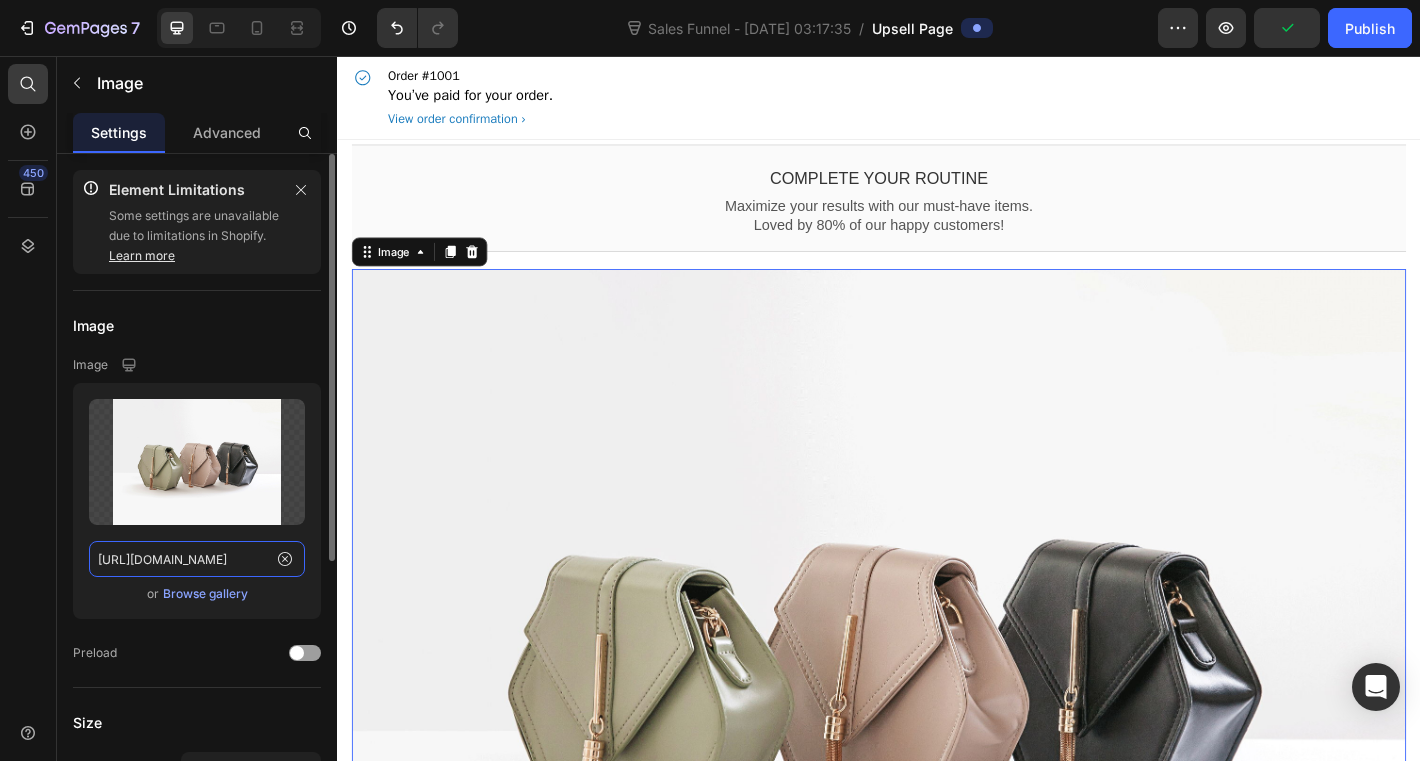 paste on "cdn.shopify.com/videos/c/o/v/5d0257b31e4445cc8c9d48145f9259cc.mp4" 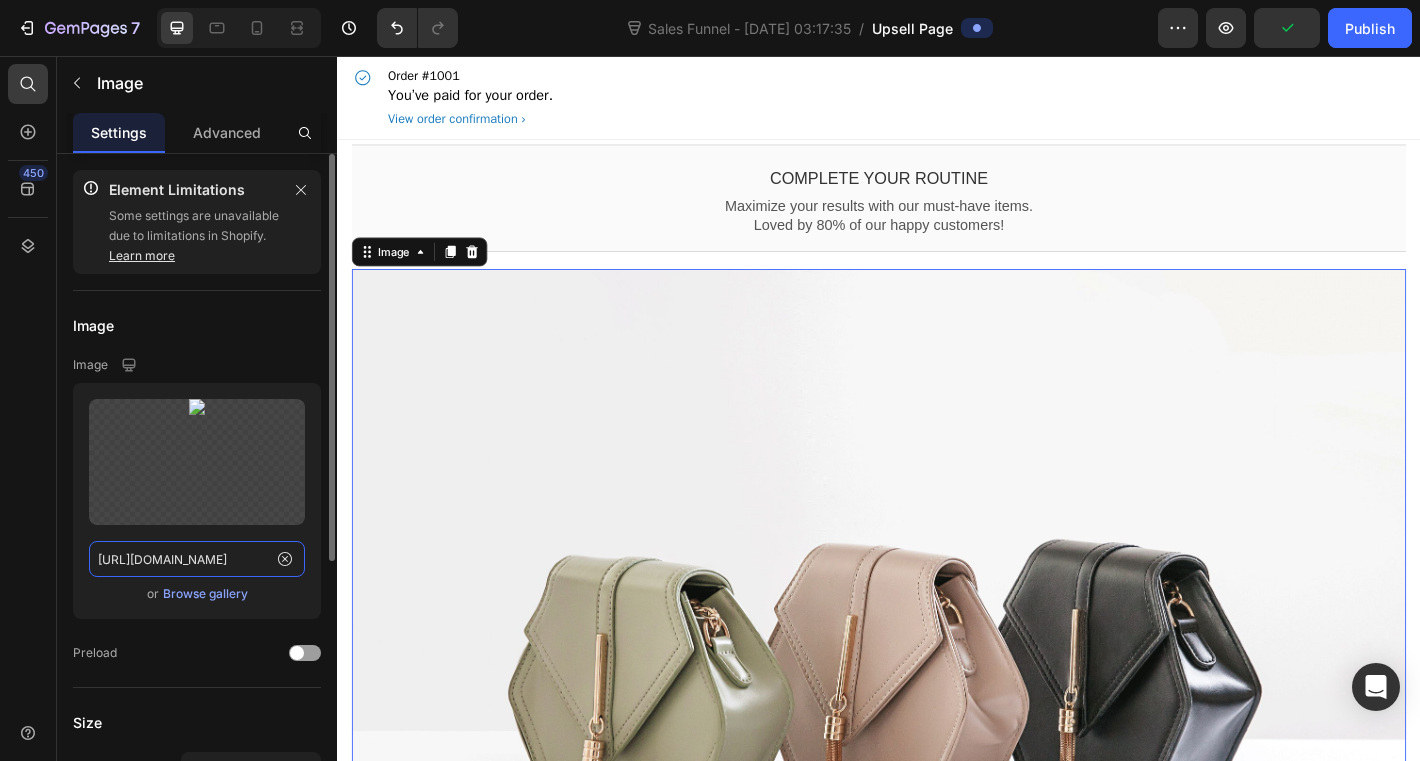 scroll, scrollTop: 0, scrollLeft: 294, axis: horizontal 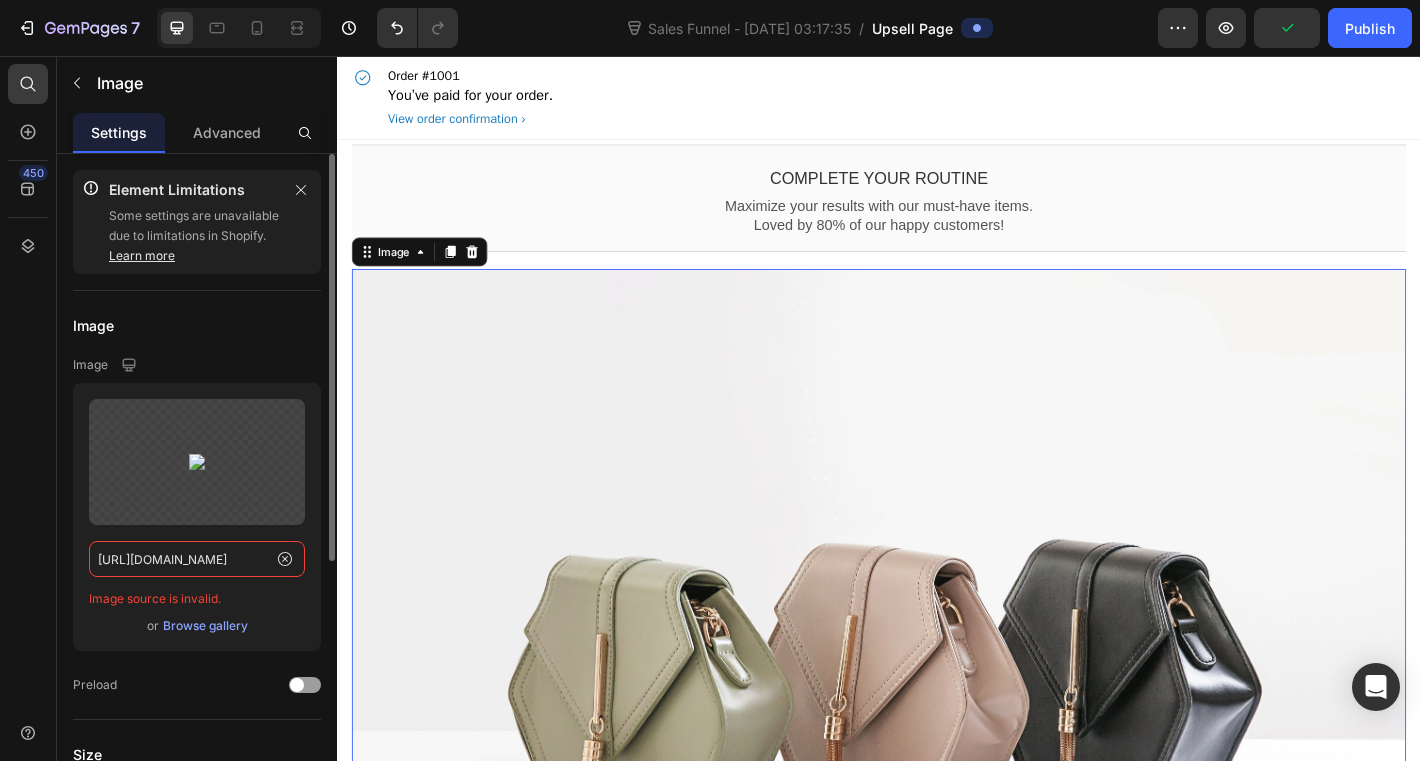 type on "https://cdn.shopify.com/videos/c/o/v/5d0257b31e4445cc8c9d48145f9259cc.mp4" 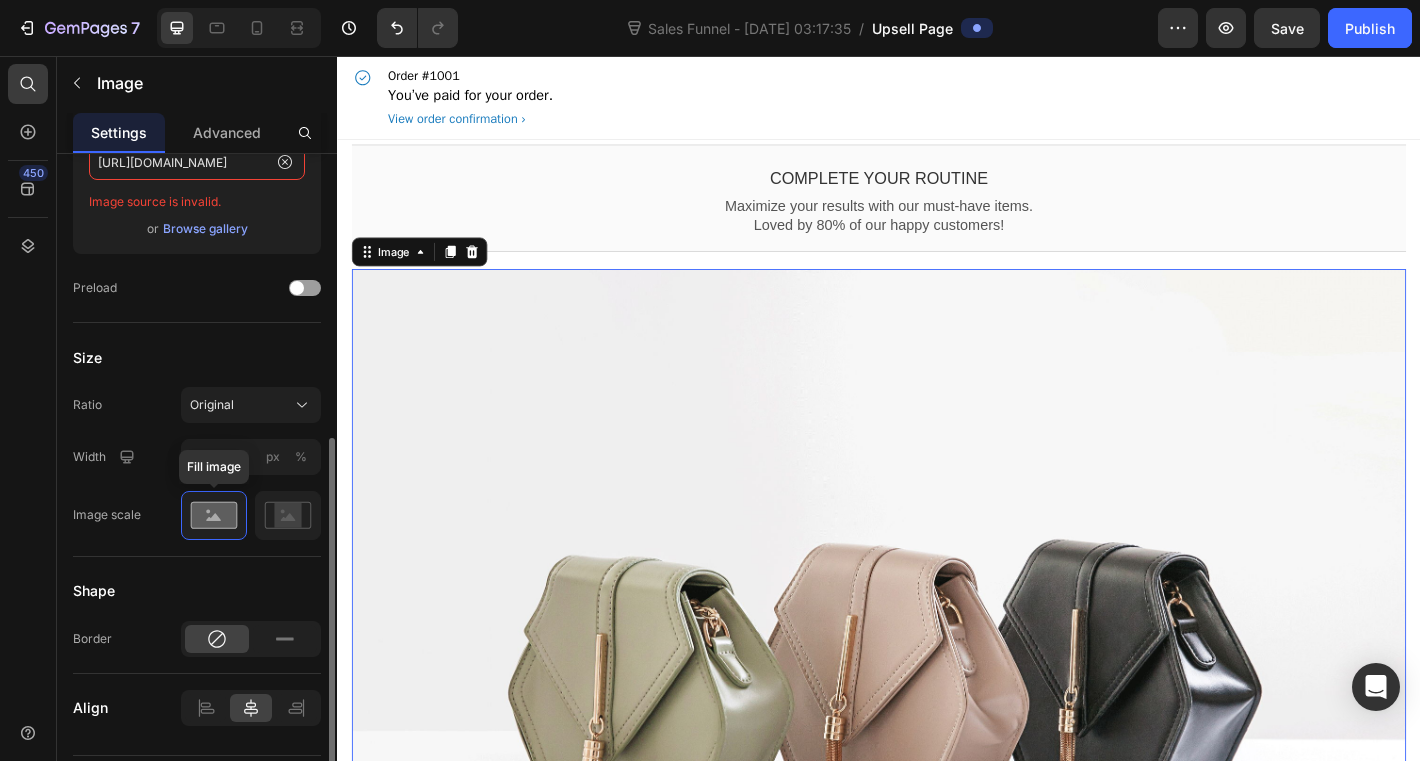 scroll, scrollTop: 427, scrollLeft: 0, axis: vertical 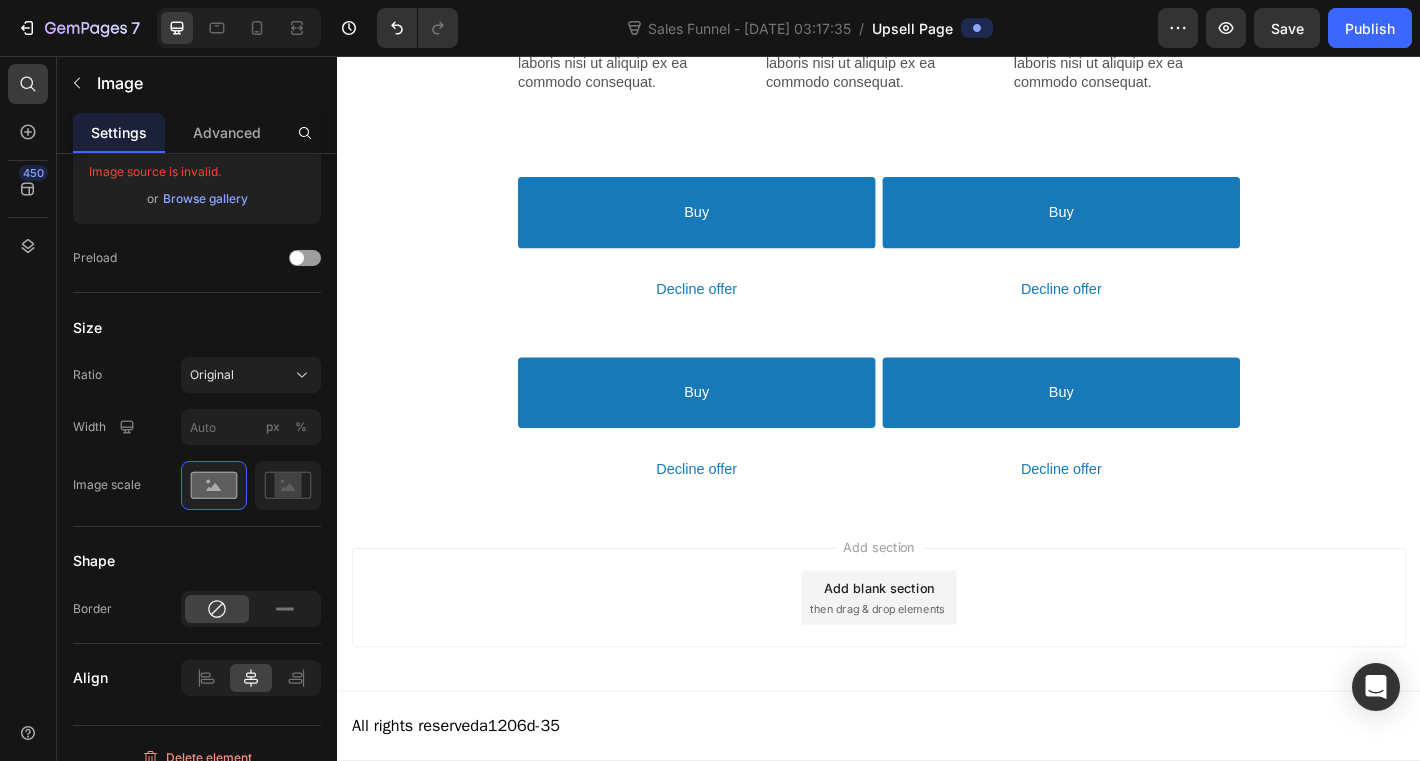 click on "then drag & drop elements" at bounding box center [935, 669] 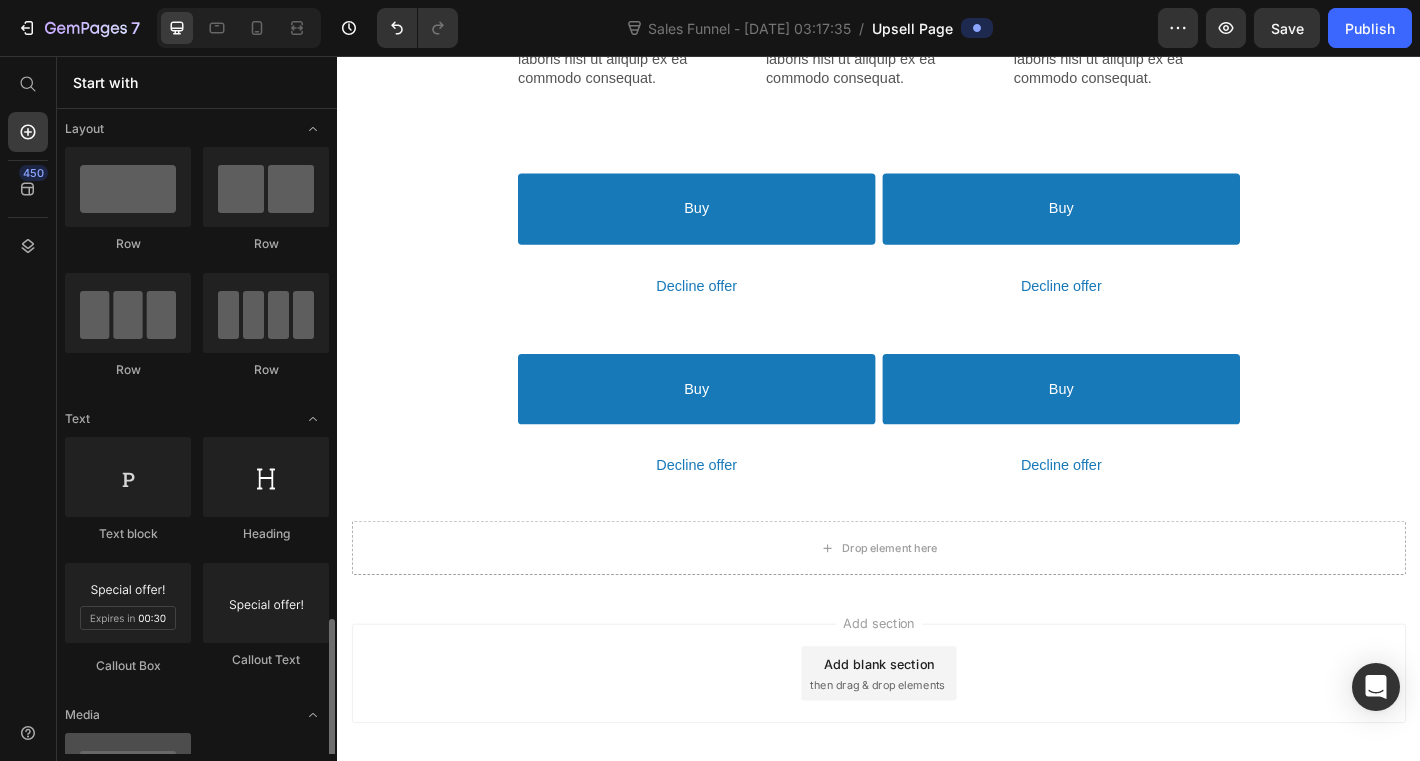 scroll, scrollTop: 0, scrollLeft: 0, axis: both 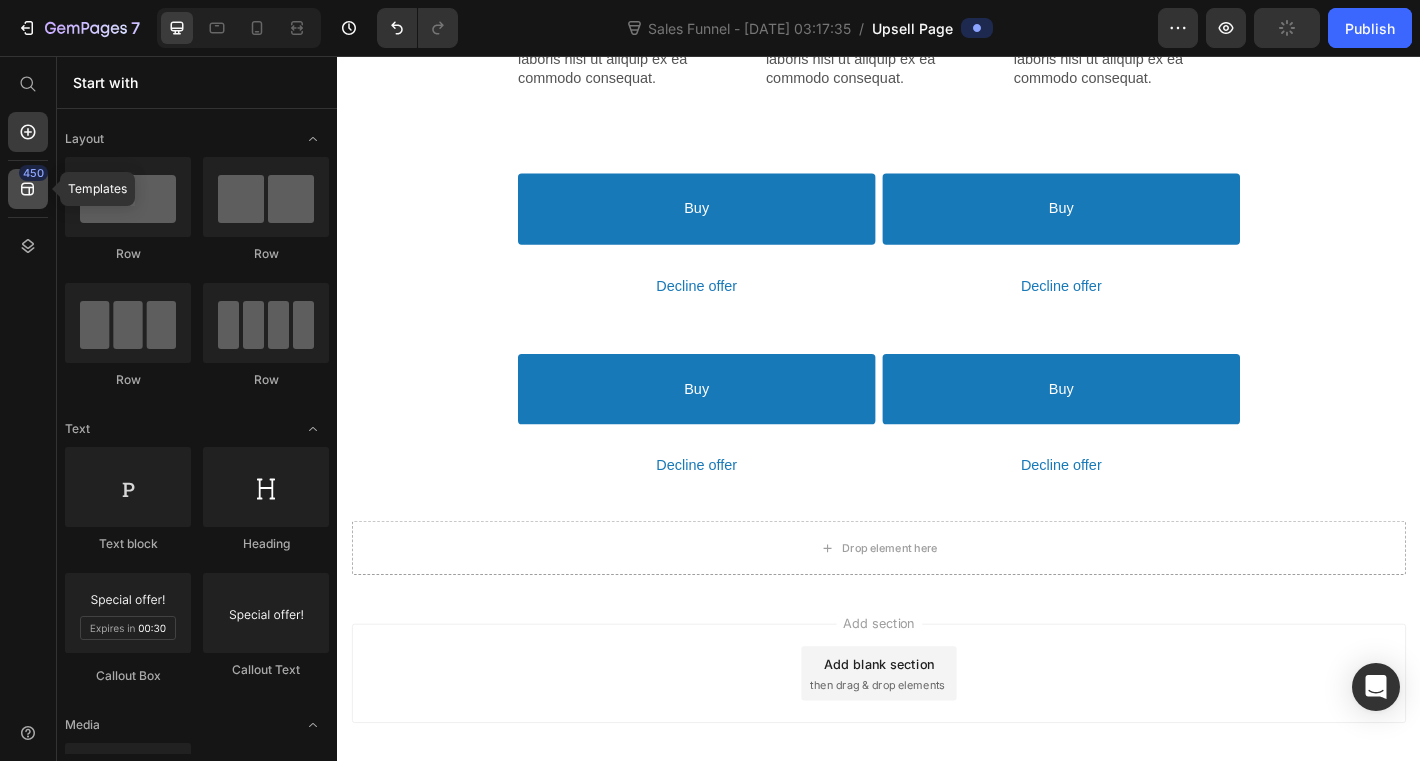 click on "450" at bounding box center (33, 173) 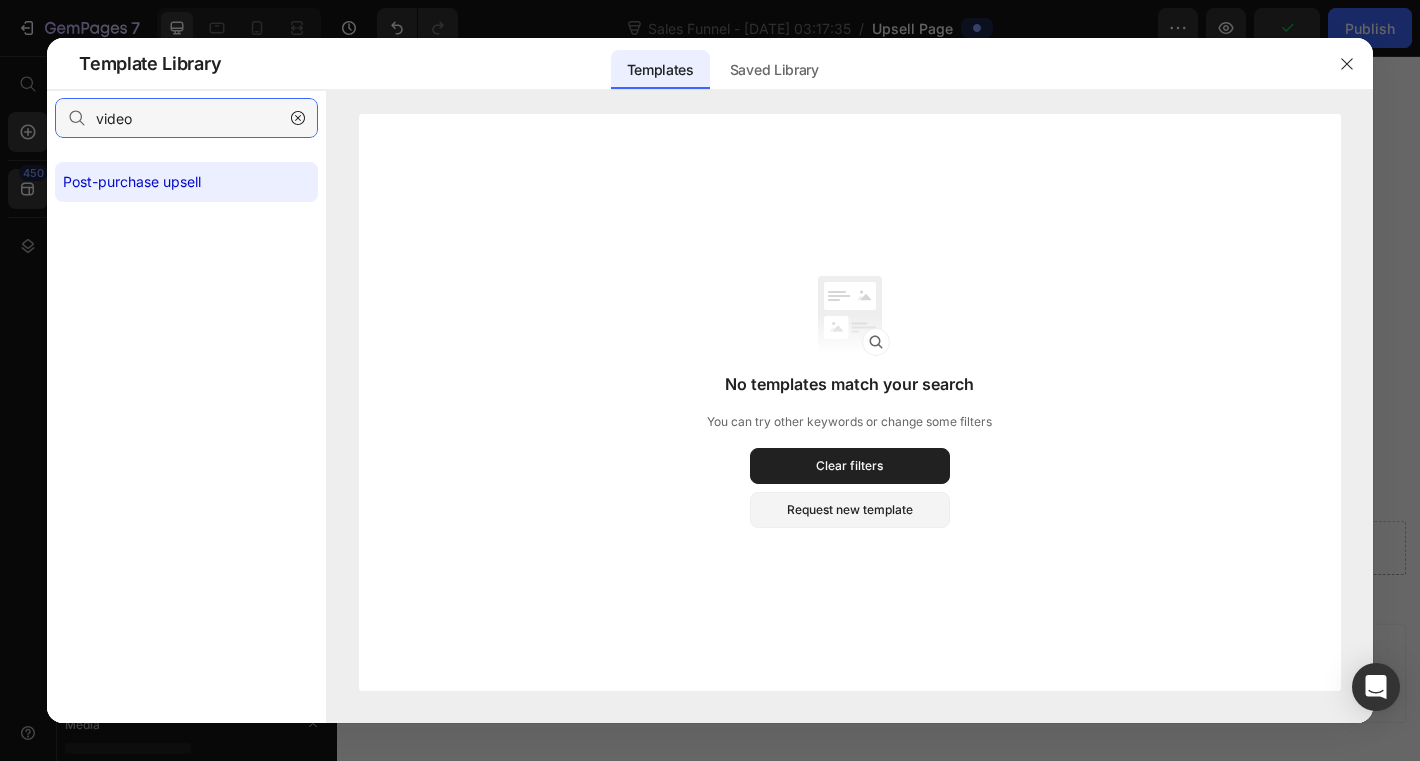 click on "video" at bounding box center [186, 118] 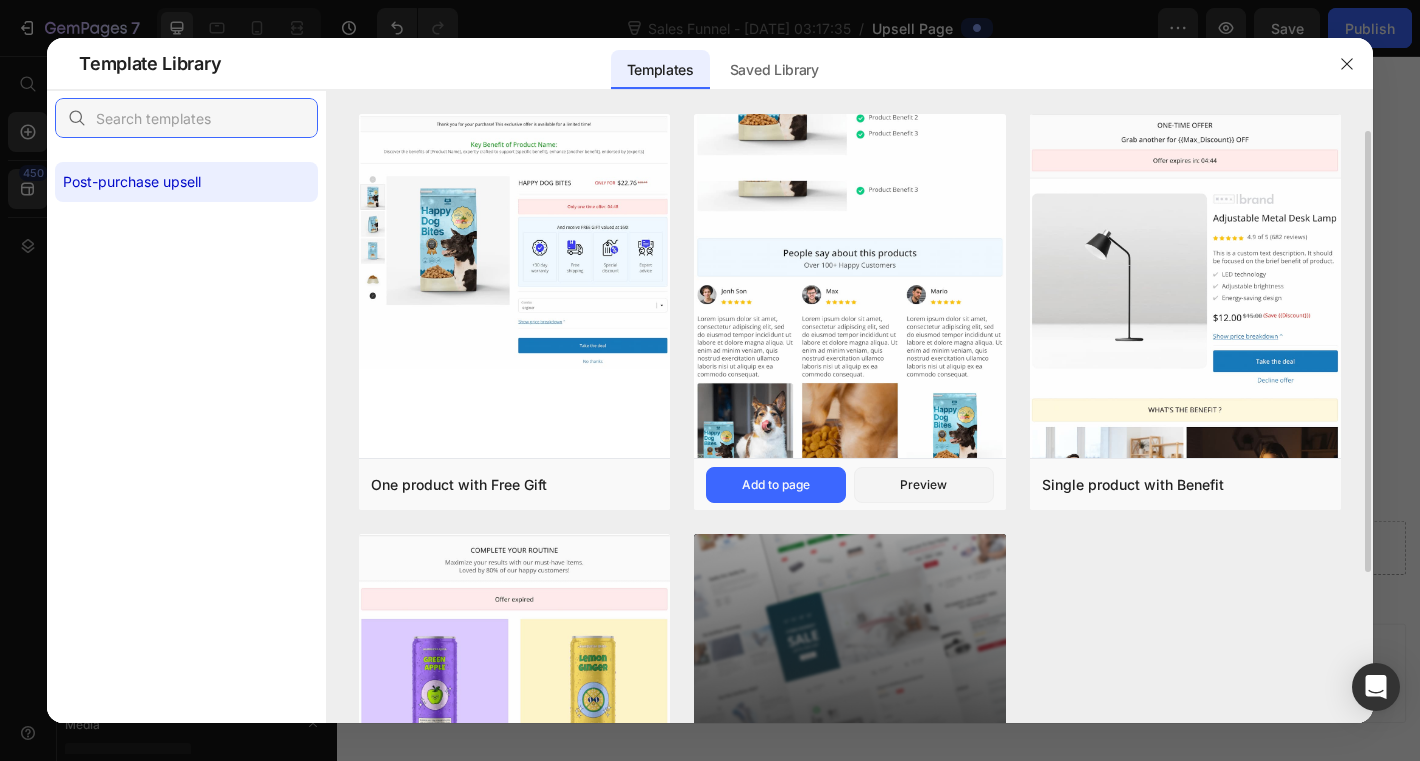scroll, scrollTop: 231, scrollLeft: 0, axis: vertical 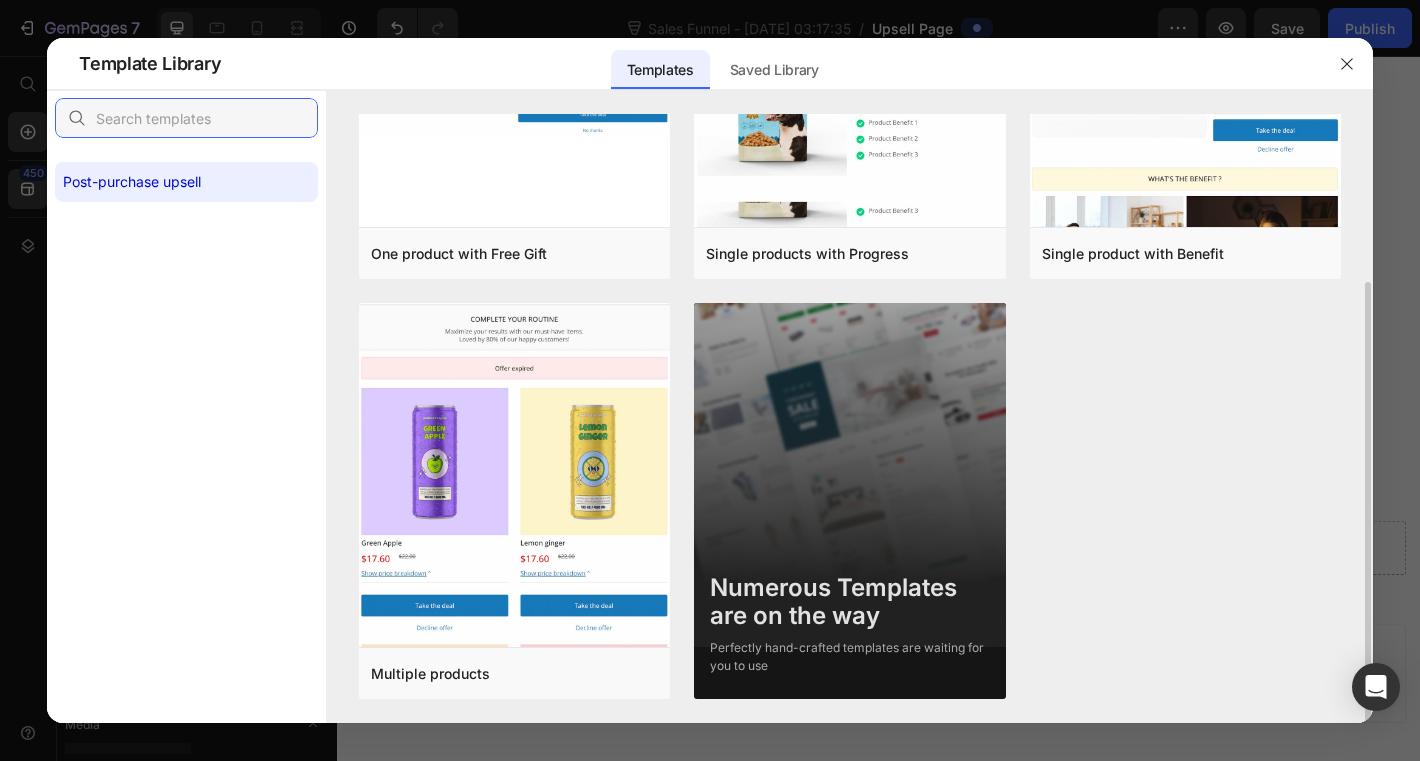 type 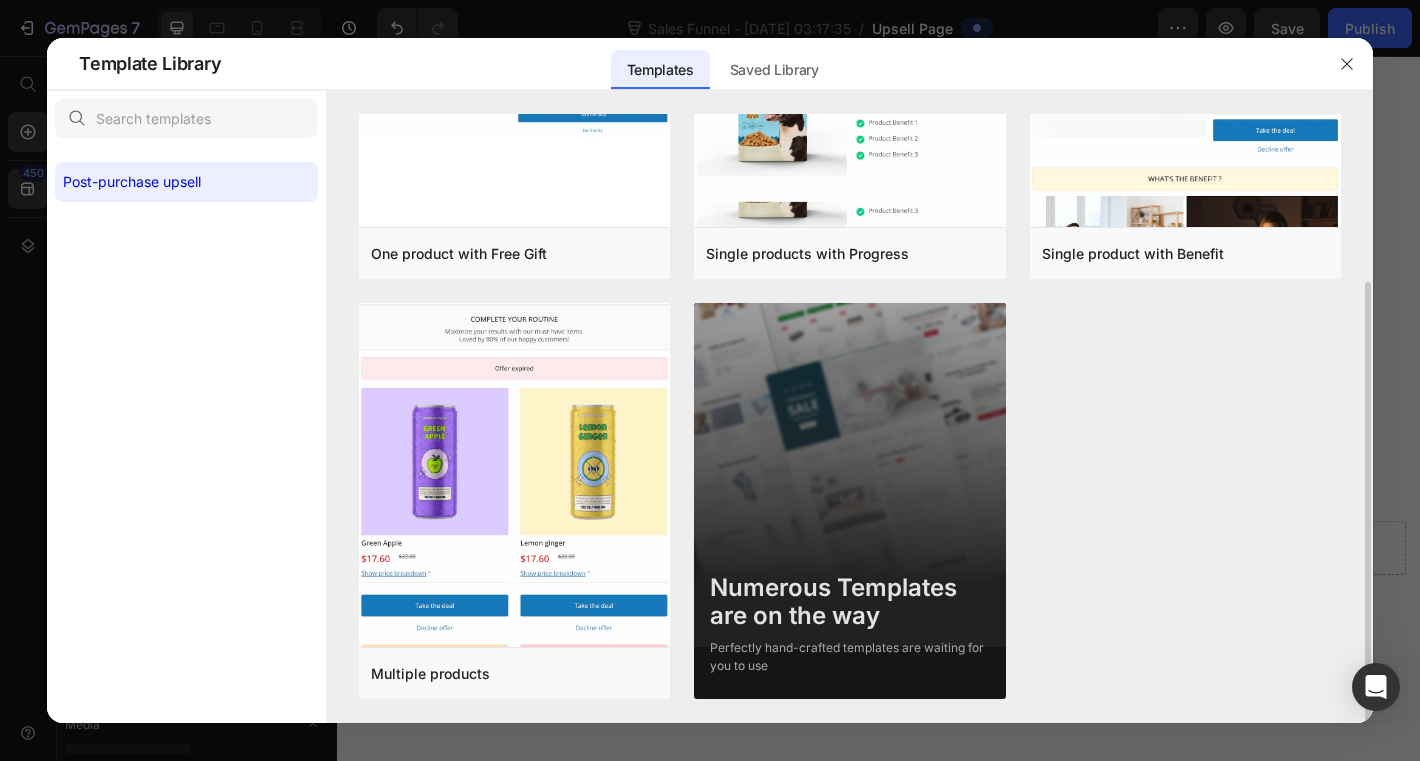 click on "Numerous Templates  are on the way" at bounding box center (849, 603) 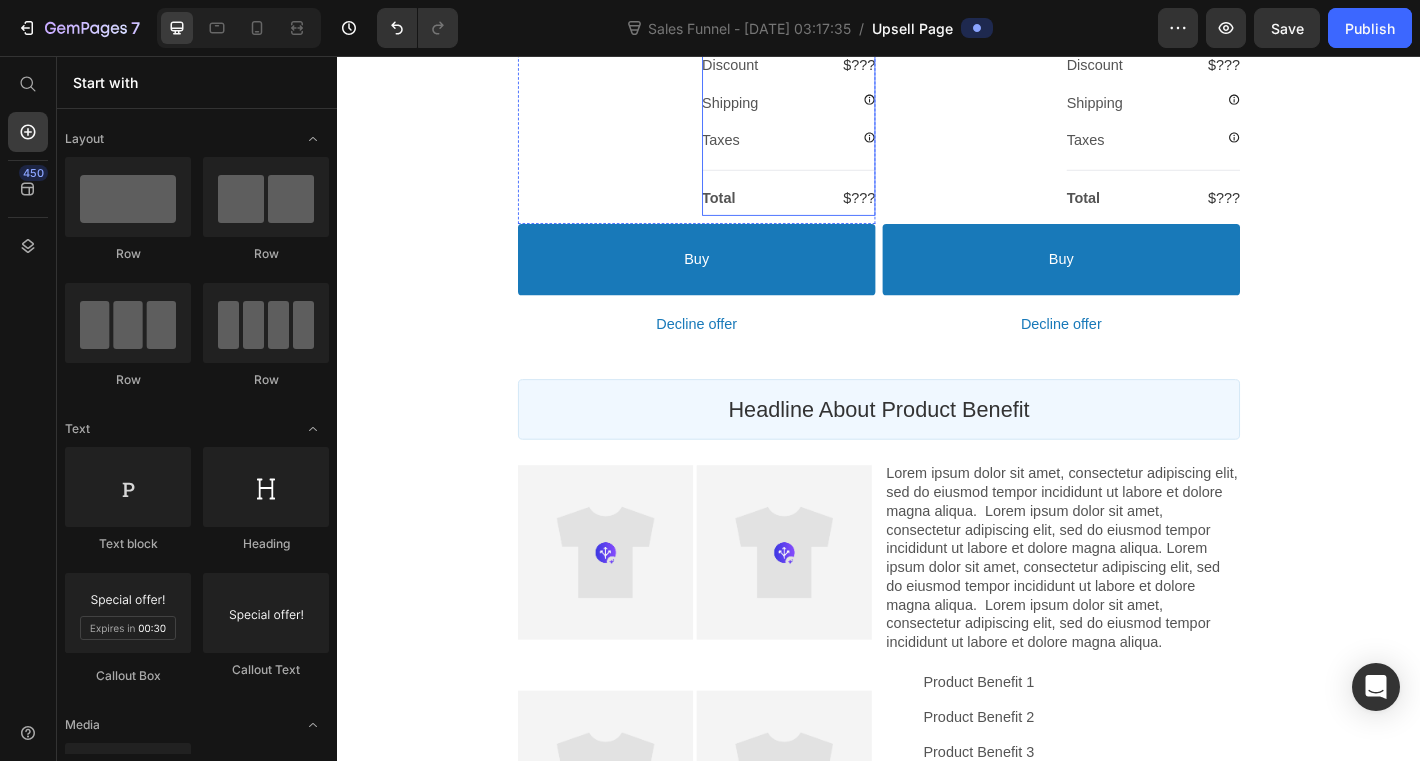 scroll, scrollTop: 4151, scrollLeft: 0, axis: vertical 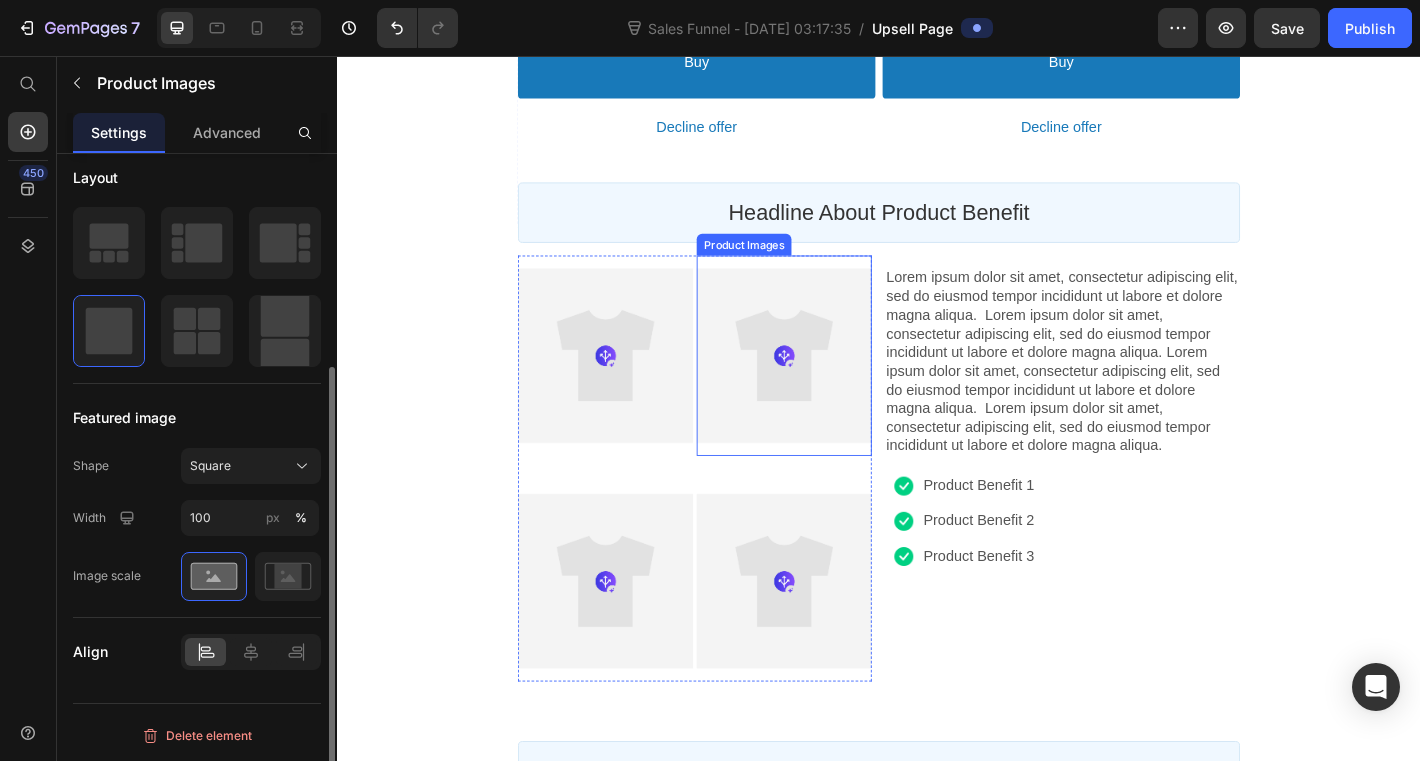 click at bounding box center (832, 388) 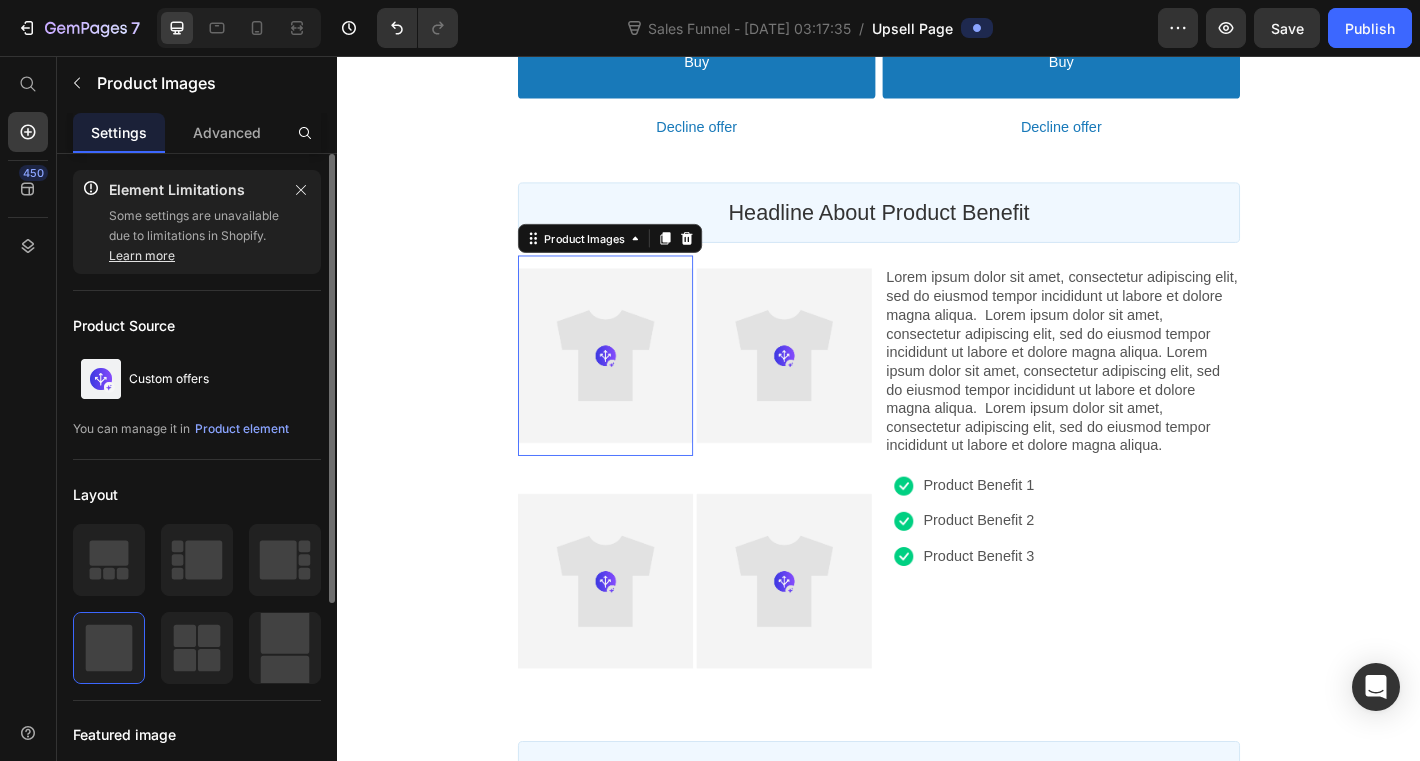 click at bounding box center [634, 388] 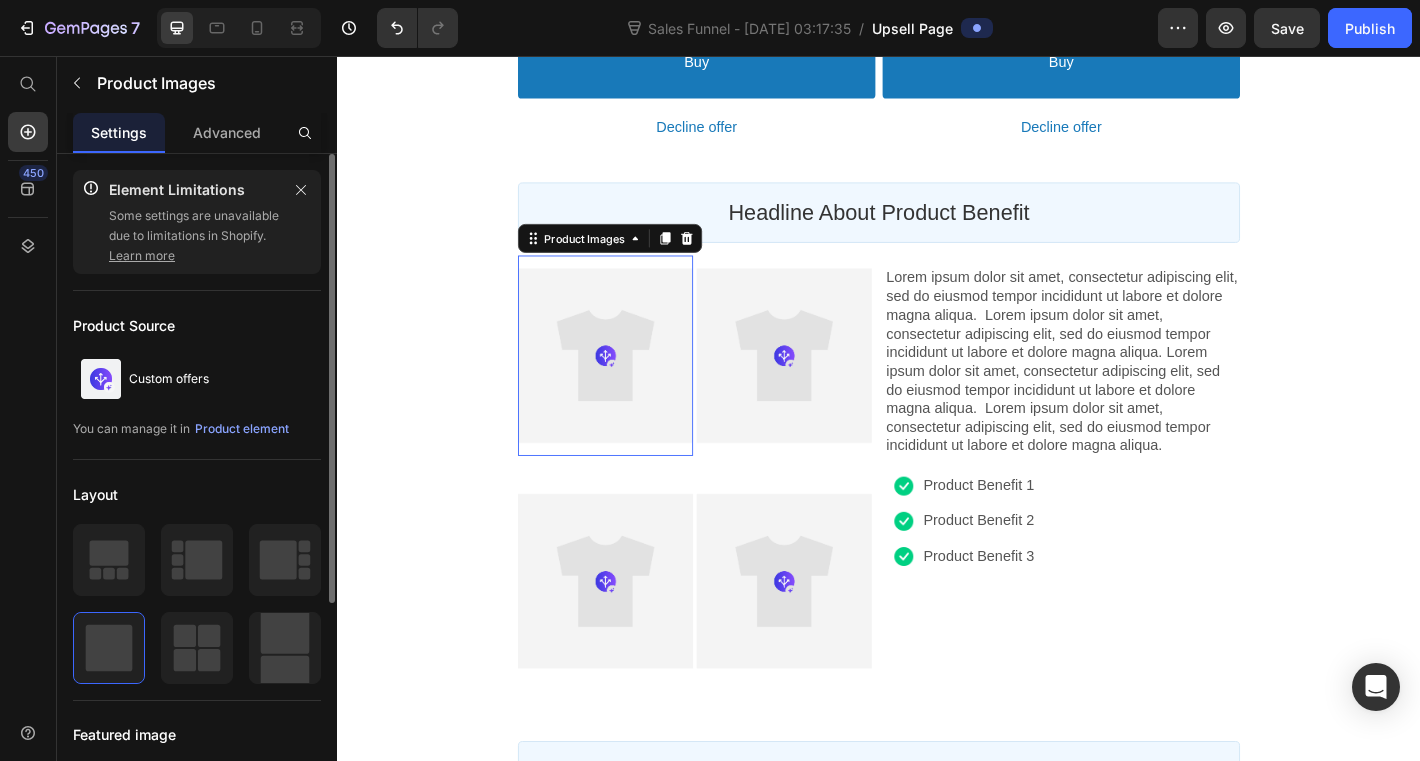 click on "Learn more" at bounding box center (142, 255) 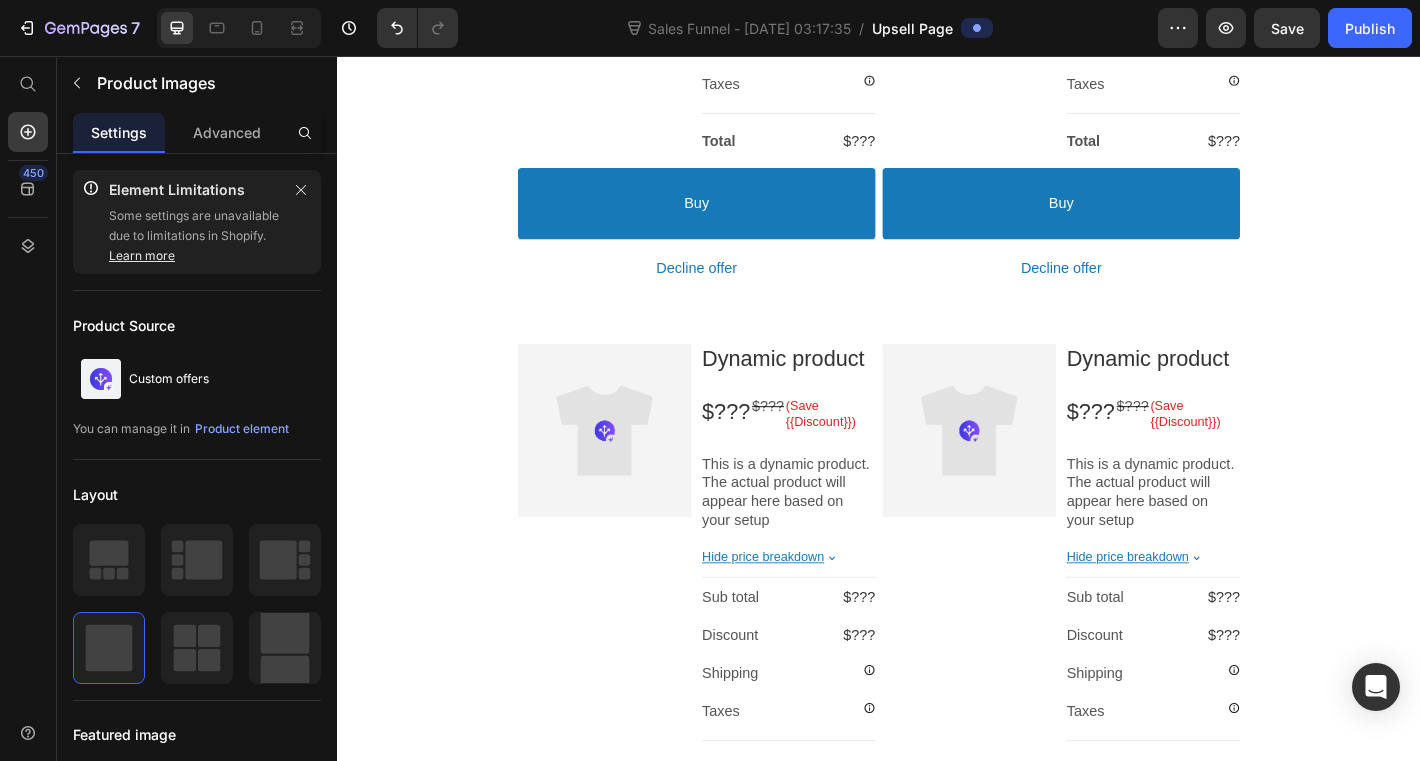 scroll, scrollTop: 2359, scrollLeft: 0, axis: vertical 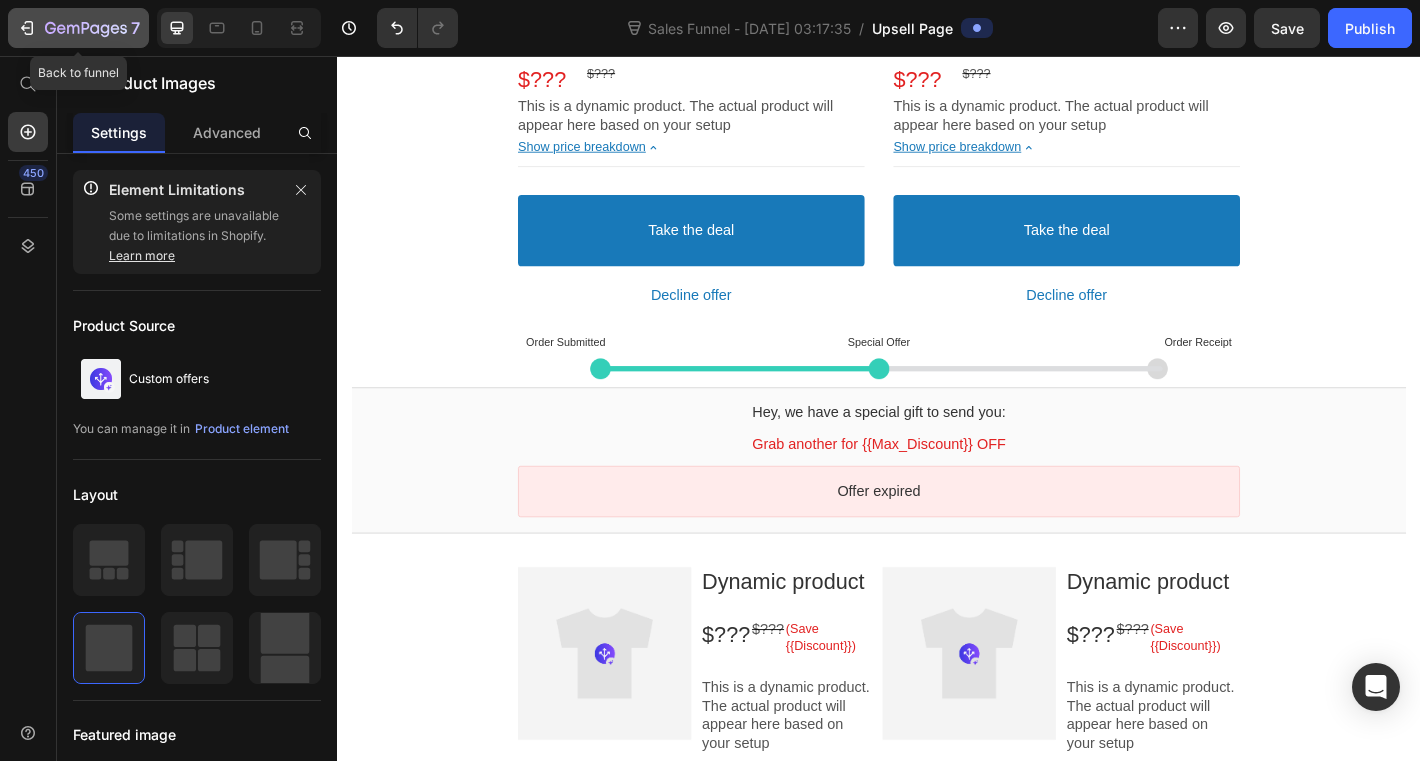 click 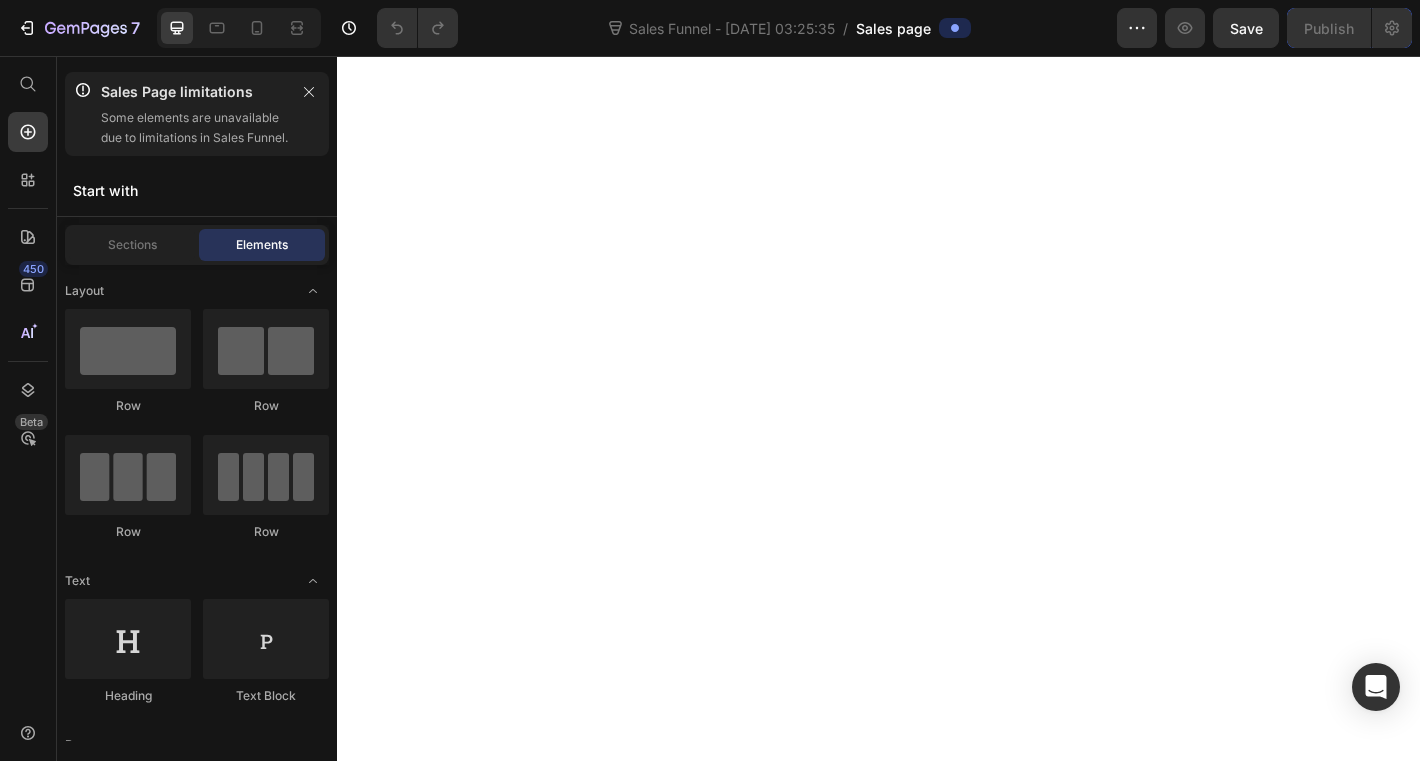 scroll, scrollTop: 0, scrollLeft: 0, axis: both 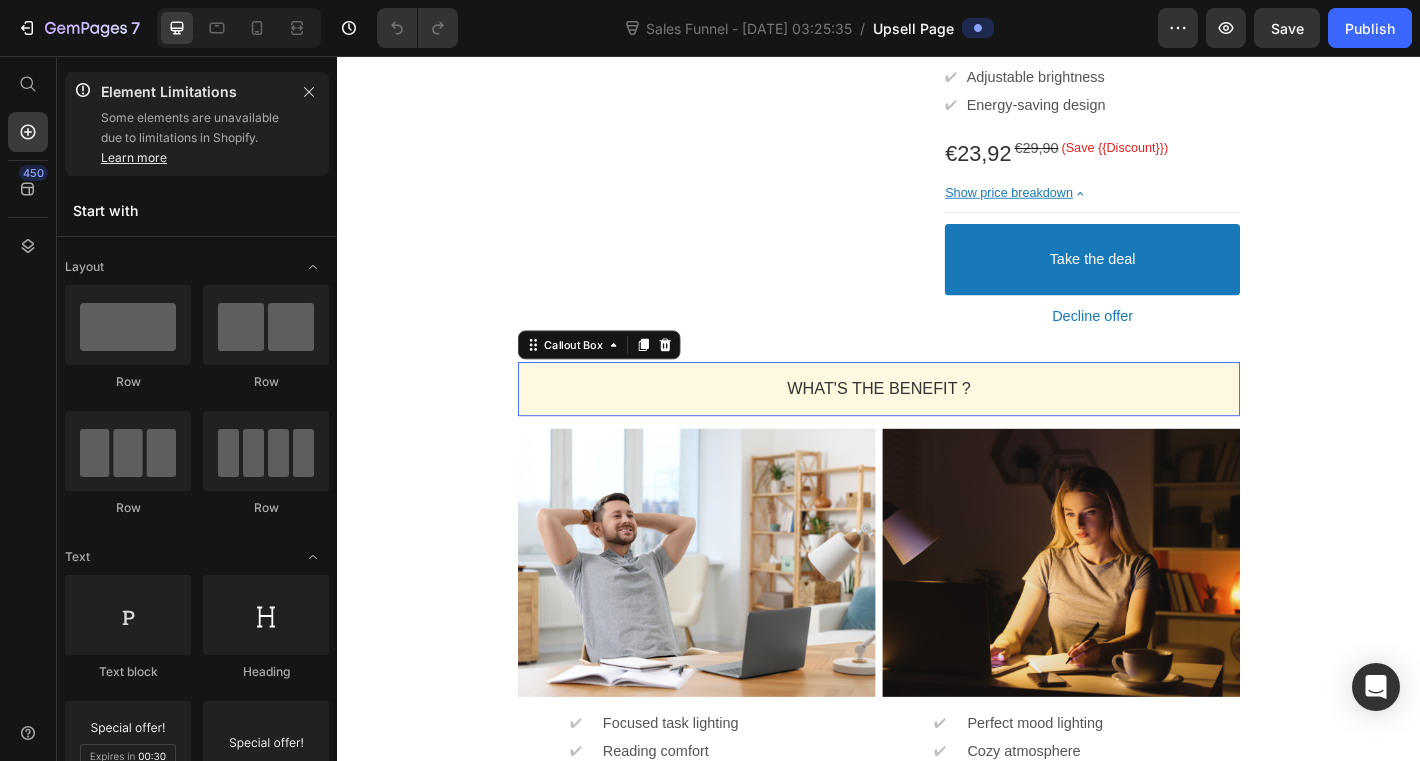 click on "WHAT'S THE BENEFIT ? Heading" at bounding box center [937, 424] 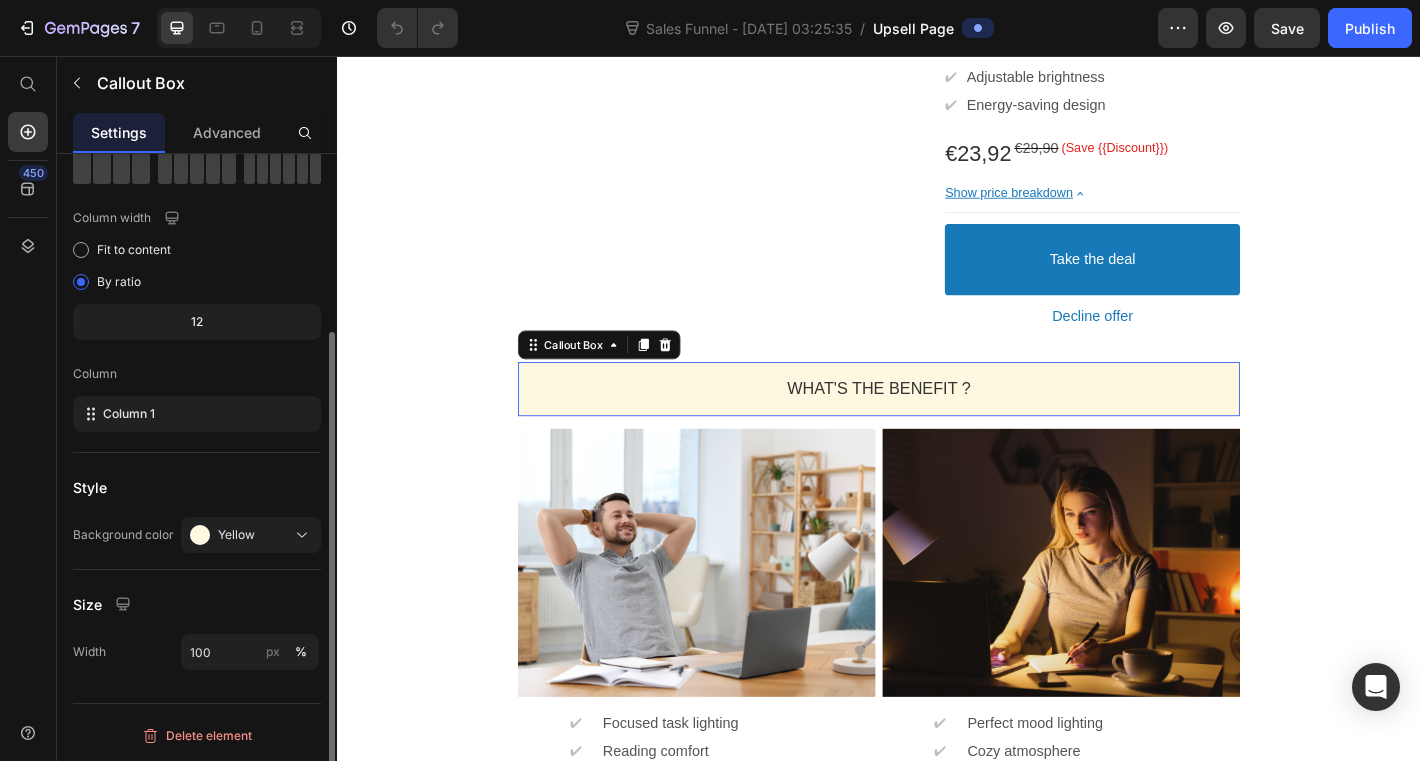 scroll, scrollTop: 0, scrollLeft: 0, axis: both 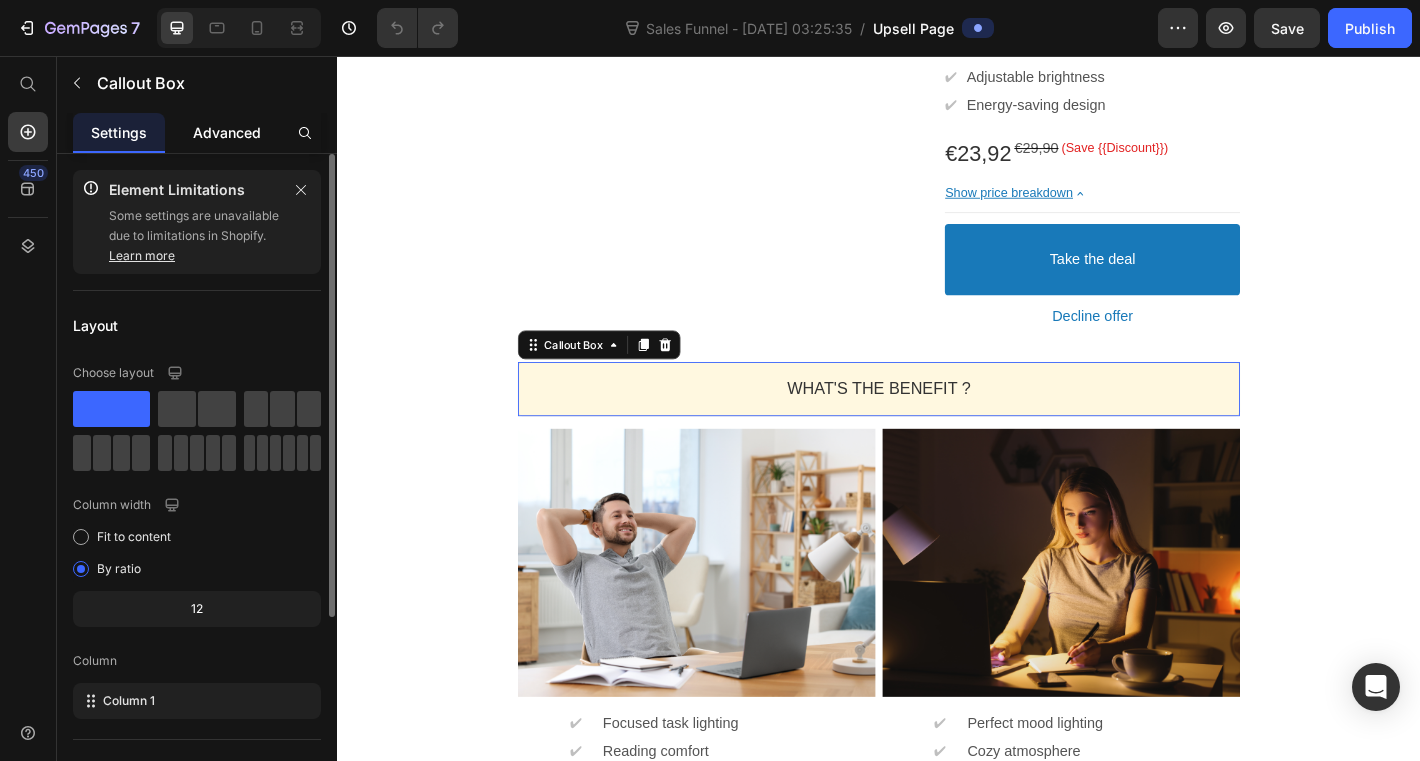 click on "Advanced" at bounding box center [227, 132] 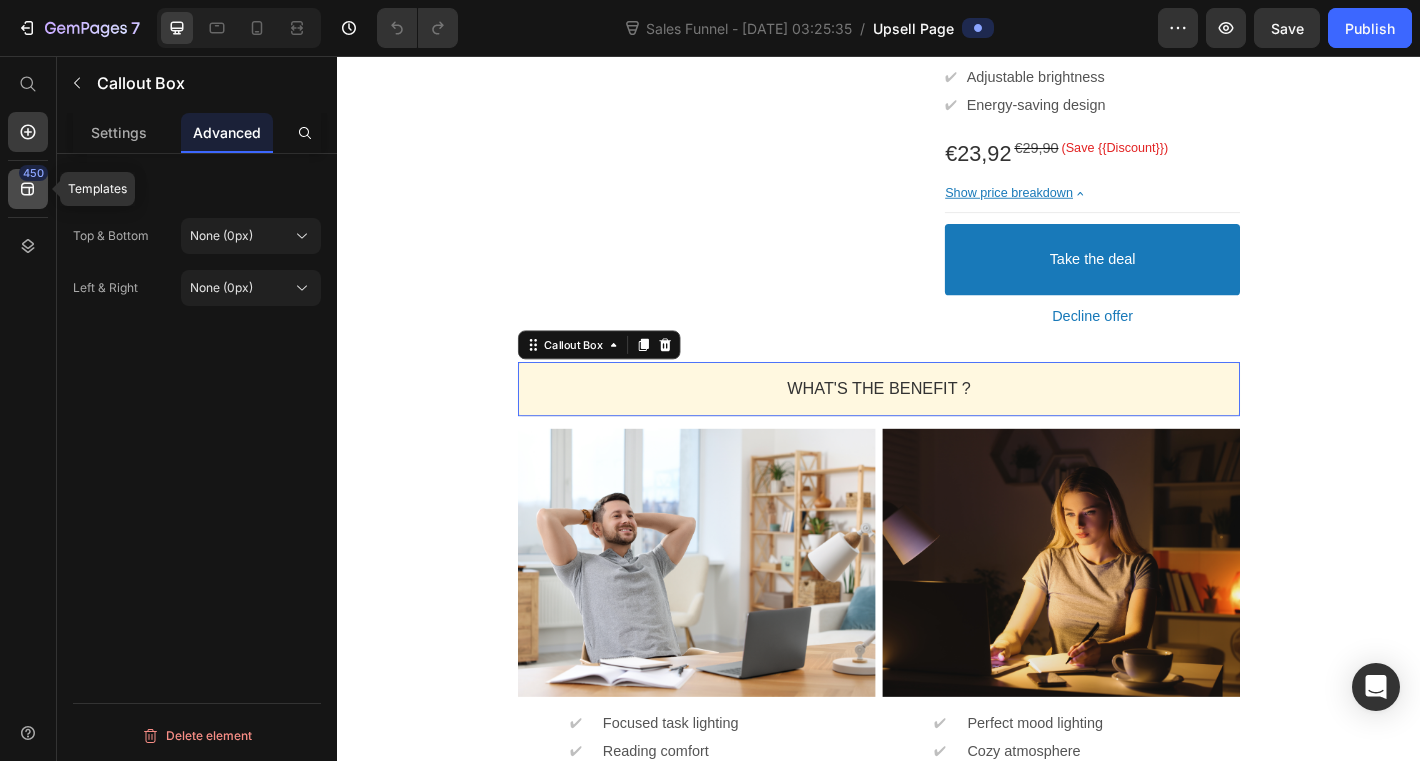 click on "450" at bounding box center [33, 173] 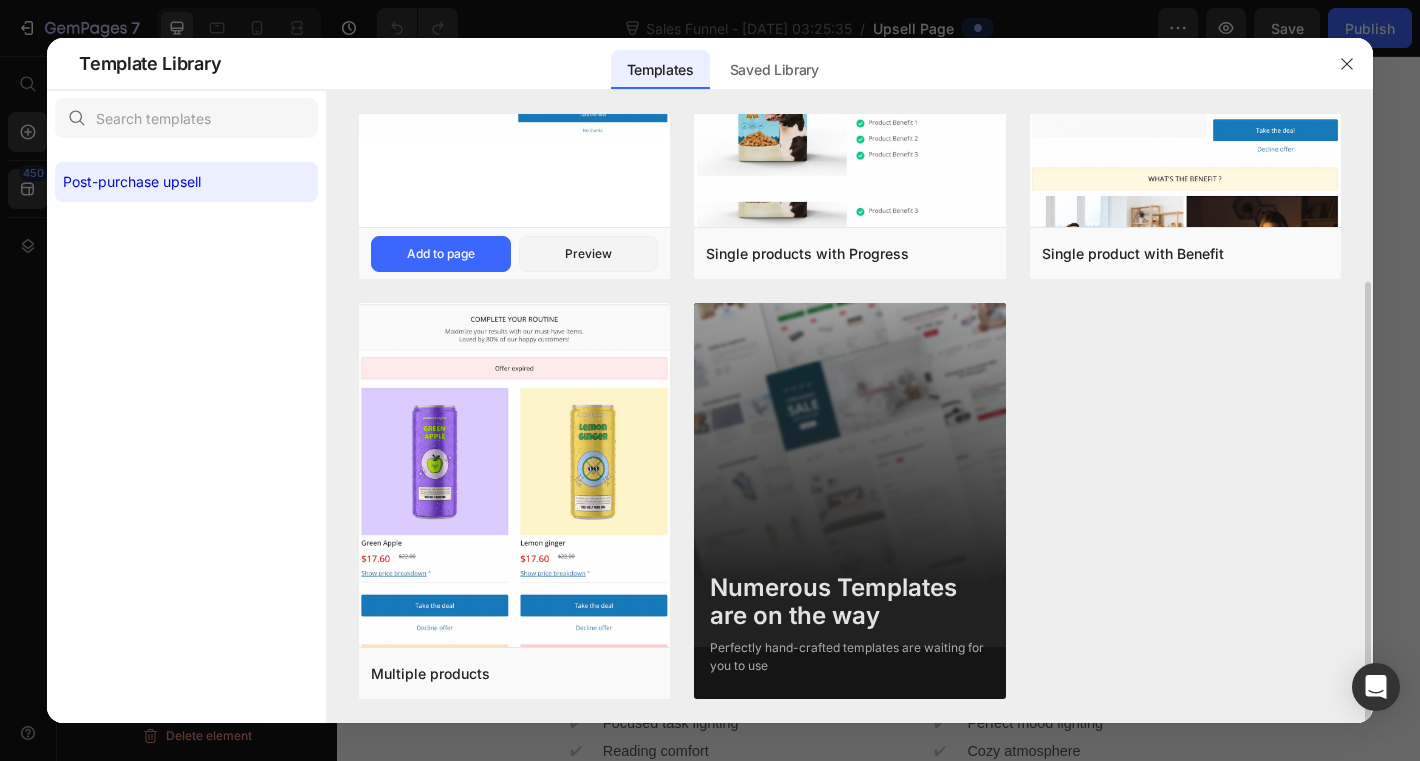 scroll, scrollTop: 0, scrollLeft: 0, axis: both 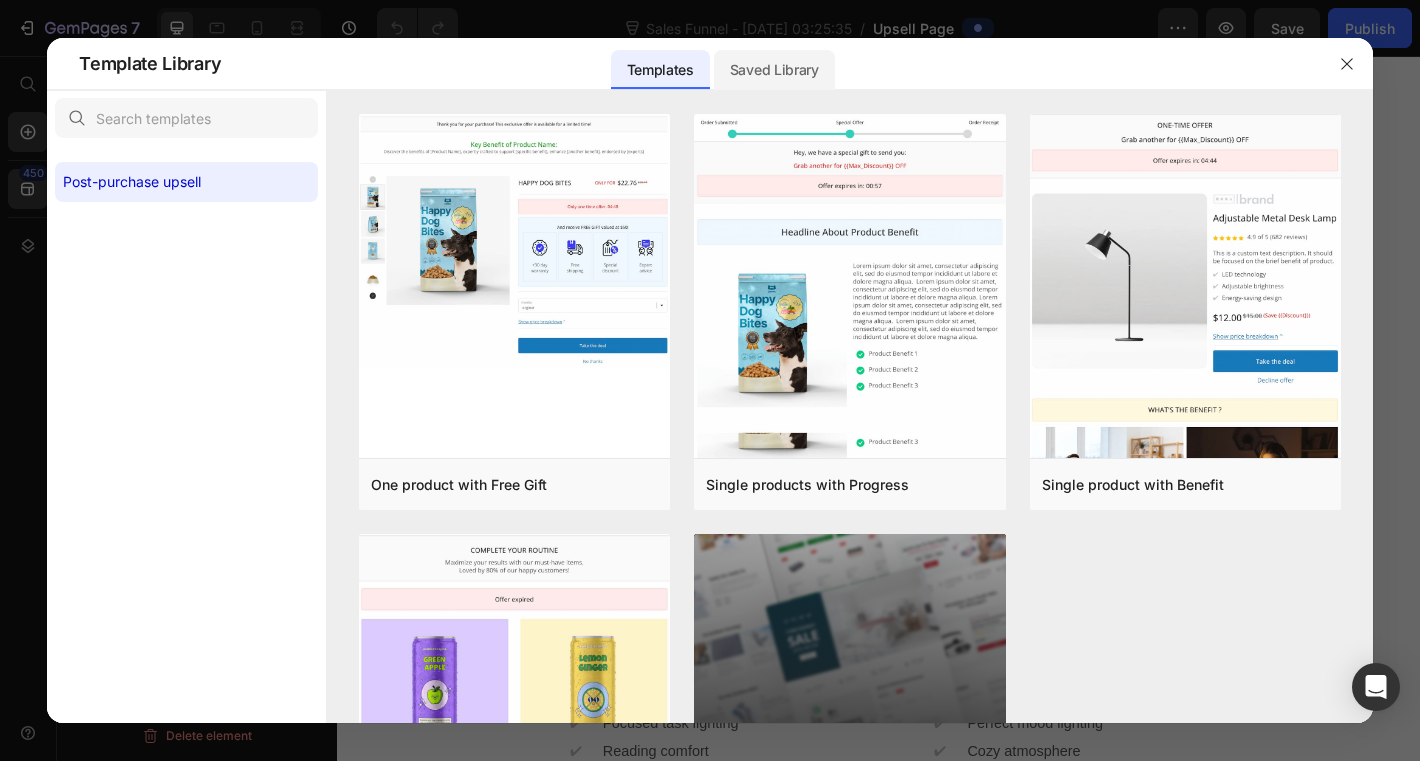 click on "Saved Library" 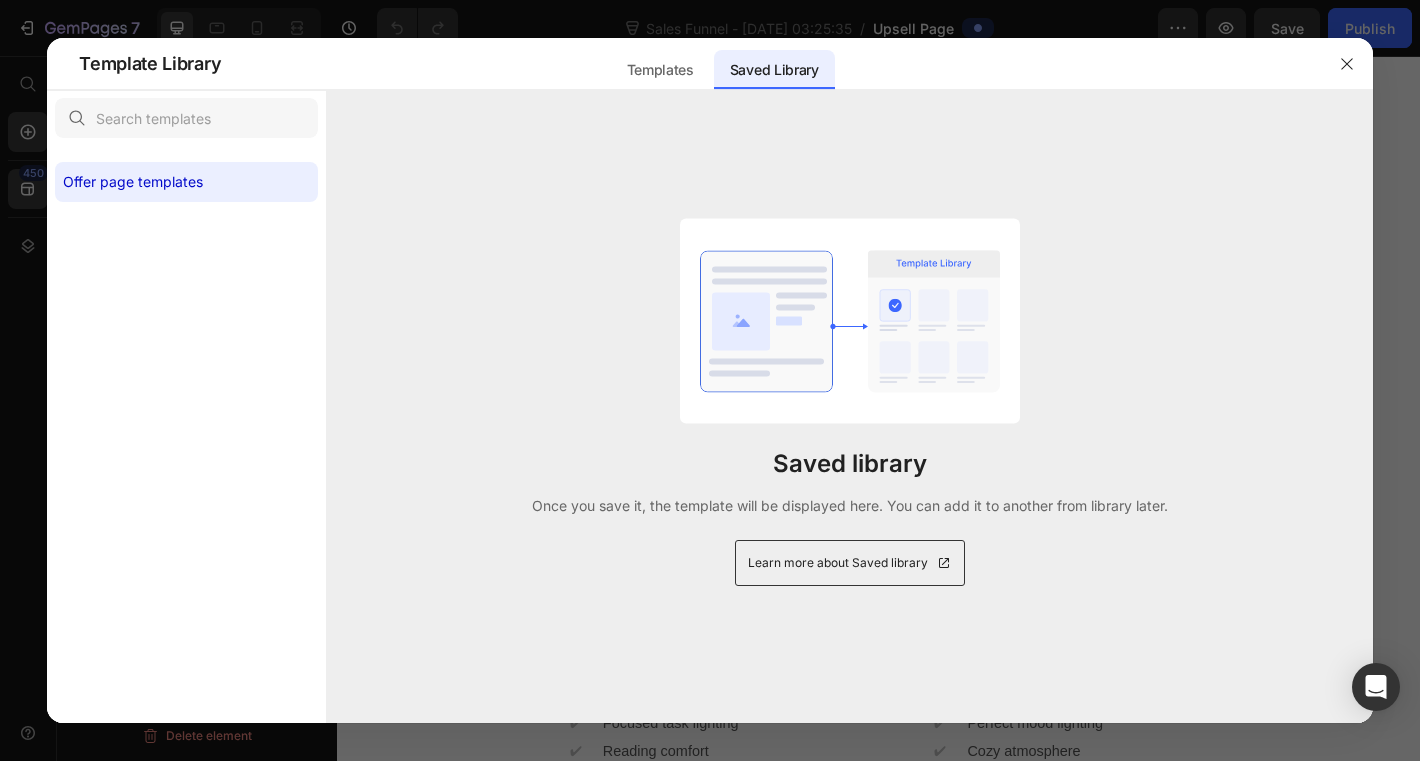 click on "Learn more about Saved library" at bounding box center (838, 563) 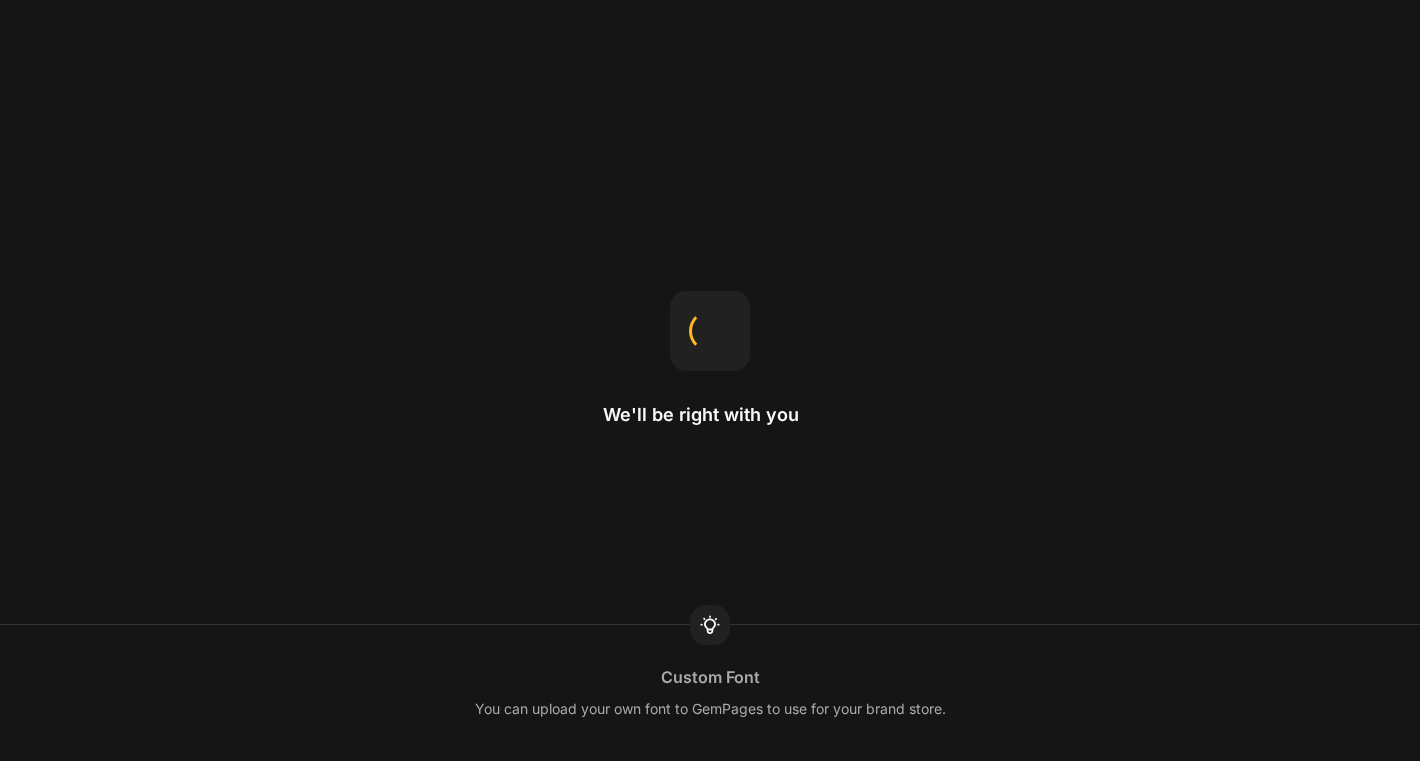 scroll, scrollTop: 0, scrollLeft: 0, axis: both 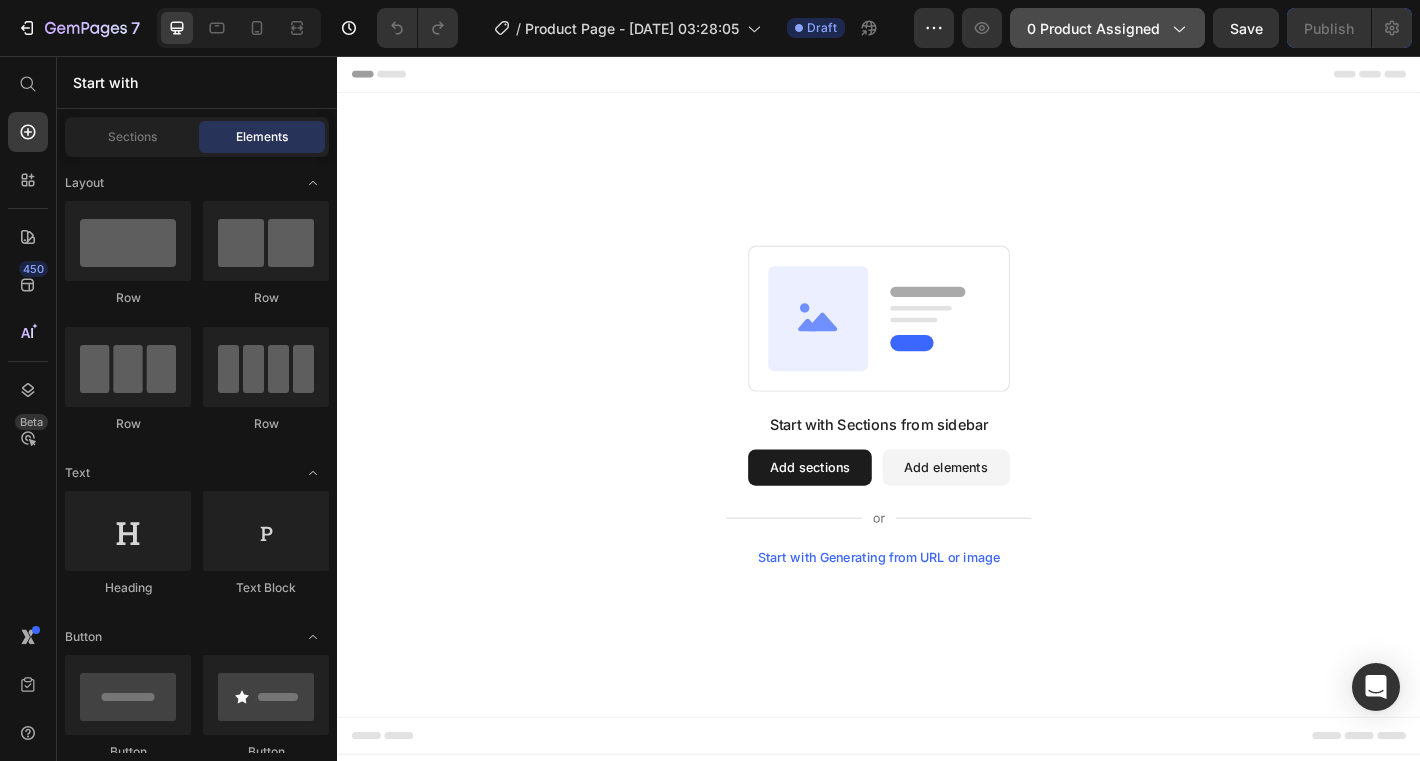 click on "0 product assigned" 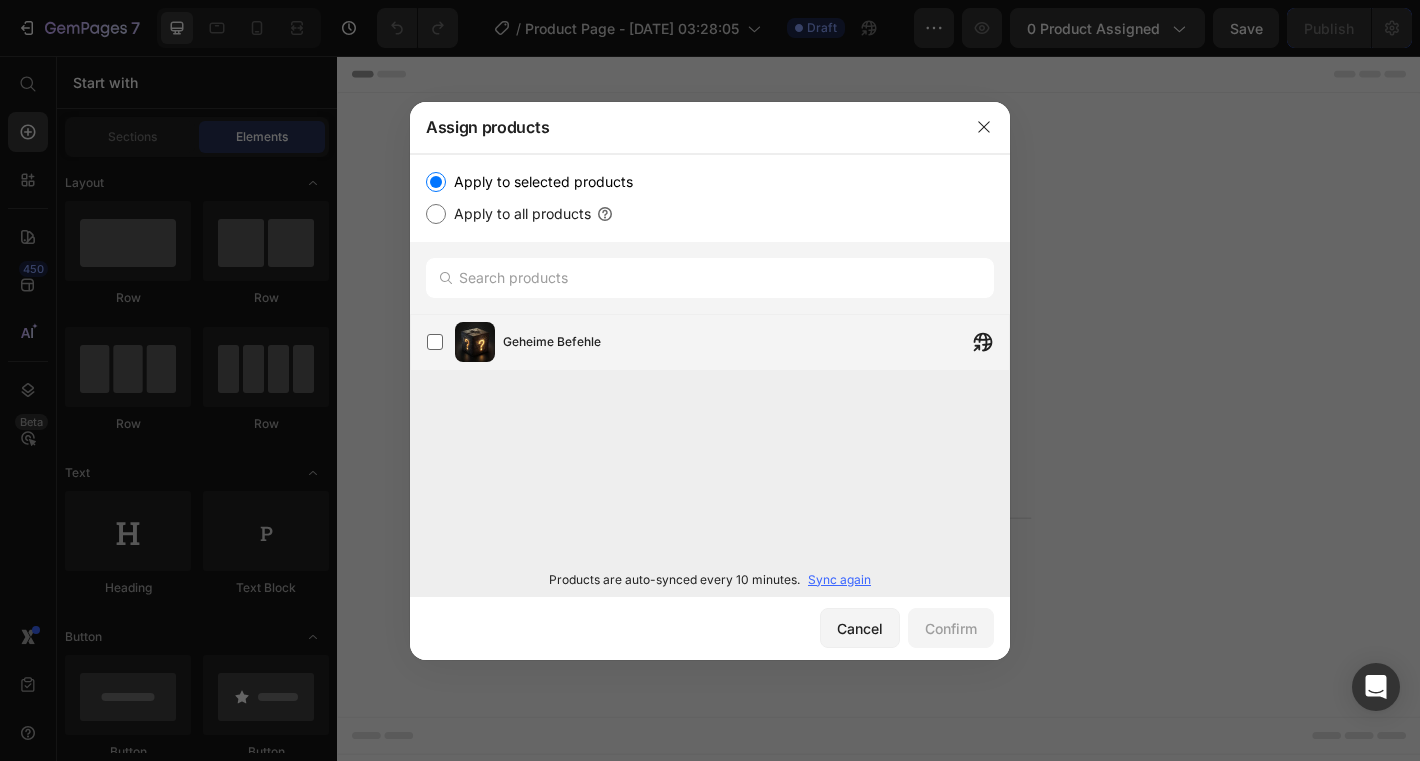 click on "Geheime Befehle" at bounding box center (756, 342) 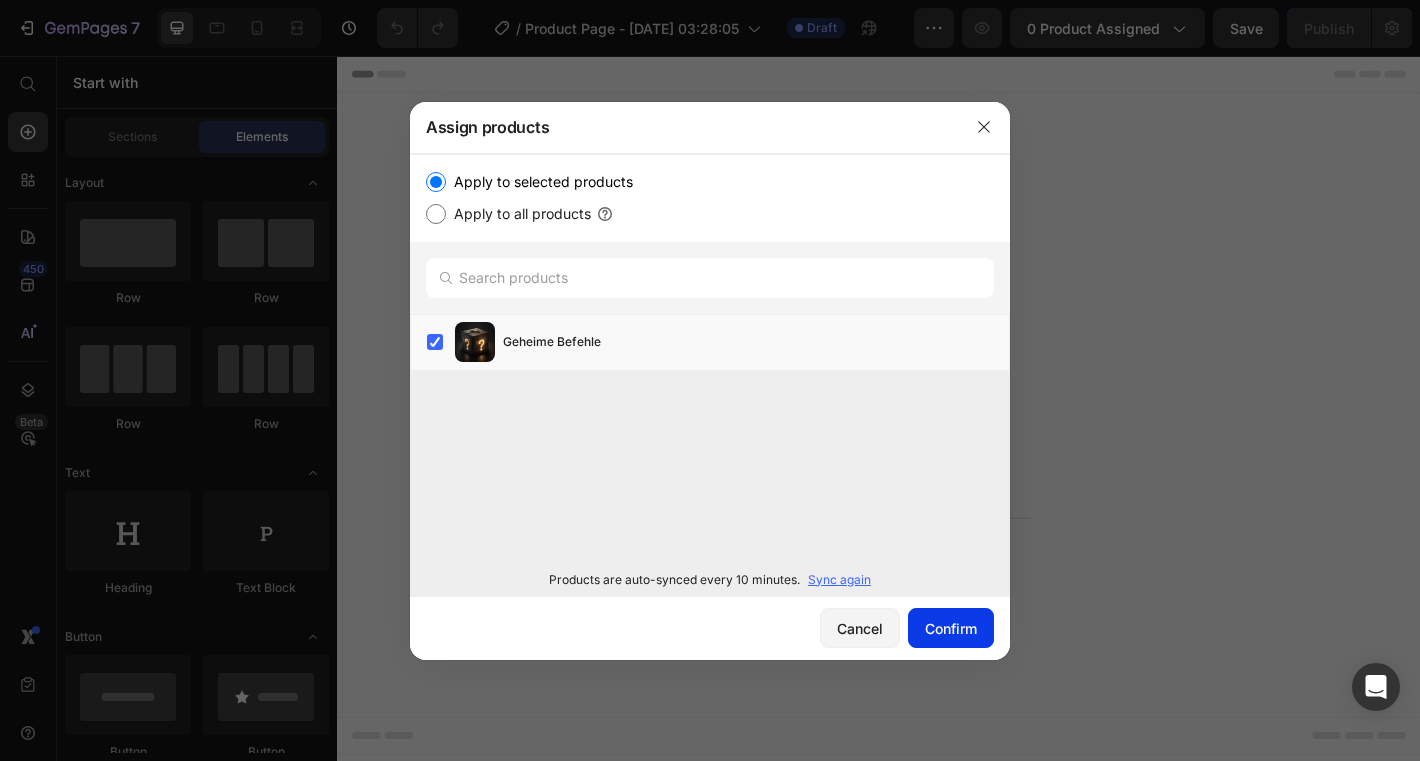 click on "Confirm" at bounding box center [951, 628] 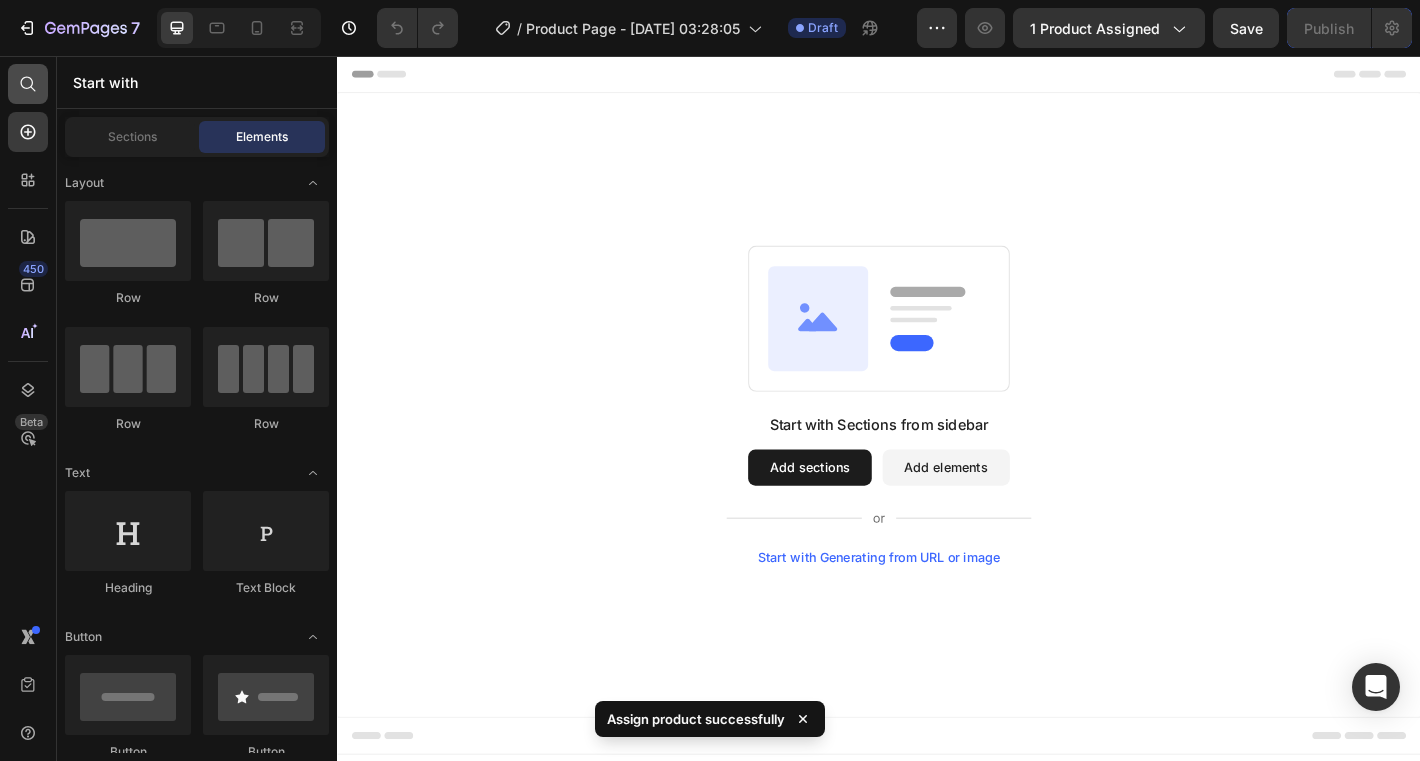 click 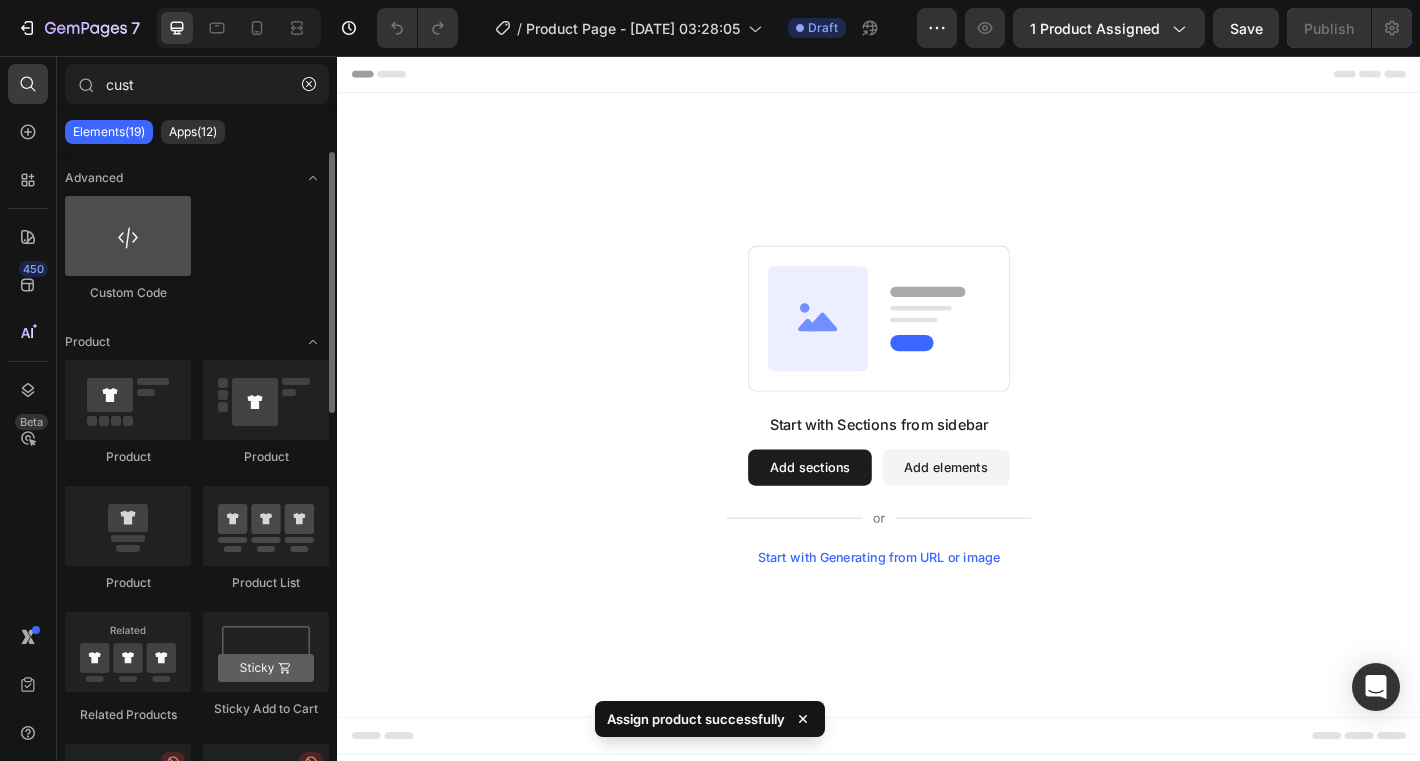 type on "cust" 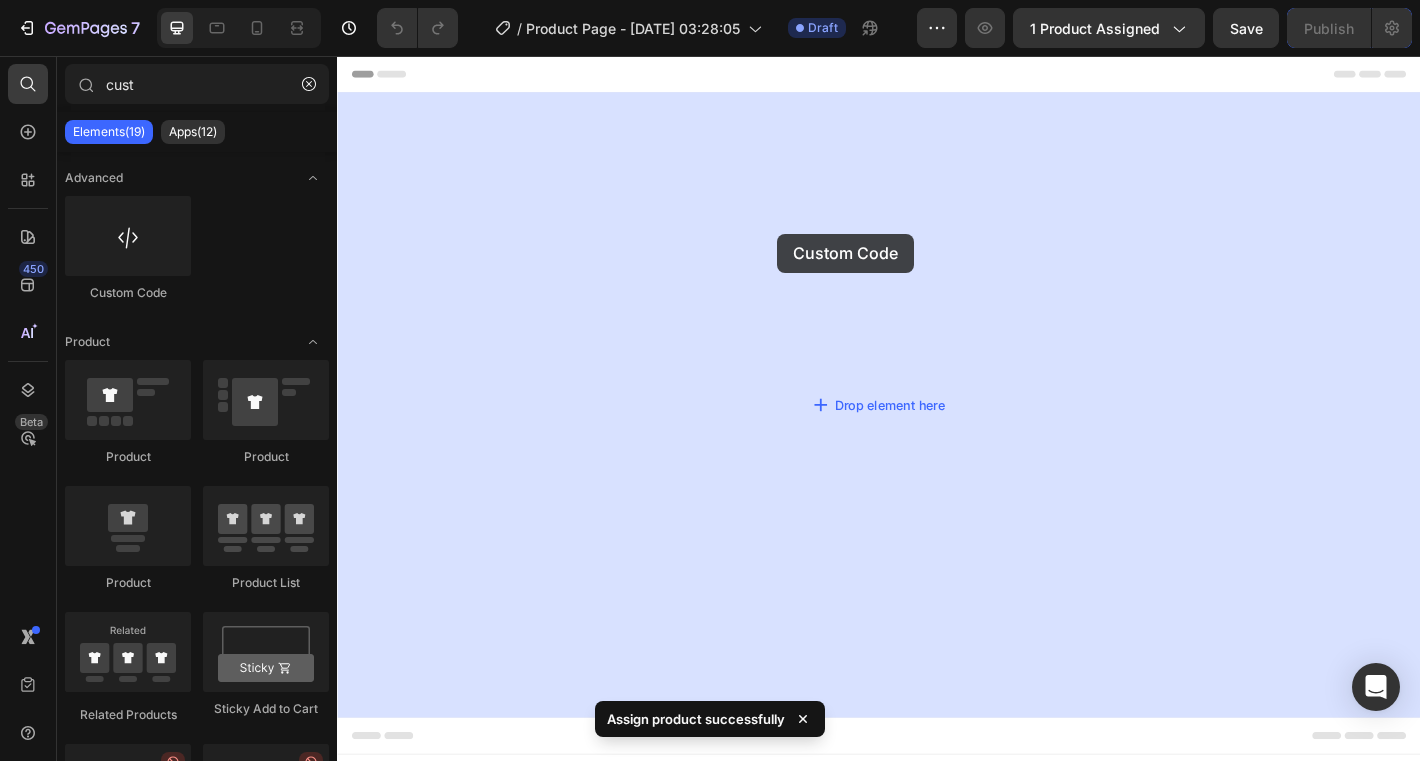 drag, startPoint x: 470, startPoint y: 327, endPoint x: 845, endPoint y: 237, distance: 385.6488 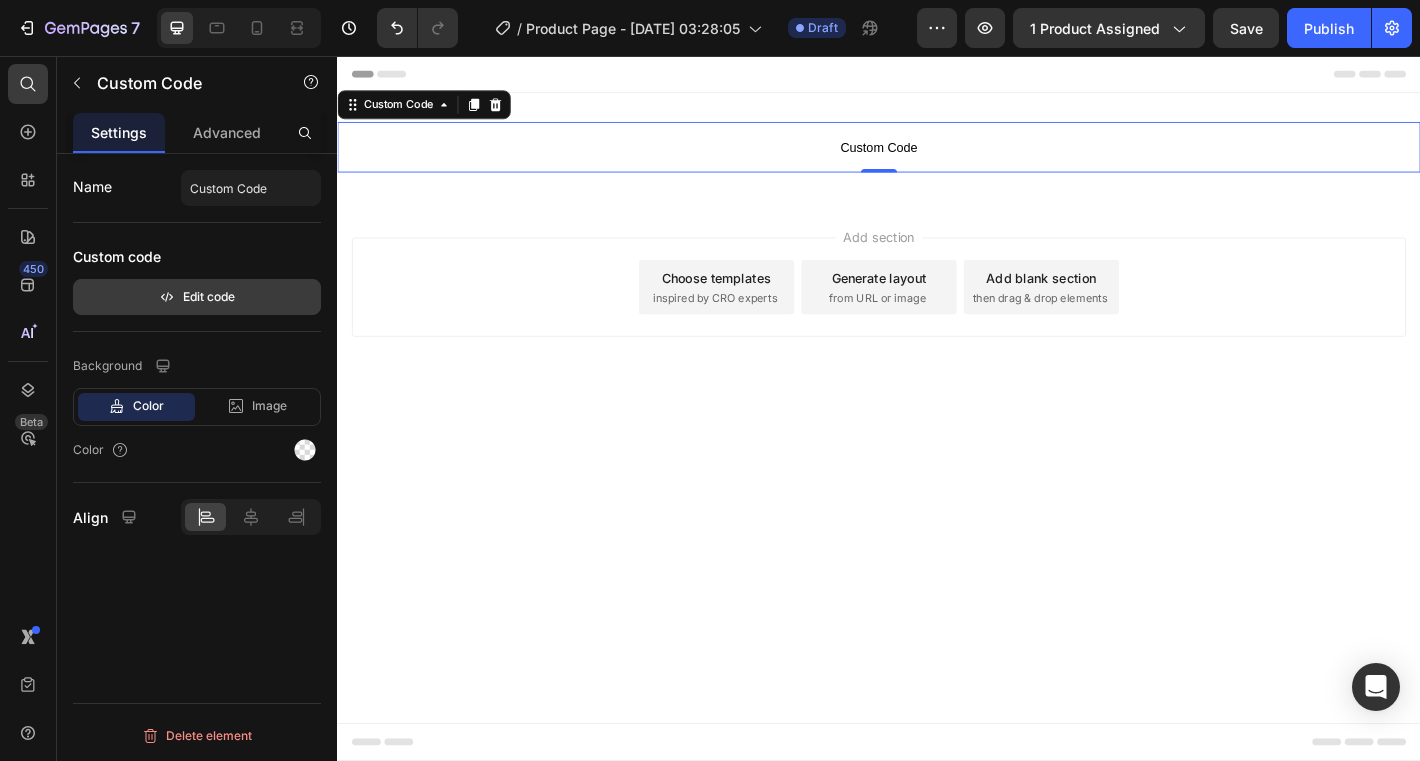 click on "Edit code" at bounding box center [197, 297] 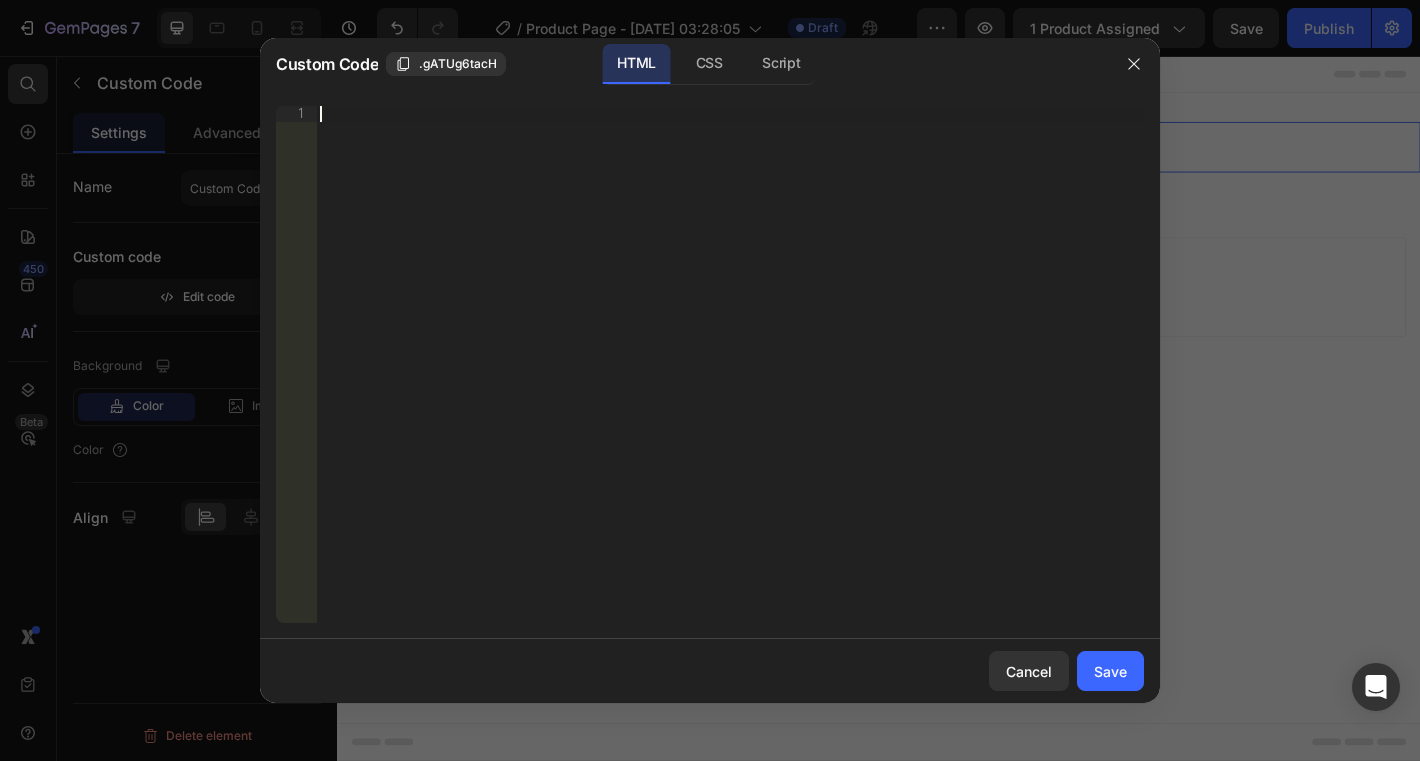 click on "Insert the 3rd-party installation code, HTML code, or Liquid code to display custom content." at bounding box center (730, 380) 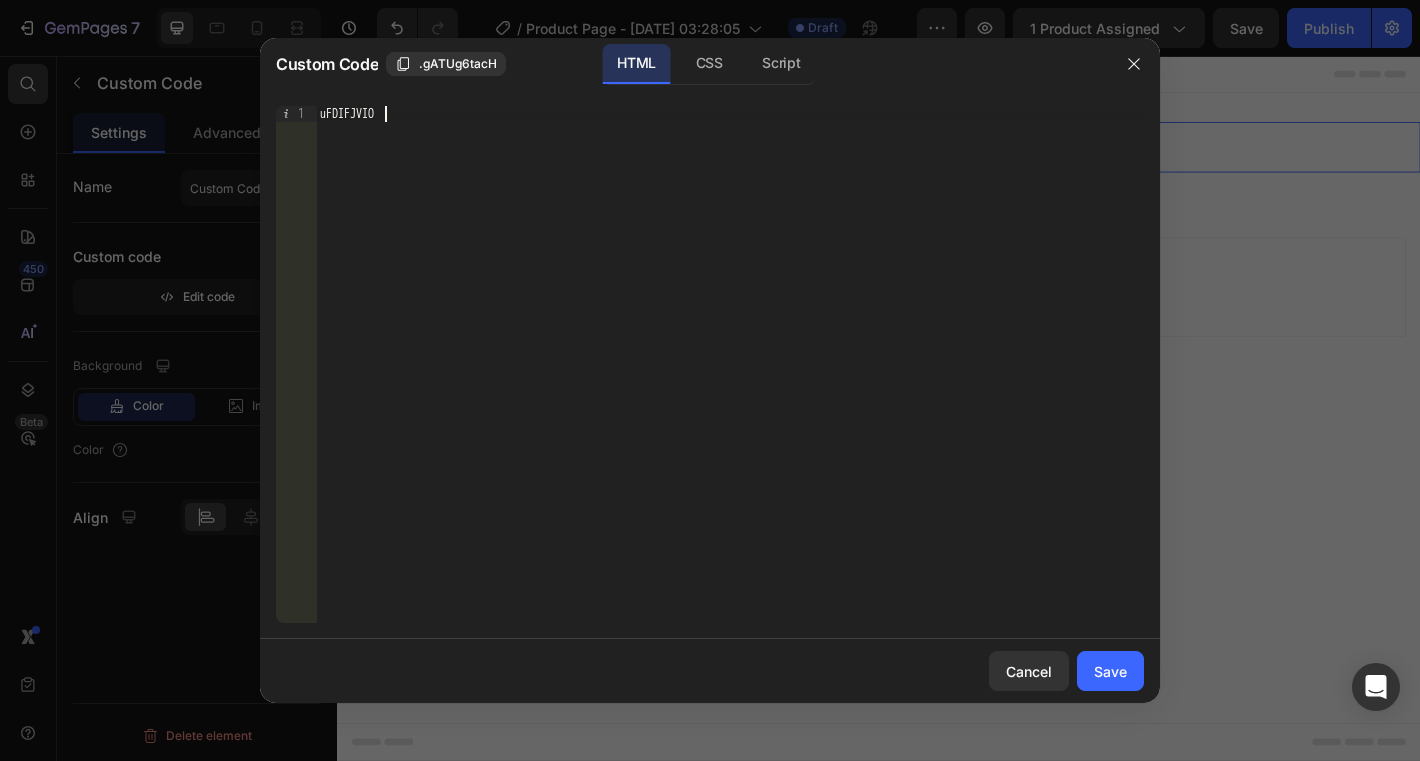 scroll, scrollTop: 0, scrollLeft: 7, axis: horizontal 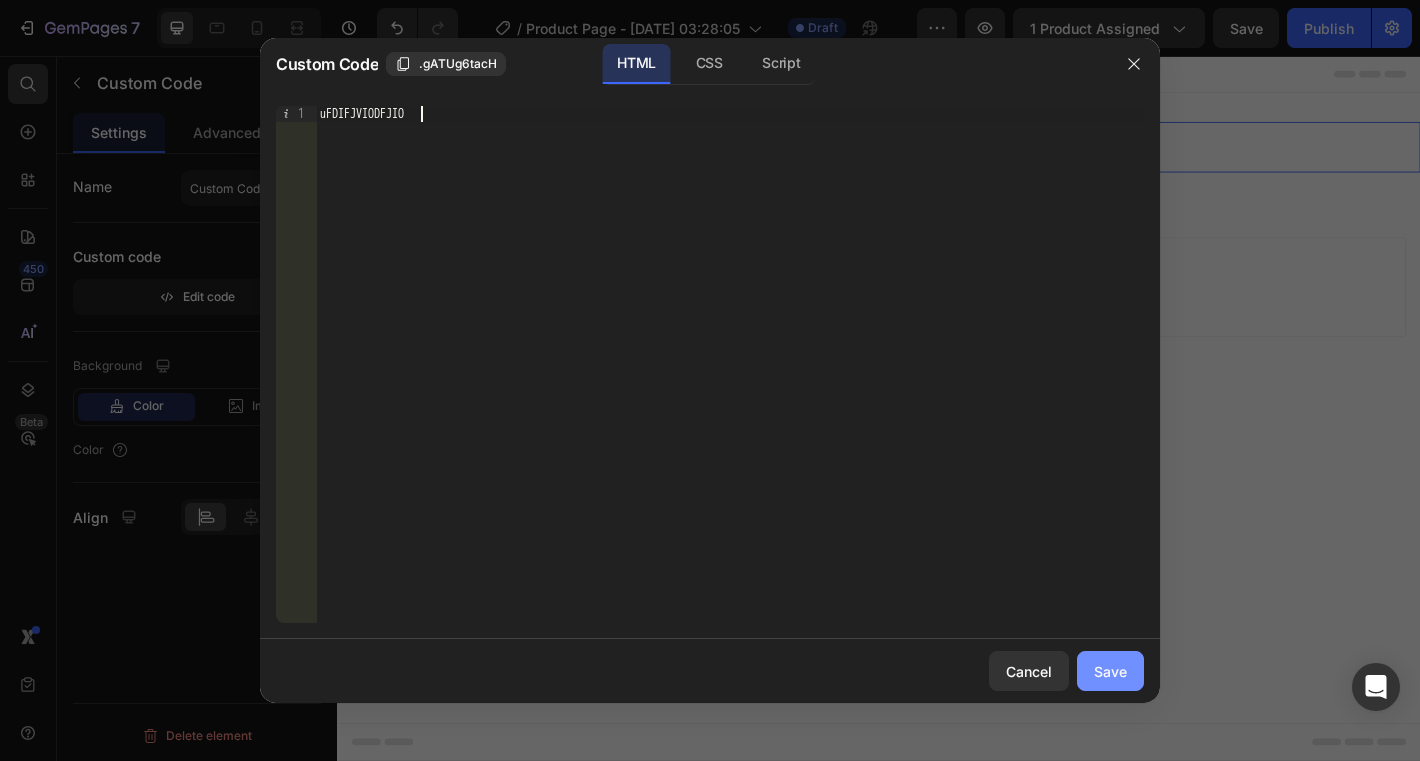 type on "uFDIFJVIODFJIO" 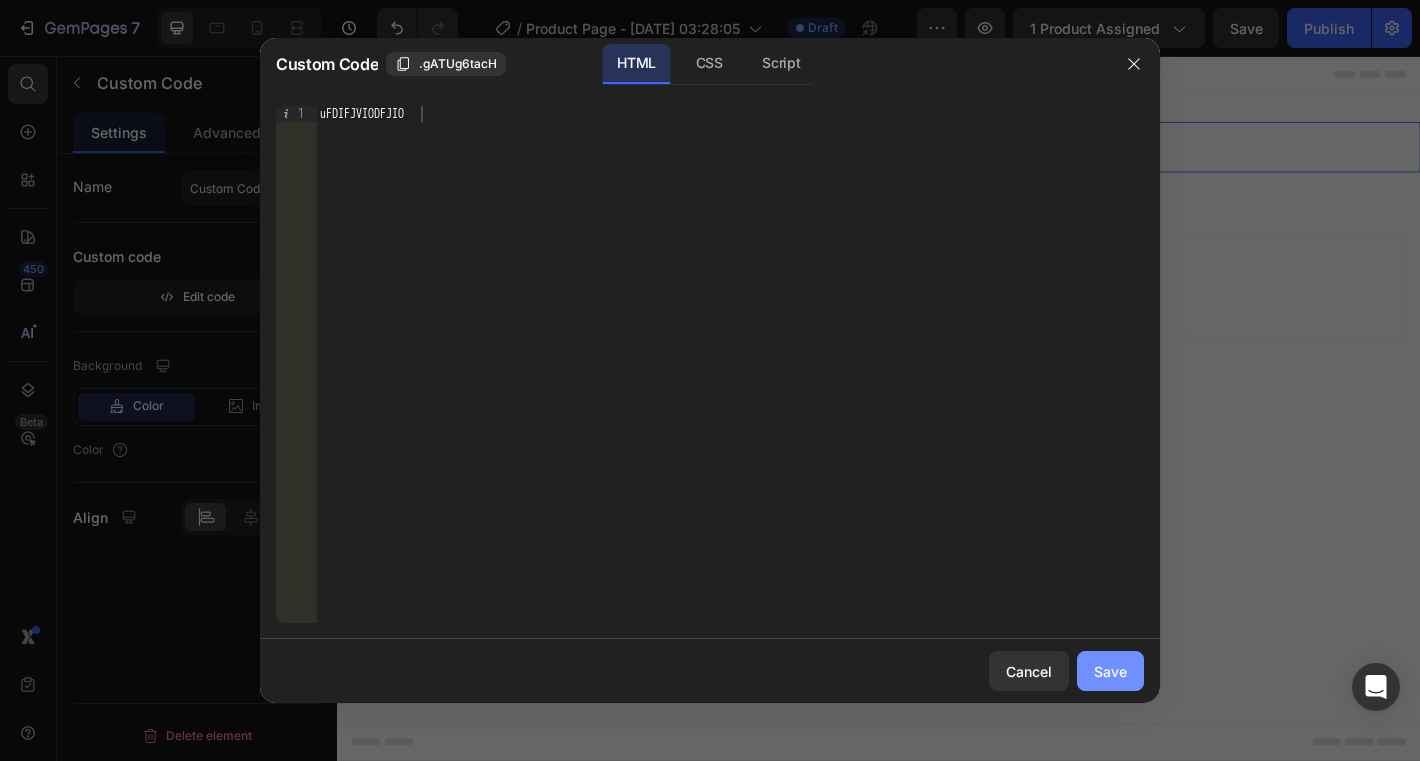 click on "Save" at bounding box center [1110, 671] 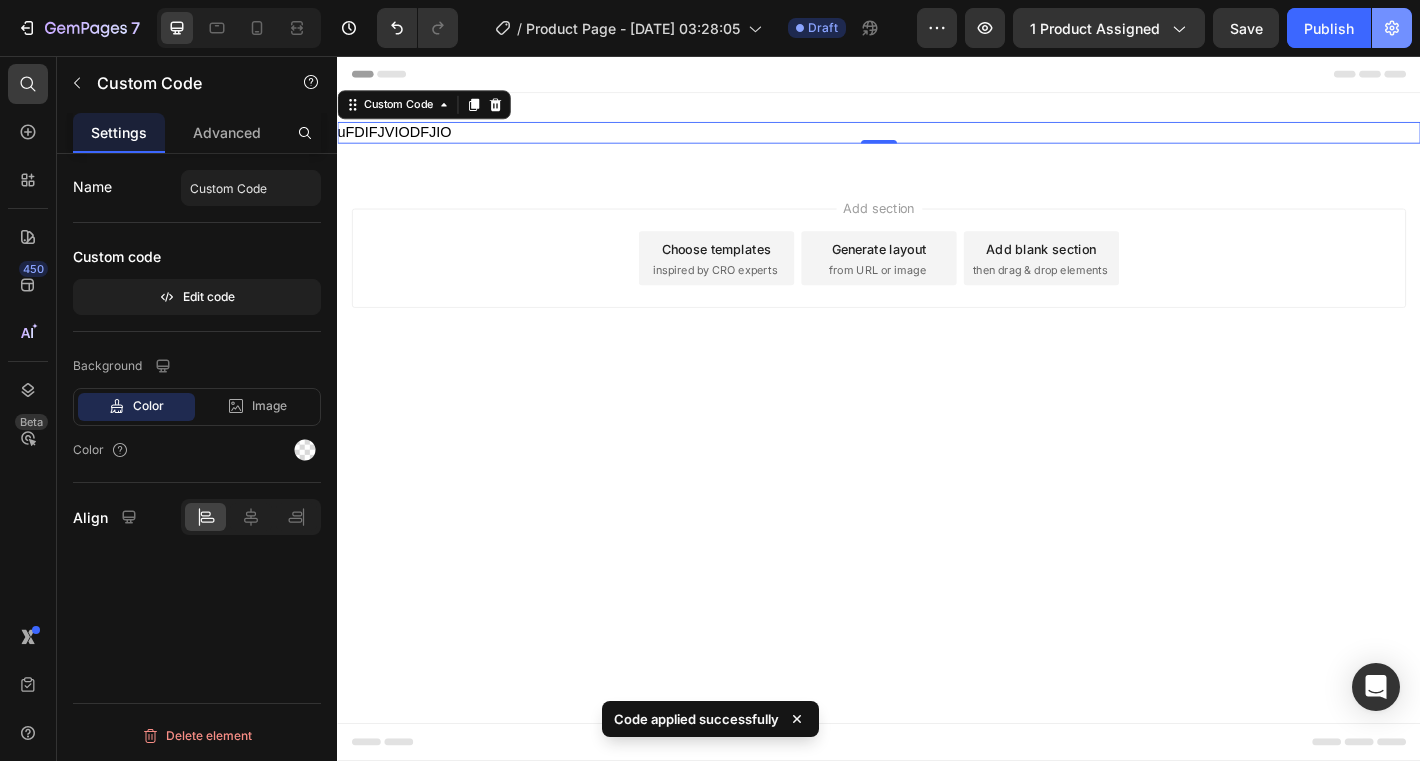 click 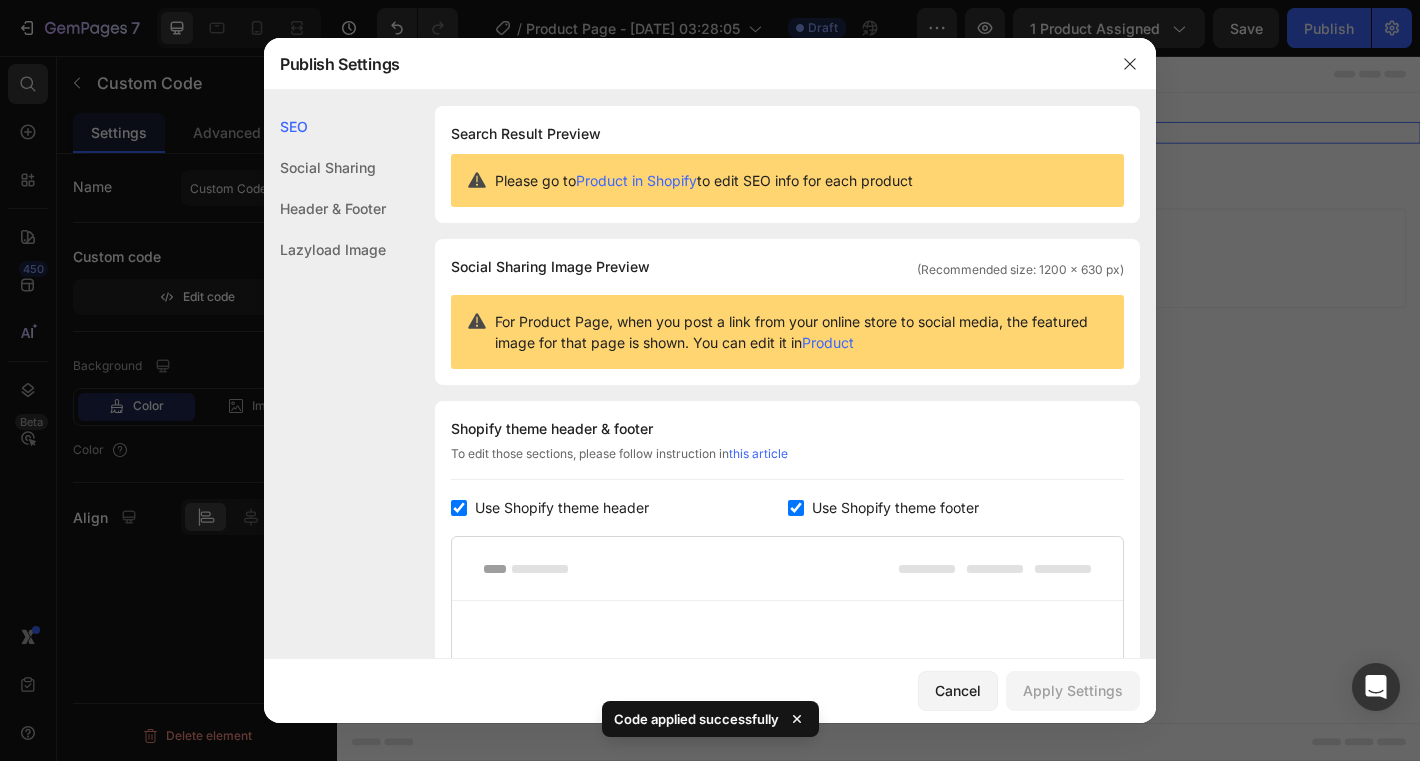 click at bounding box center (710, 380) 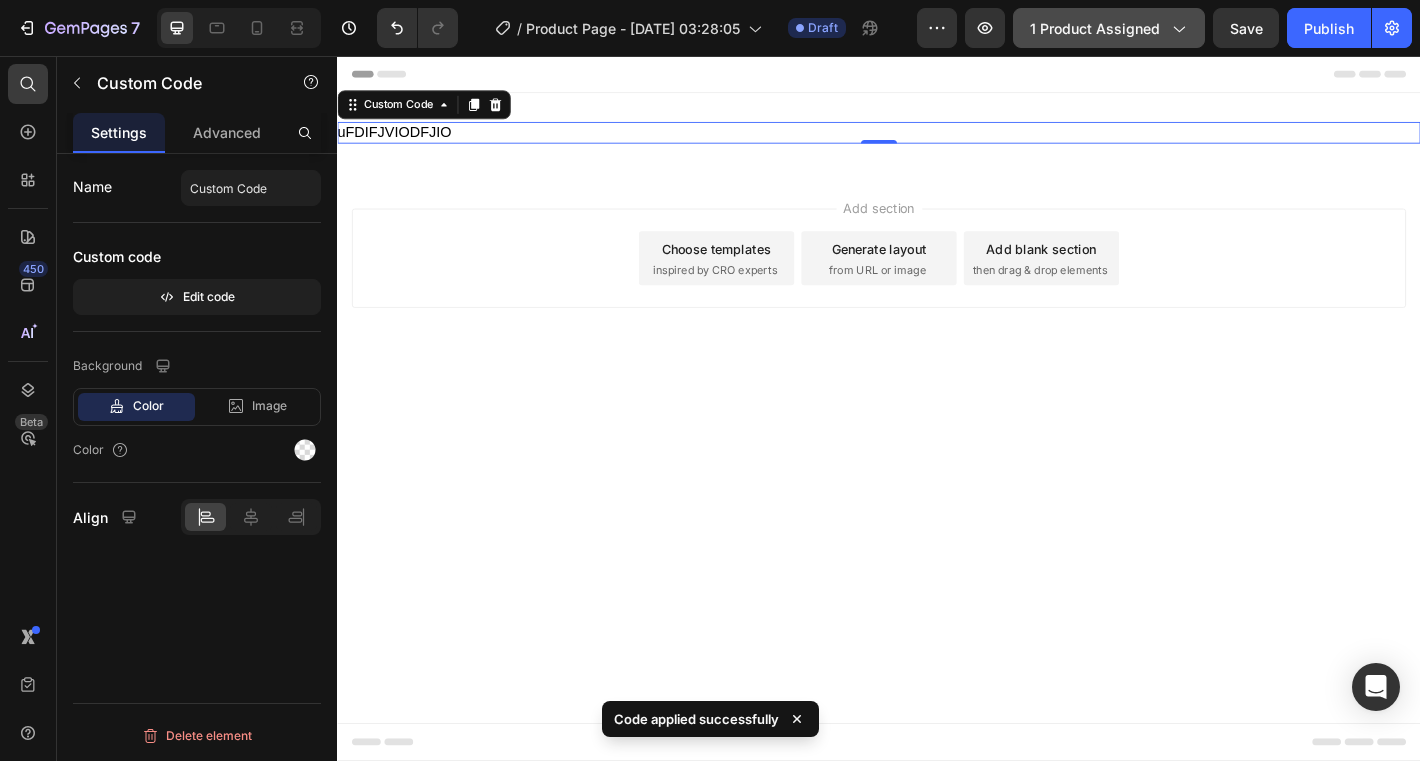 click on "1 product assigned" 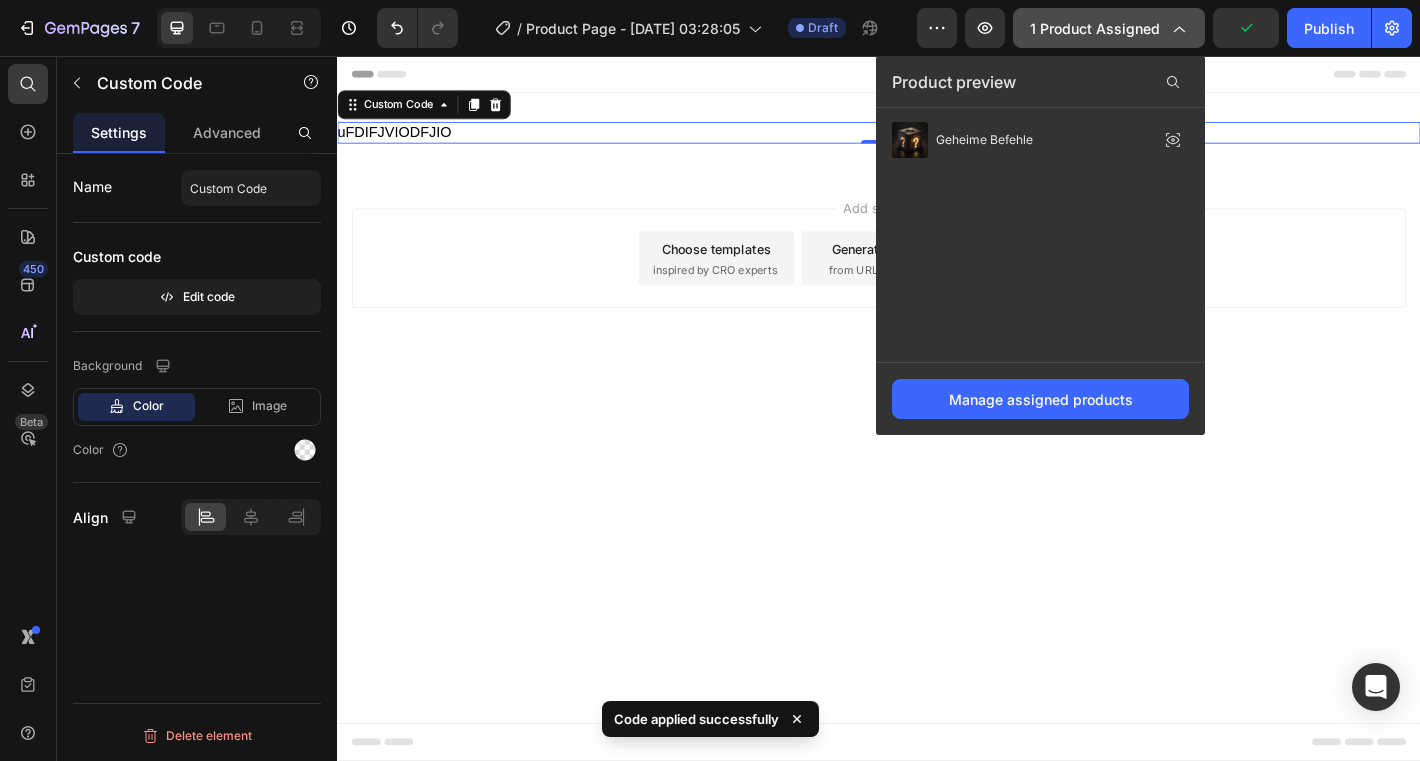 click on "1 product assigned" 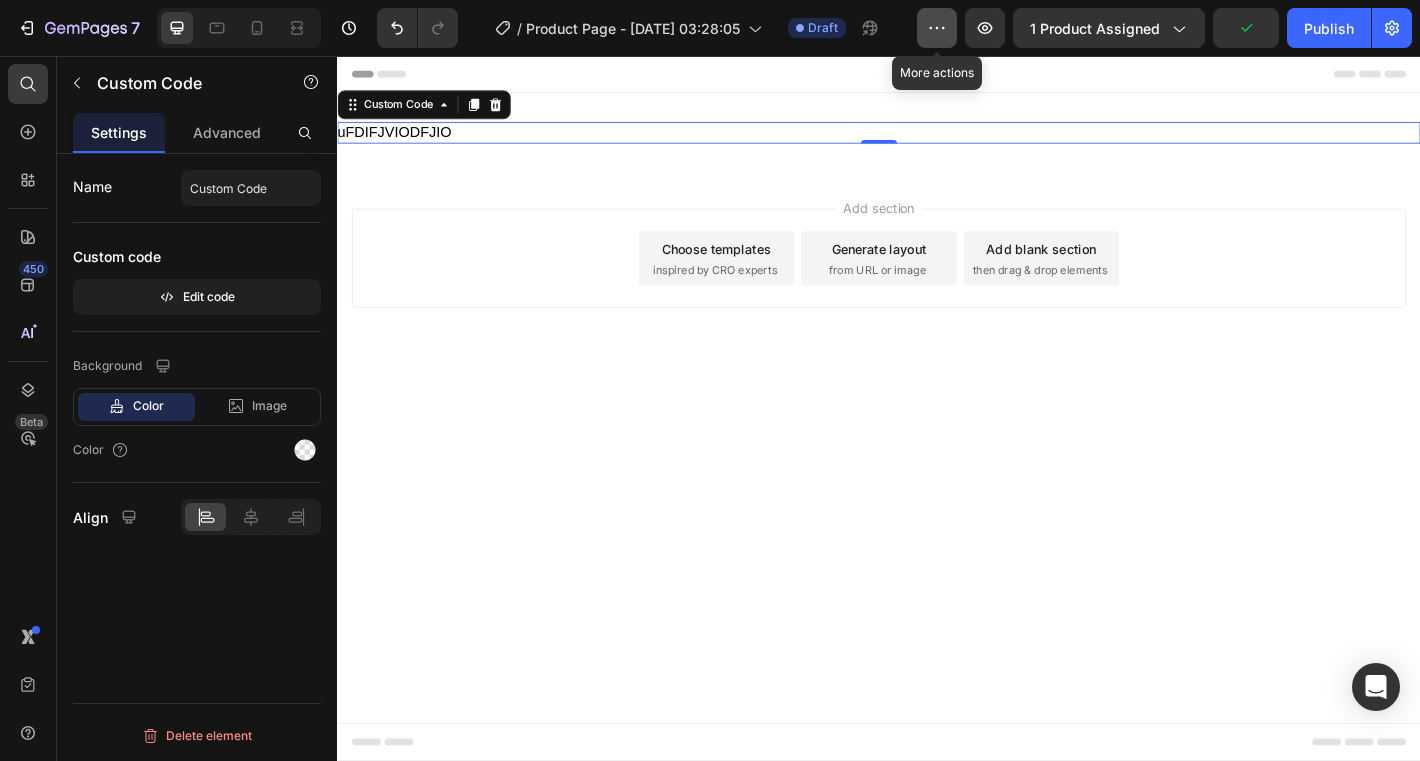 click 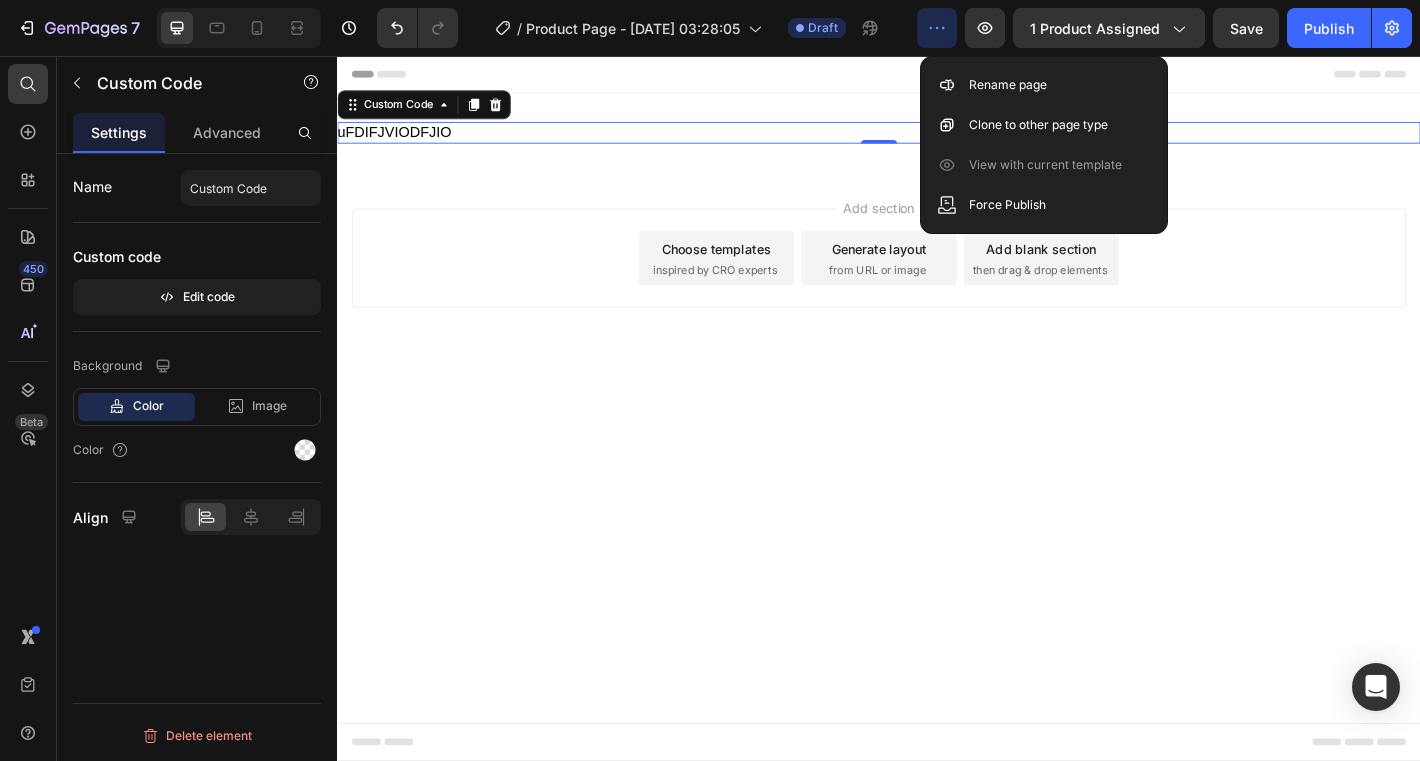 click 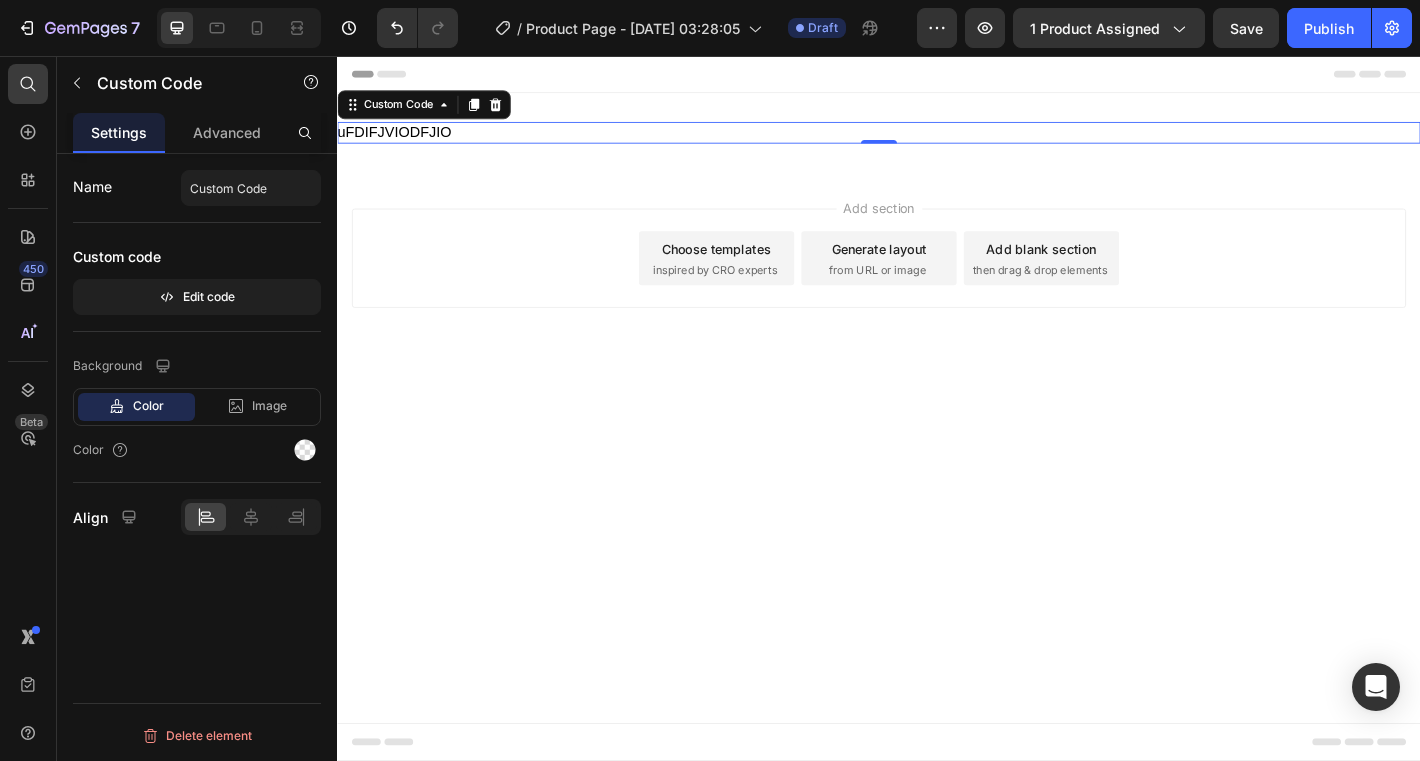 click on "Choose templates" at bounding box center (757, 269) 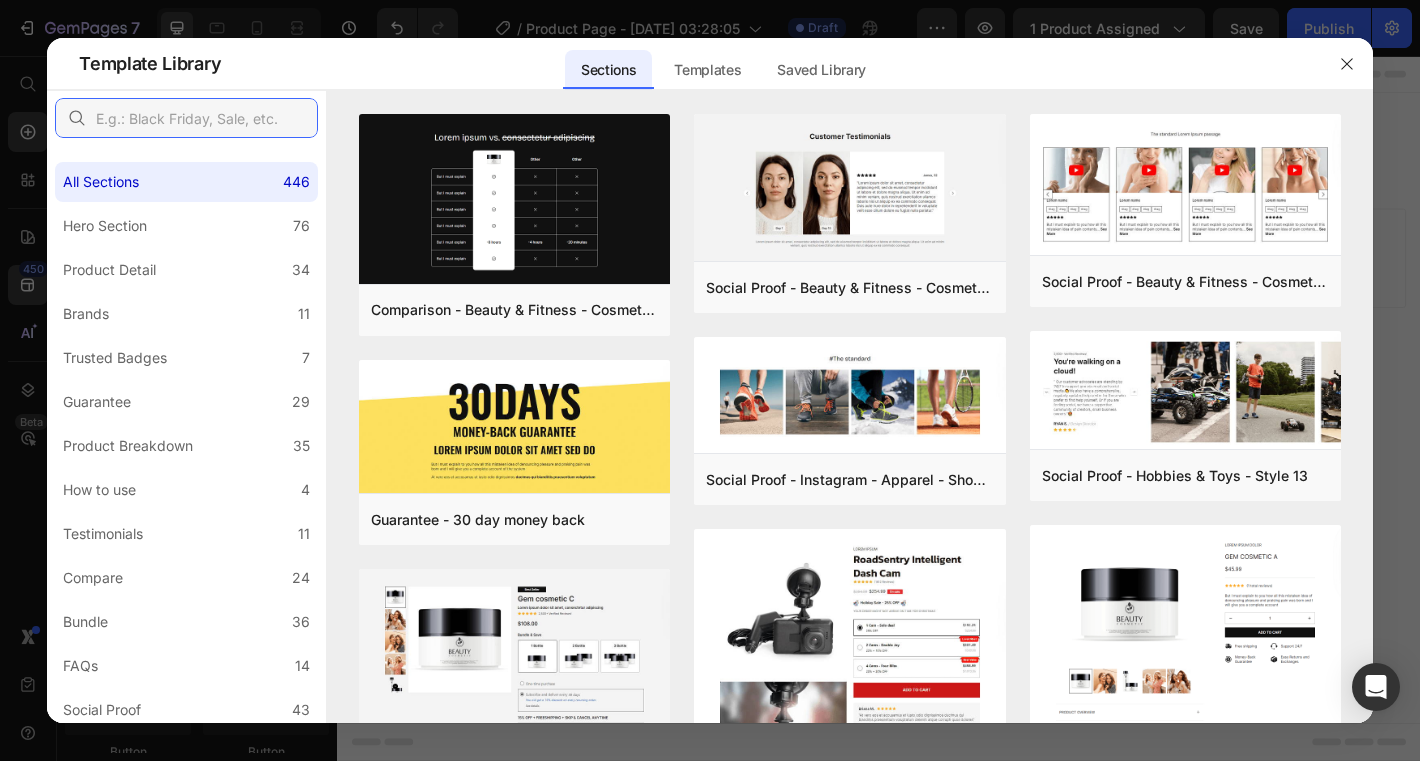 click at bounding box center (186, 118) 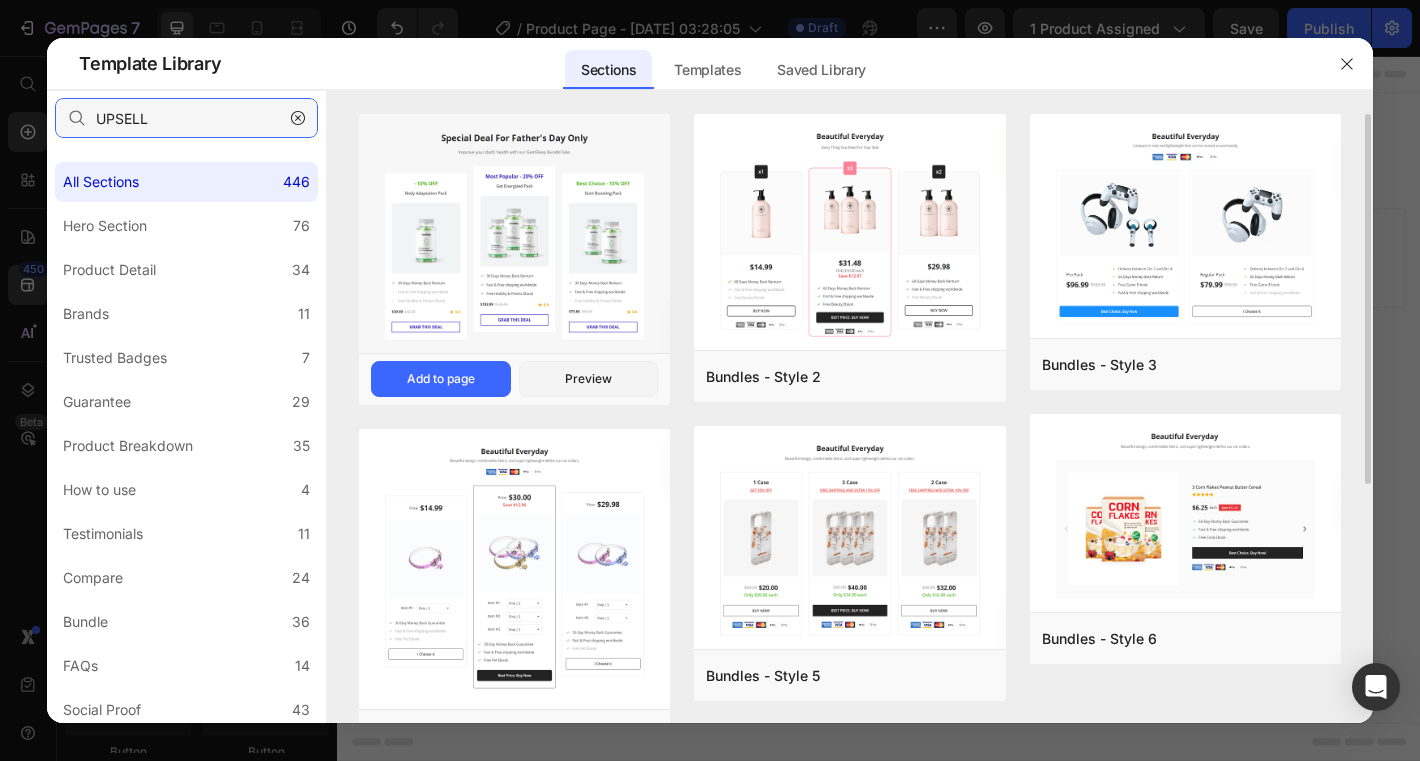 type on "UPSELL" 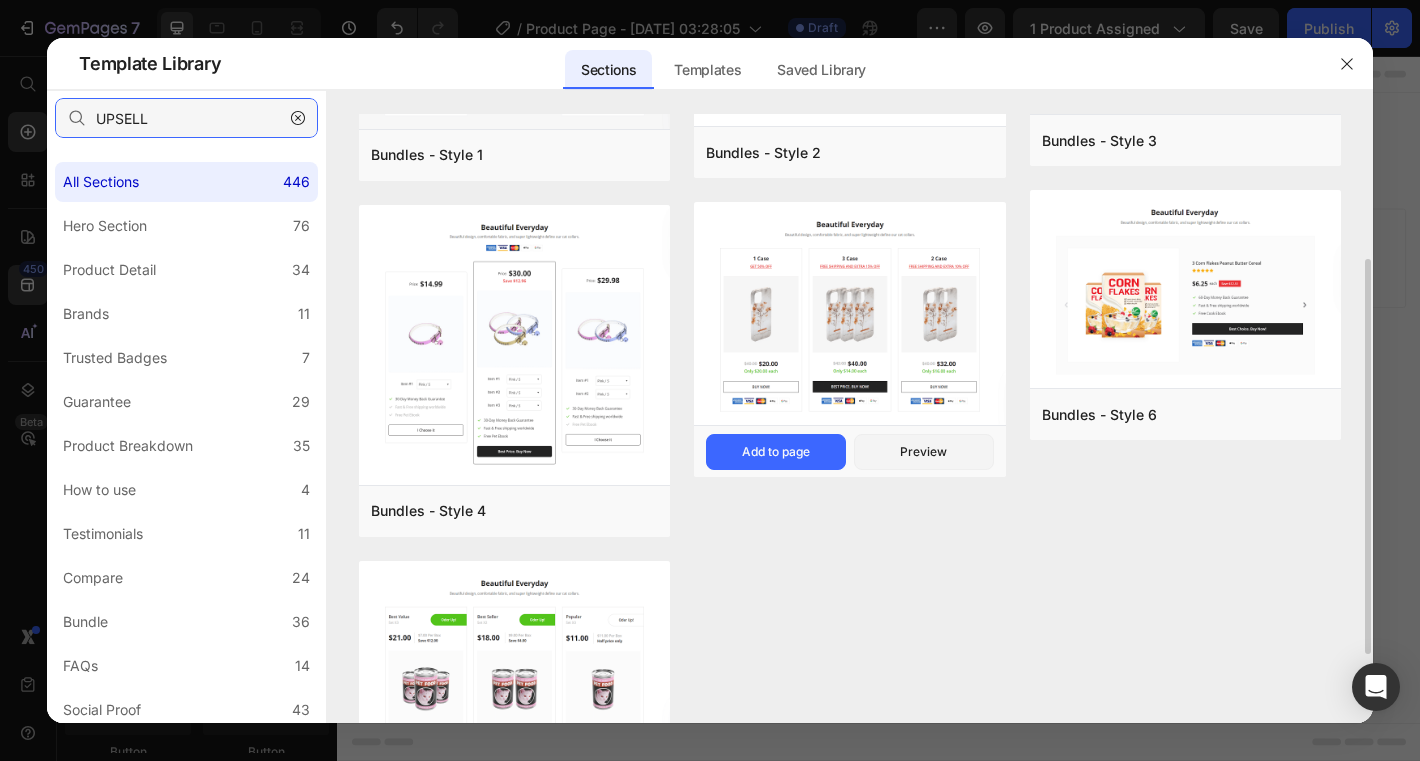 scroll, scrollTop: 176, scrollLeft: 0, axis: vertical 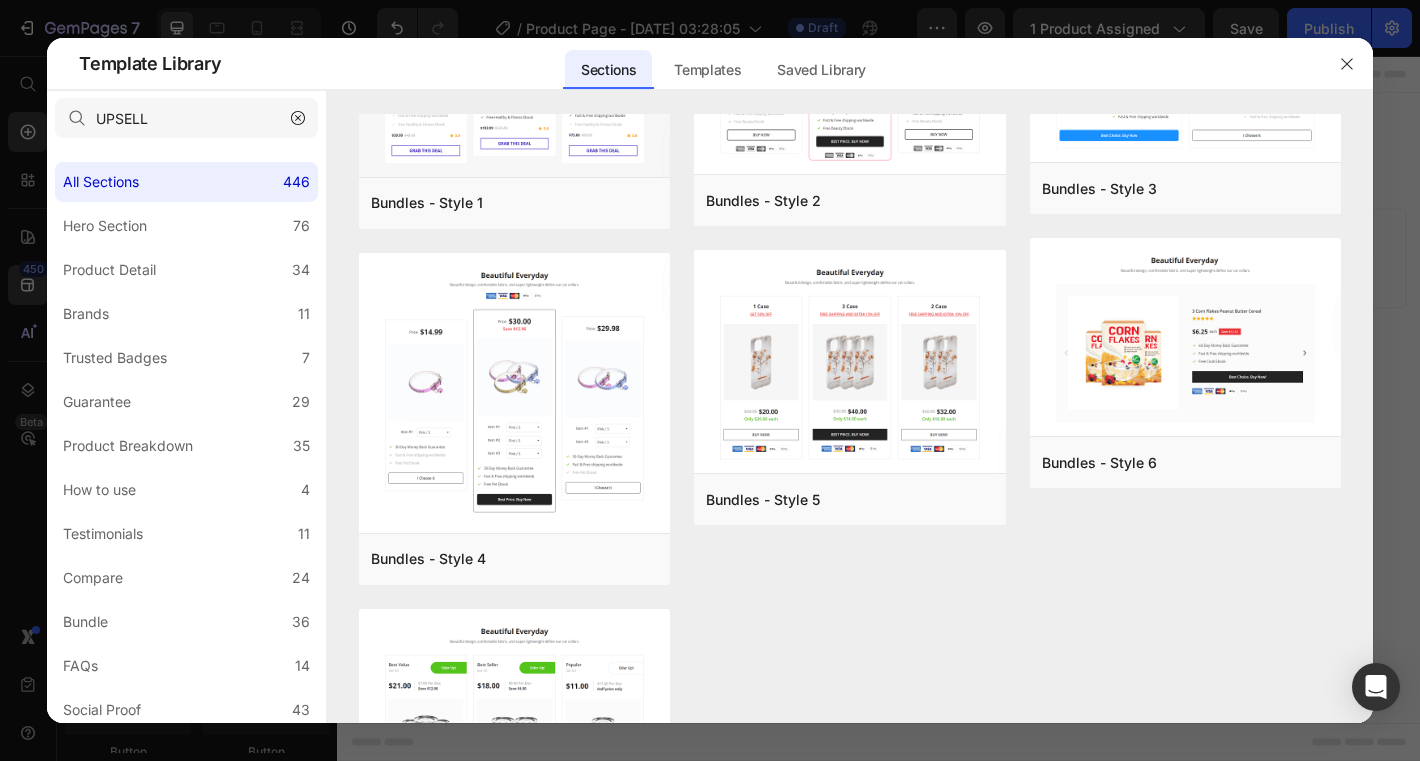 click at bounding box center (298, 118) 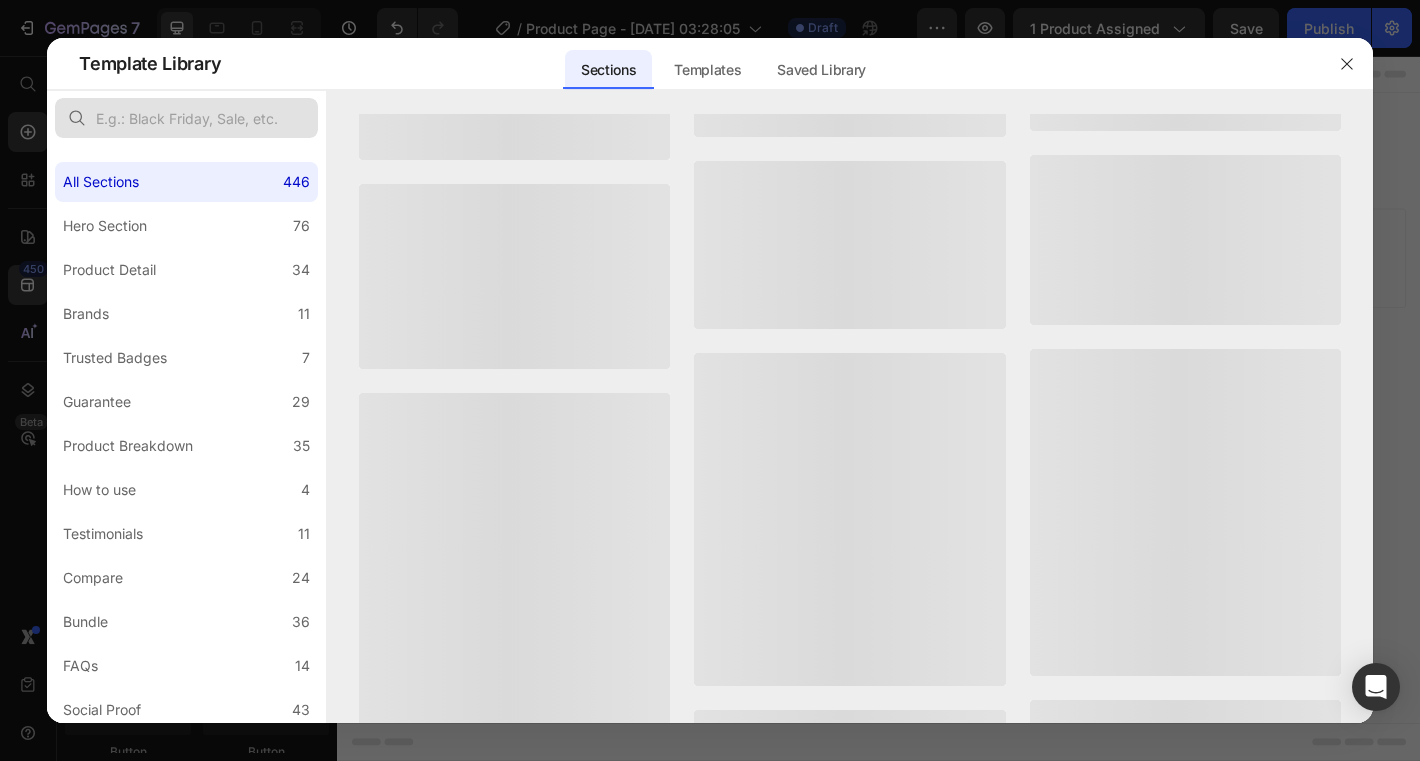scroll, scrollTop: 0, scrollLeft: 0, axis: both 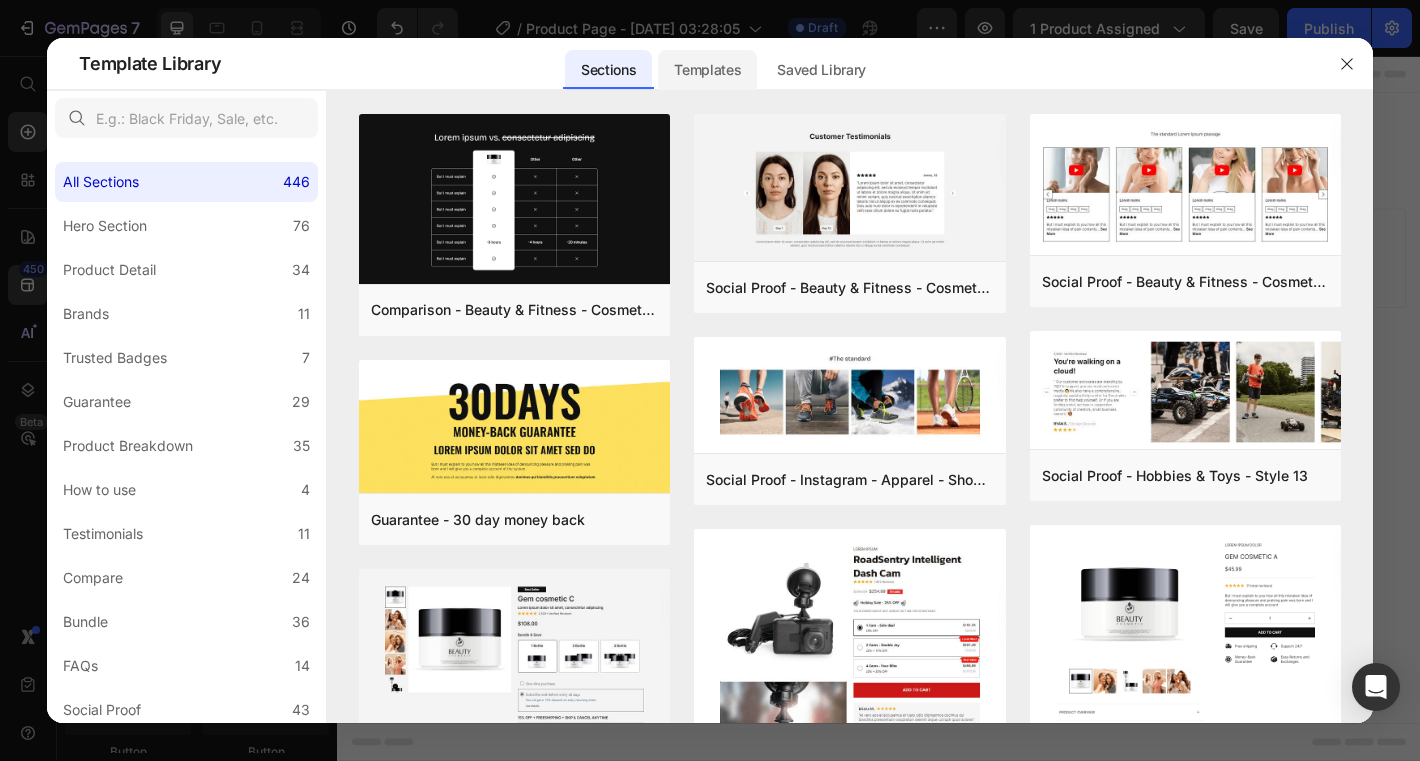 click on "Templates" 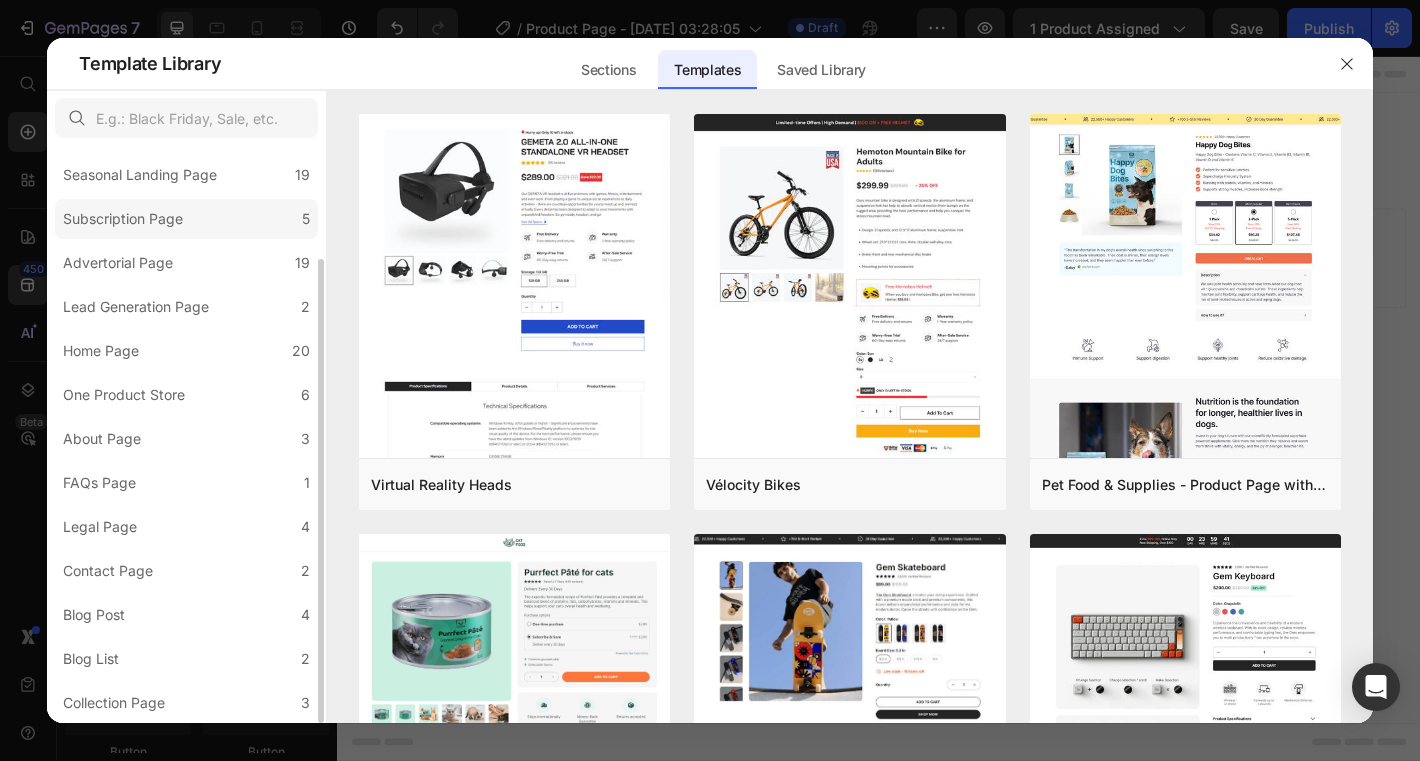 scroll, scrollTop: 0, scrollLeft: 0, axis: both 